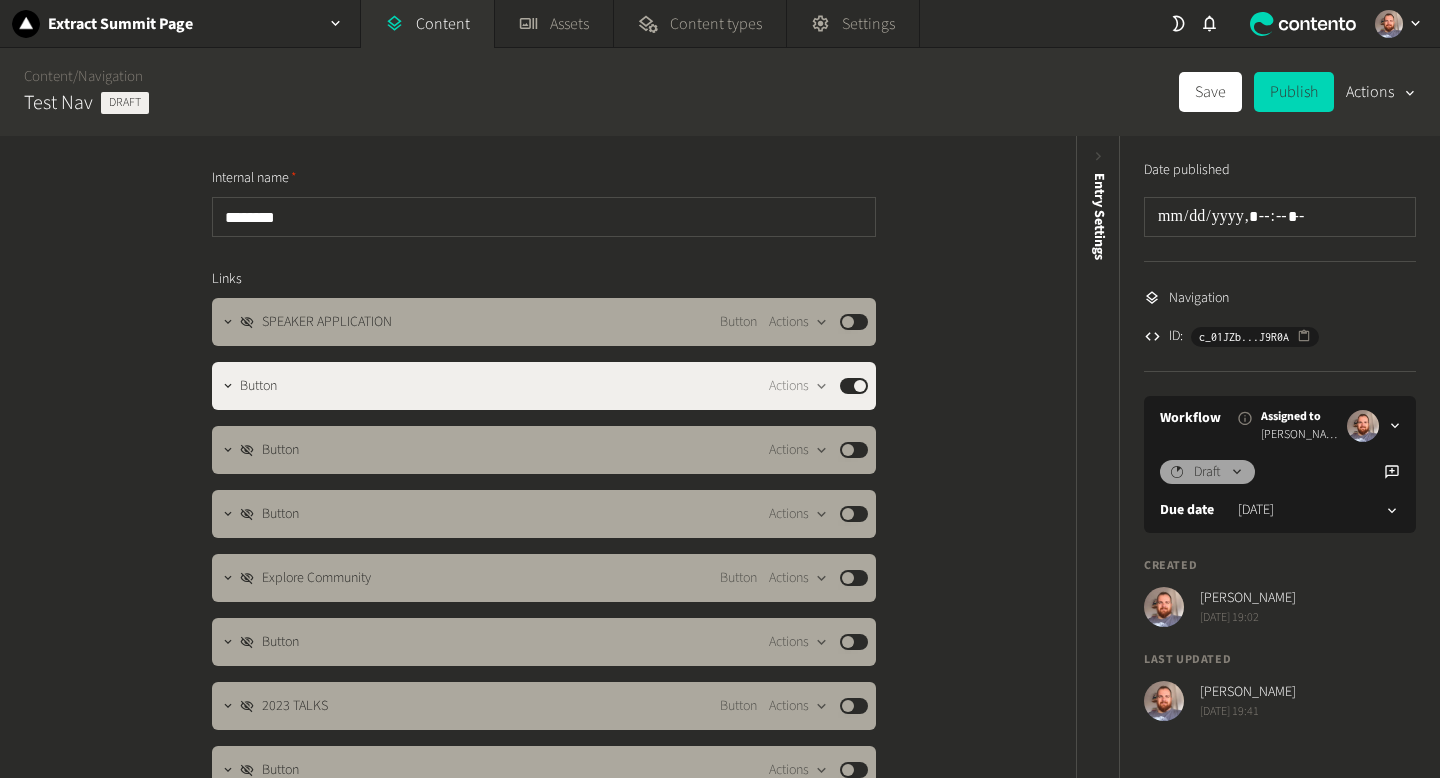 scroll, scrollTop: 0, scrollLeft: 0, axis: both 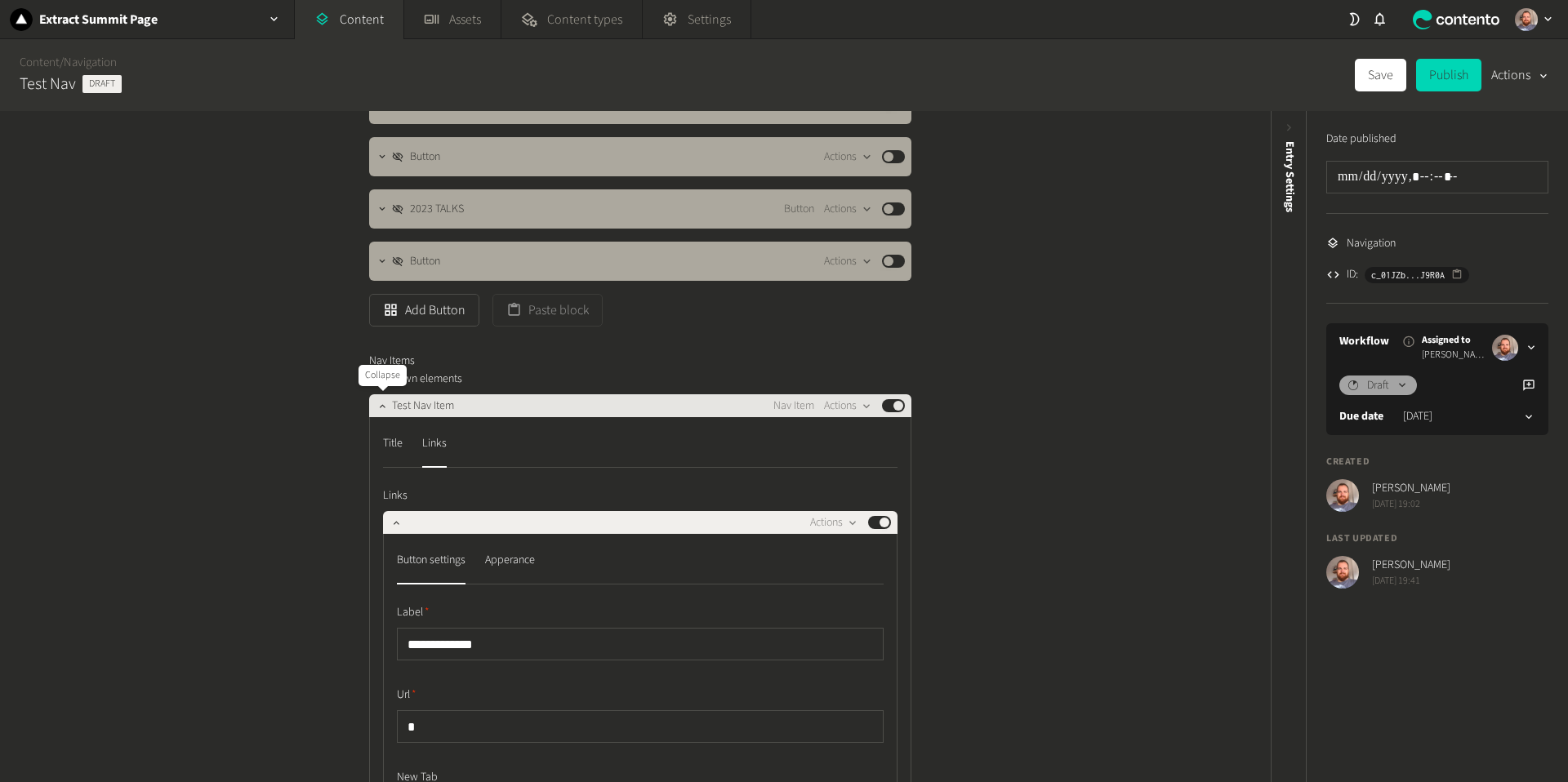 click 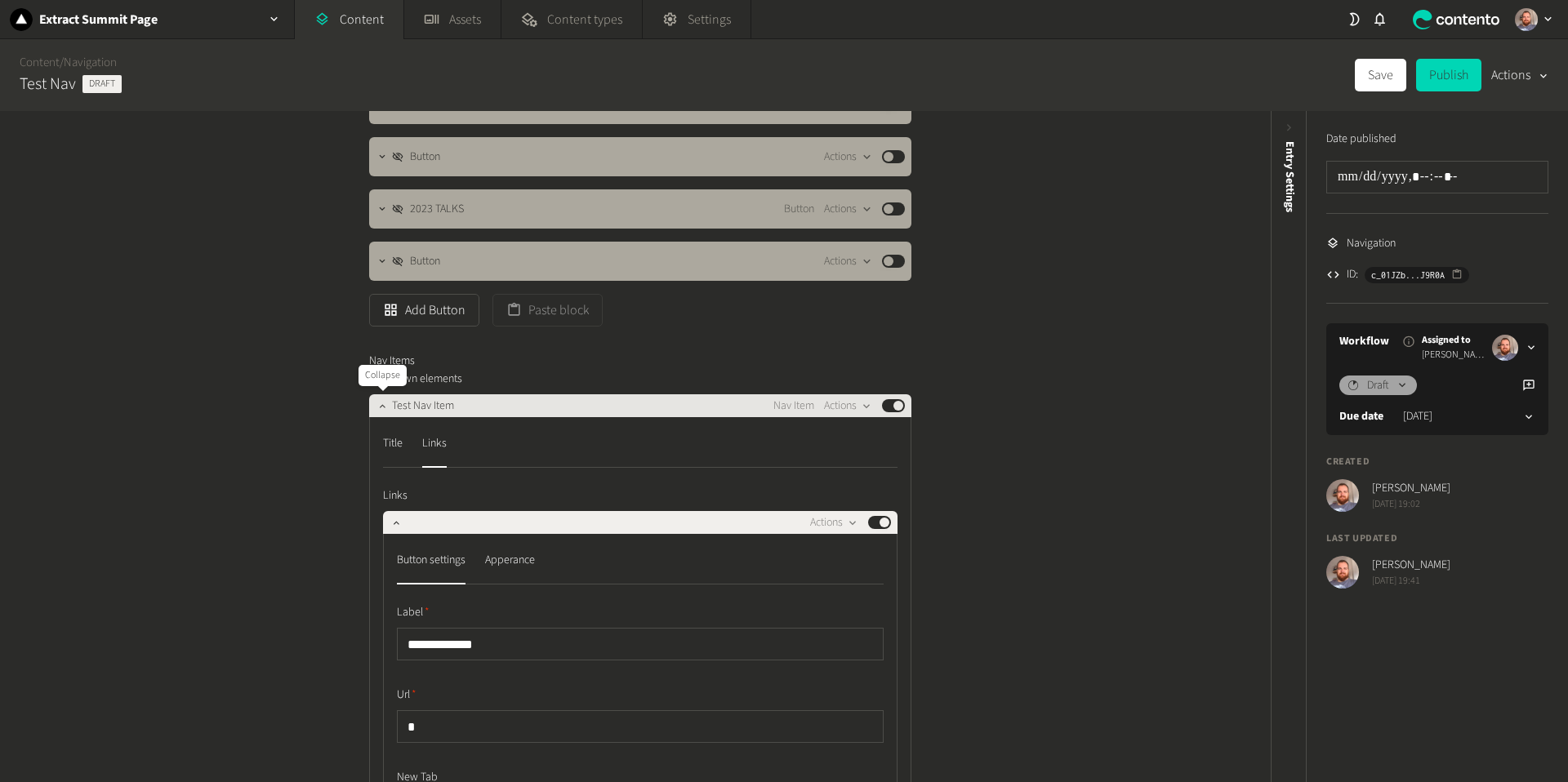 click 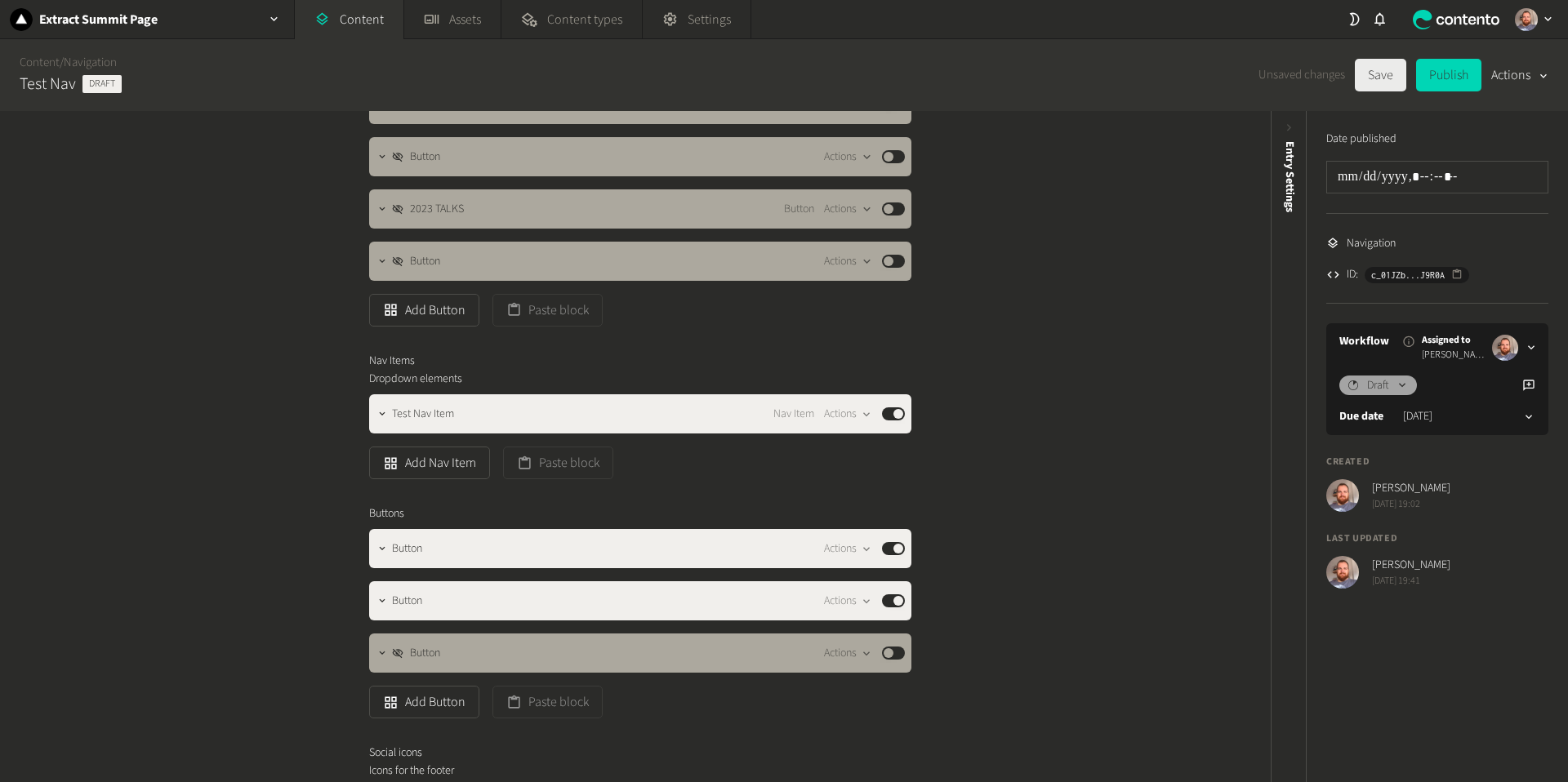 click on "Save" 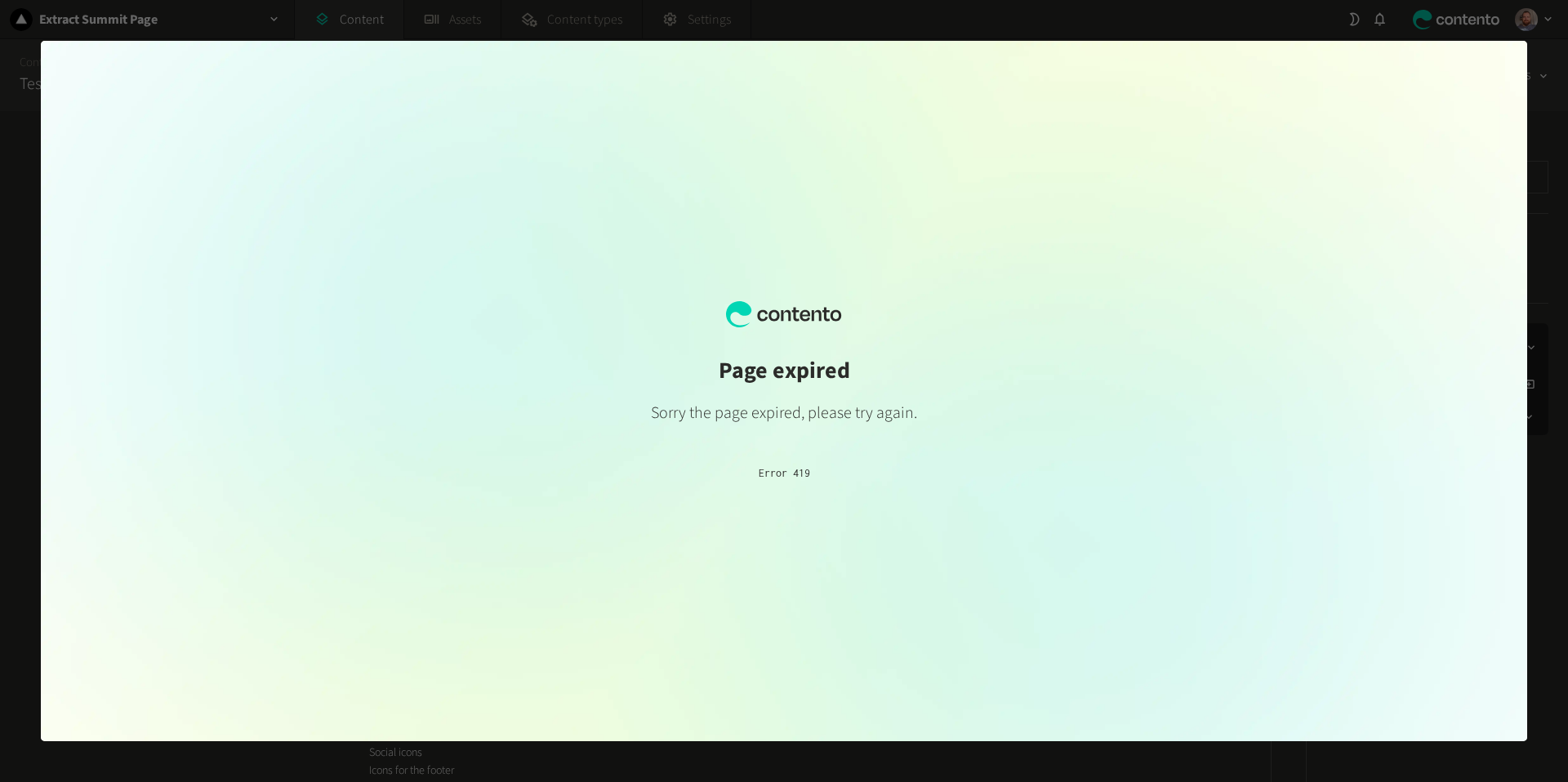 scroll, scrollTop: 0, scrollLeft: 0, axis: both 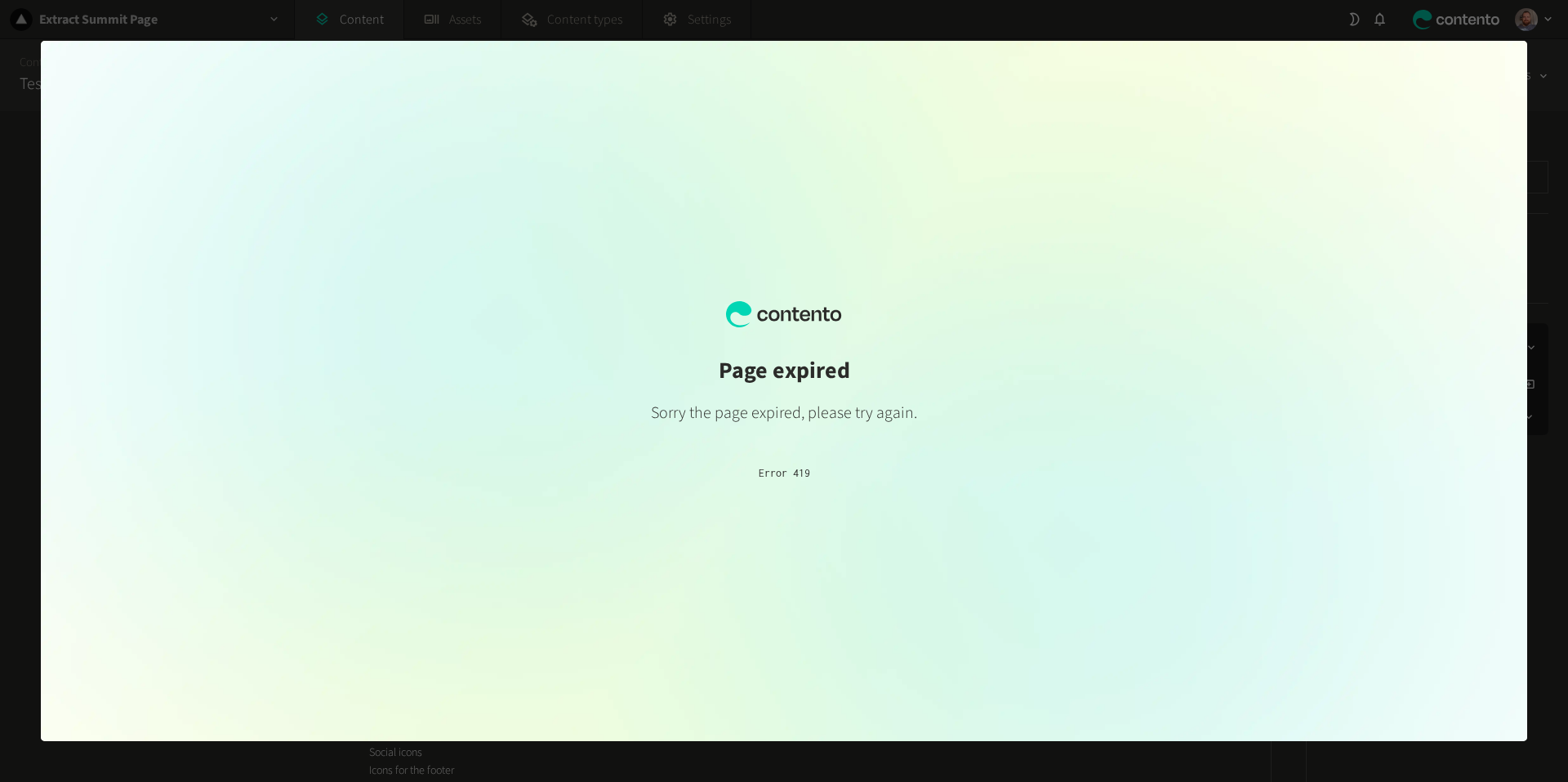 click at bounding box center (784, 391) 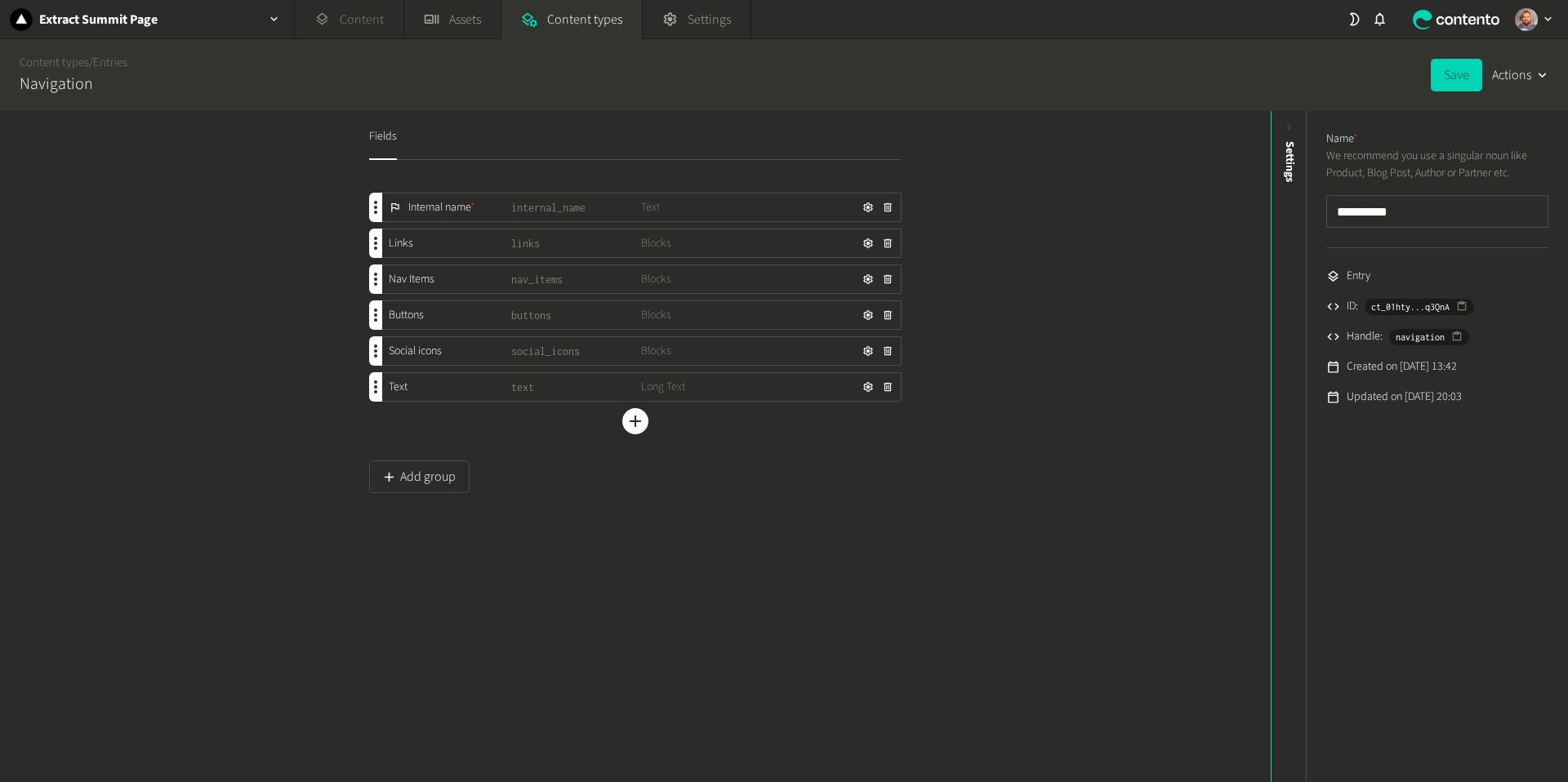 scroll, scrollTop: 0, scrollLeft: 0, axis: both 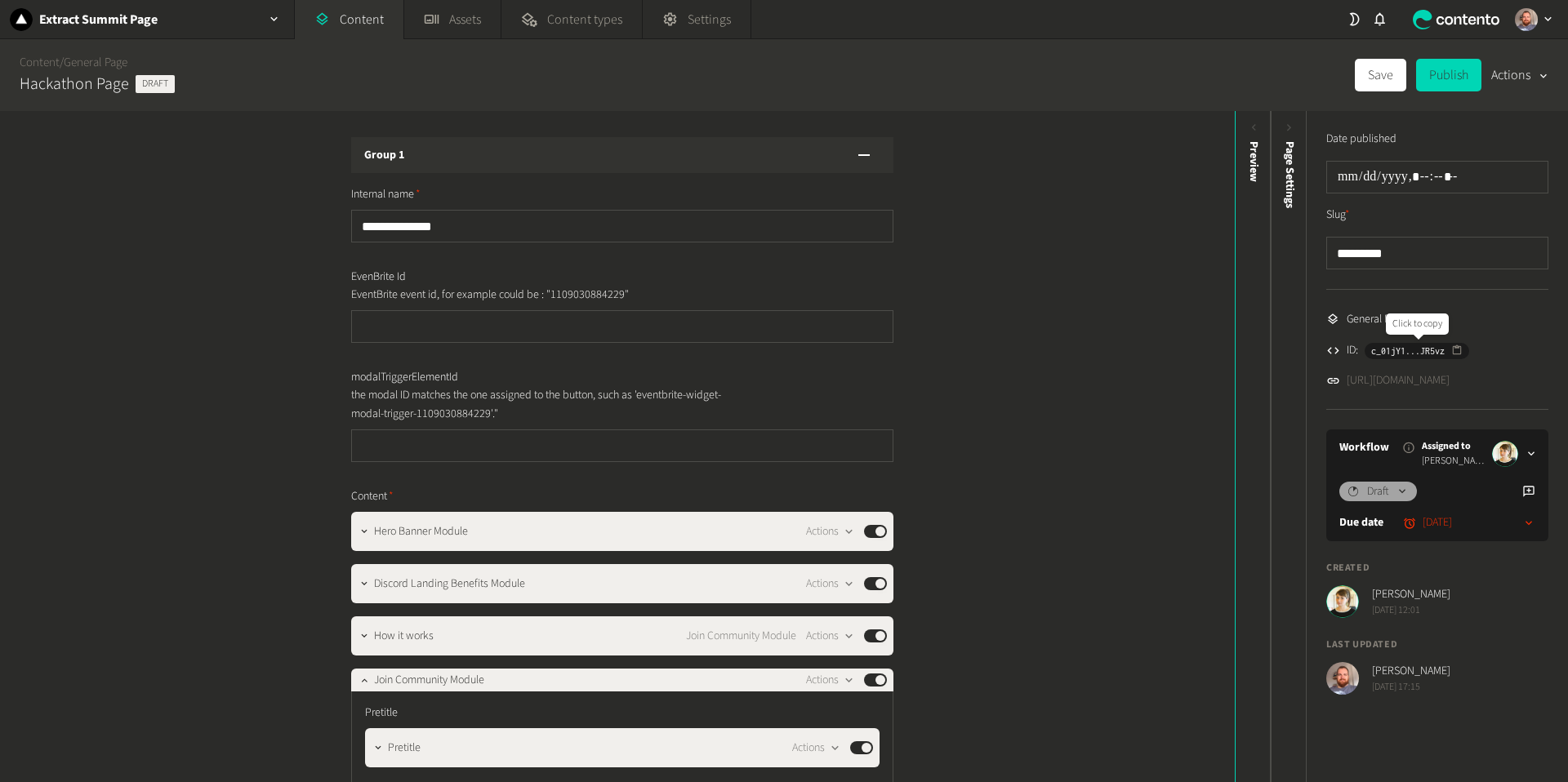 click 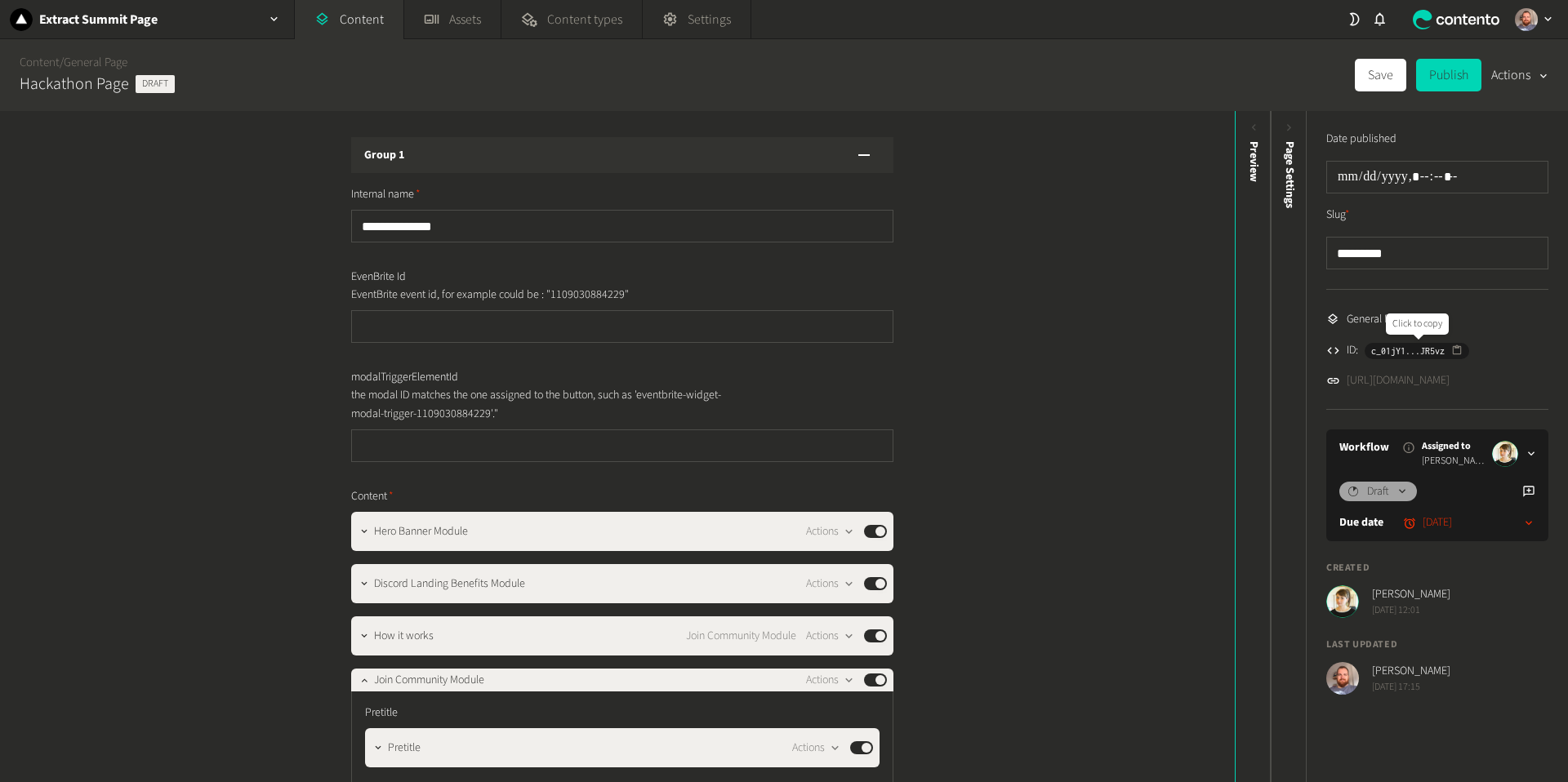 click 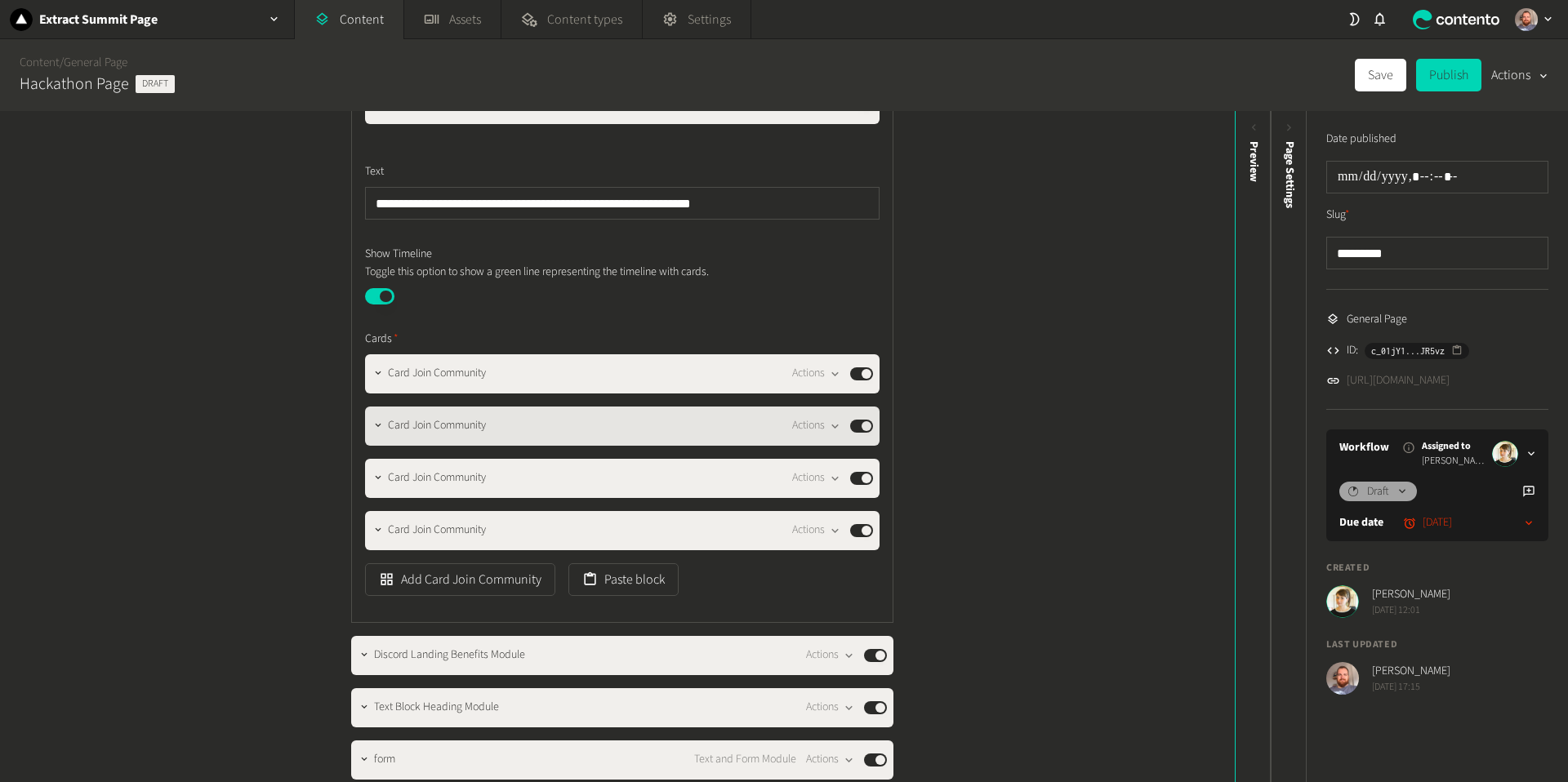 scroll, scrollTop: 796, scrollLeft: 0, axis: vertical 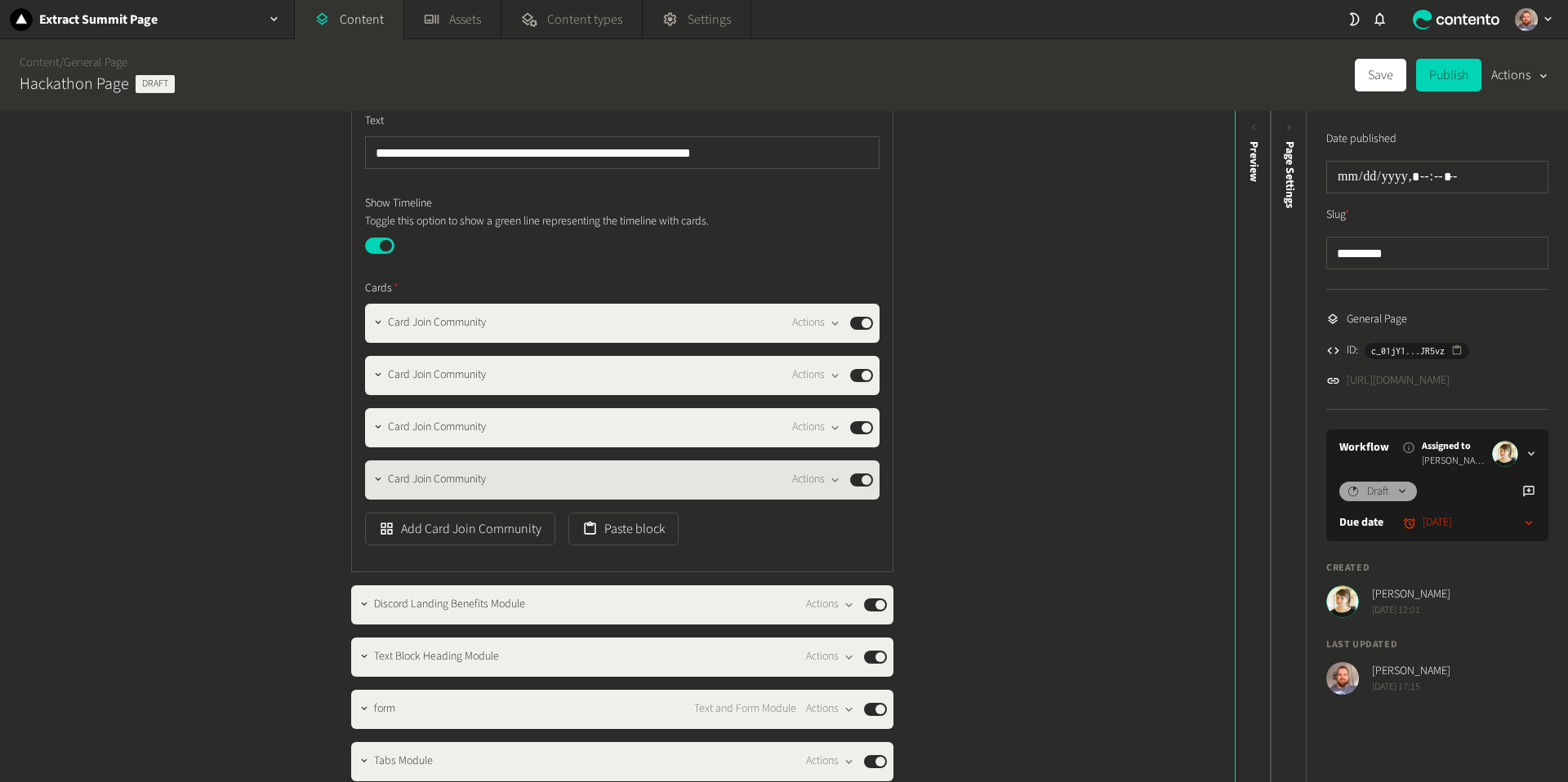 click on "Published" 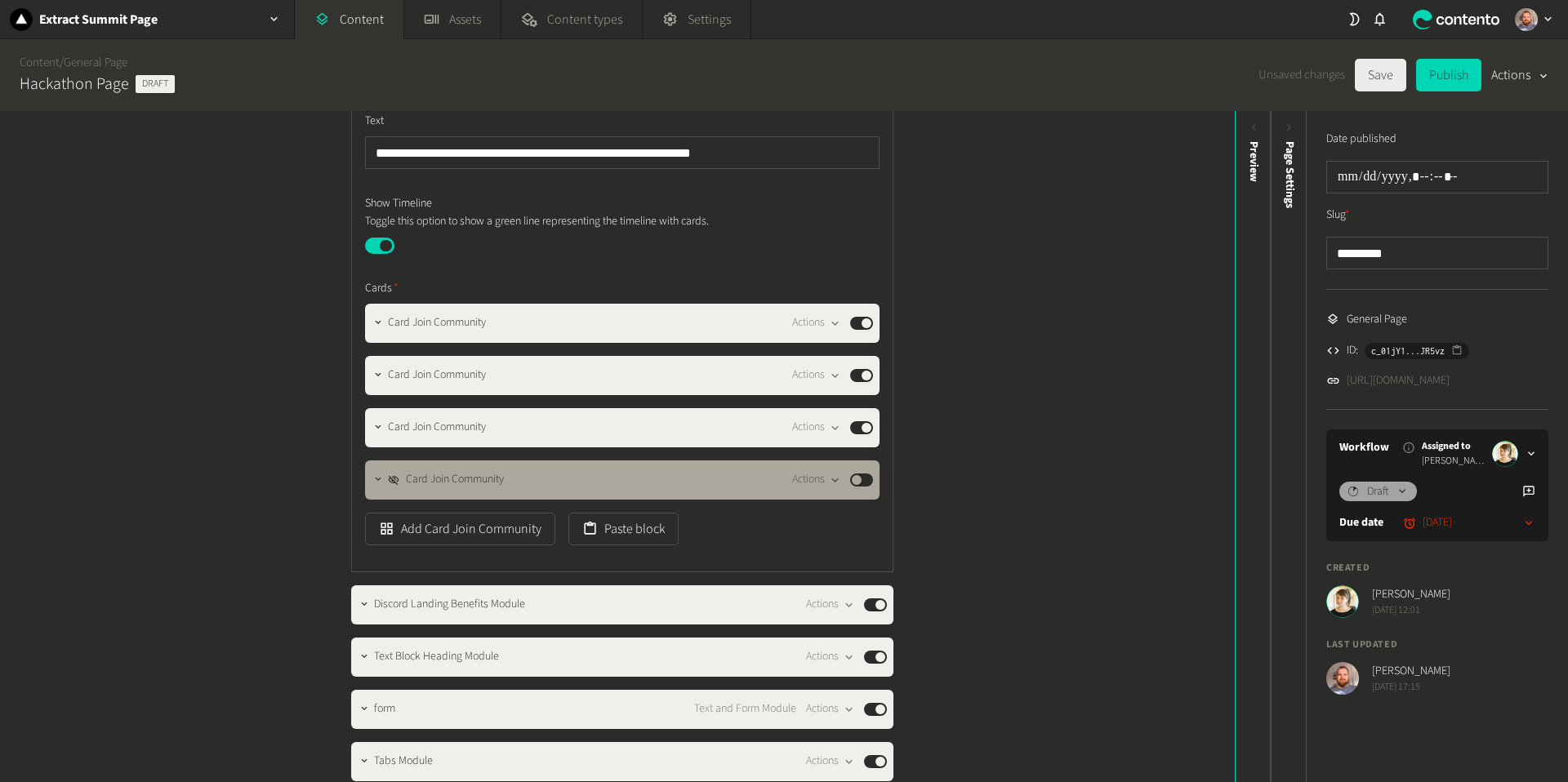 click on "Save" 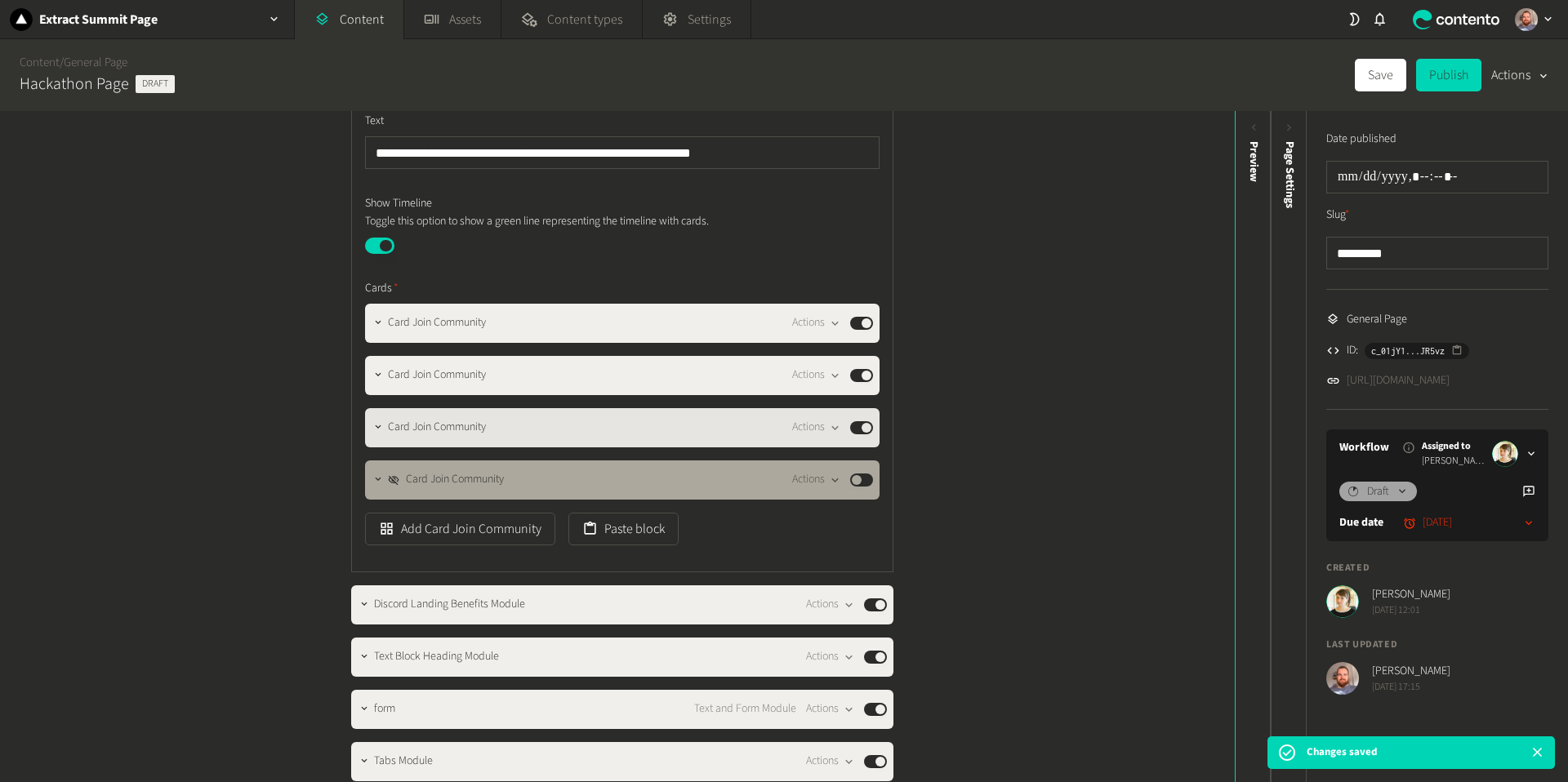click on "Published" 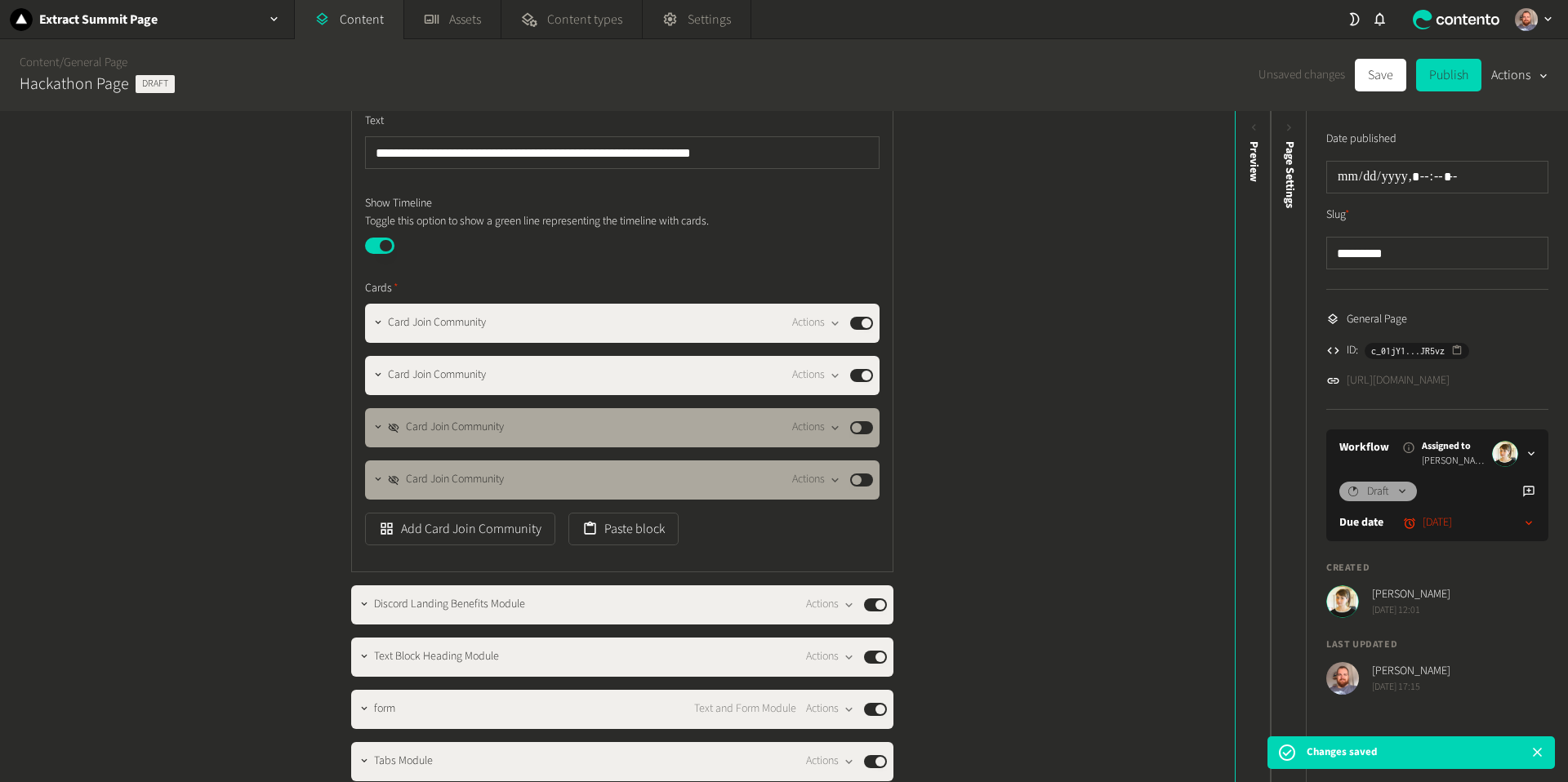 click on "Save" 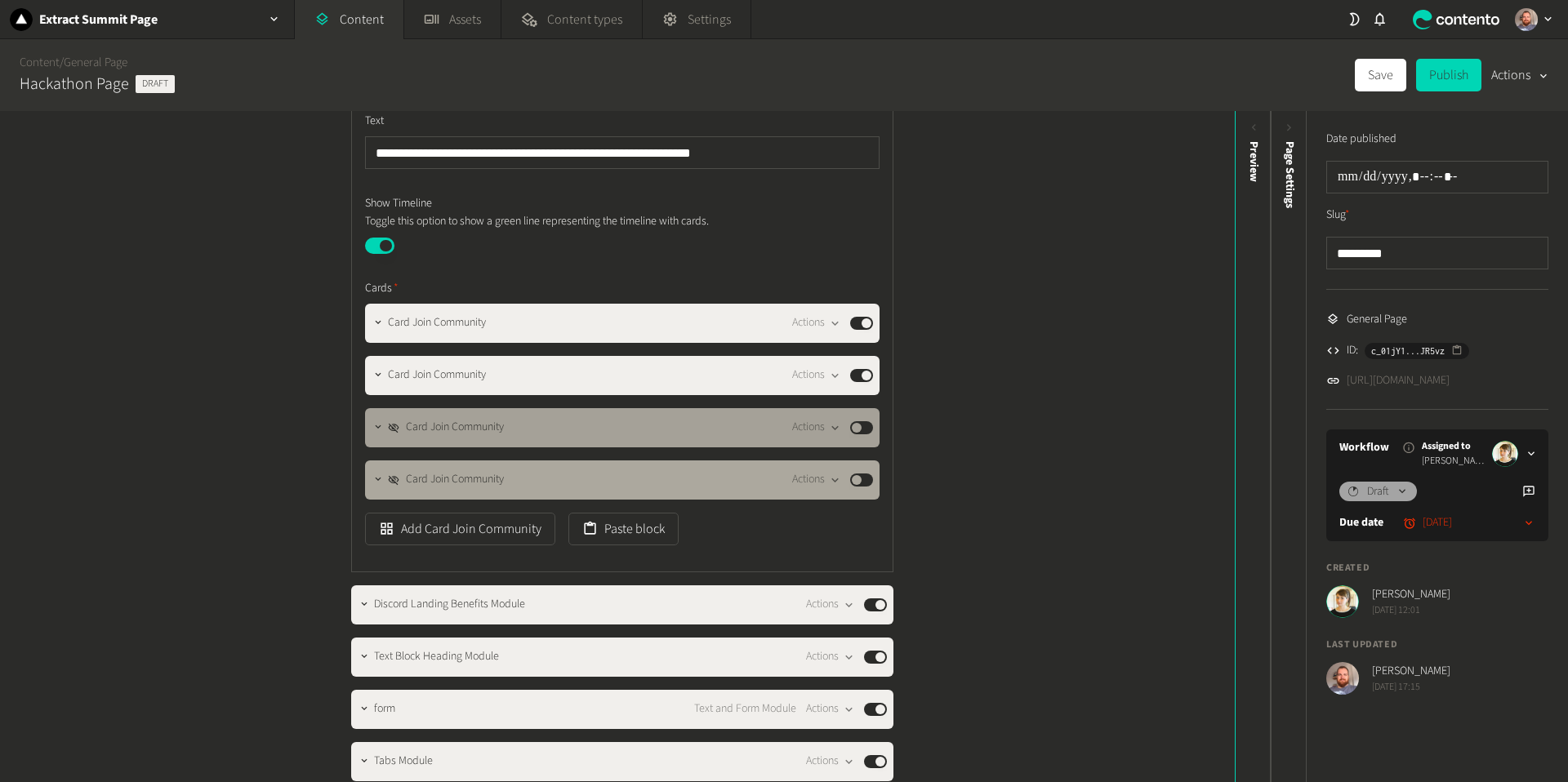 click on "Card Join Community  Actions  Published" 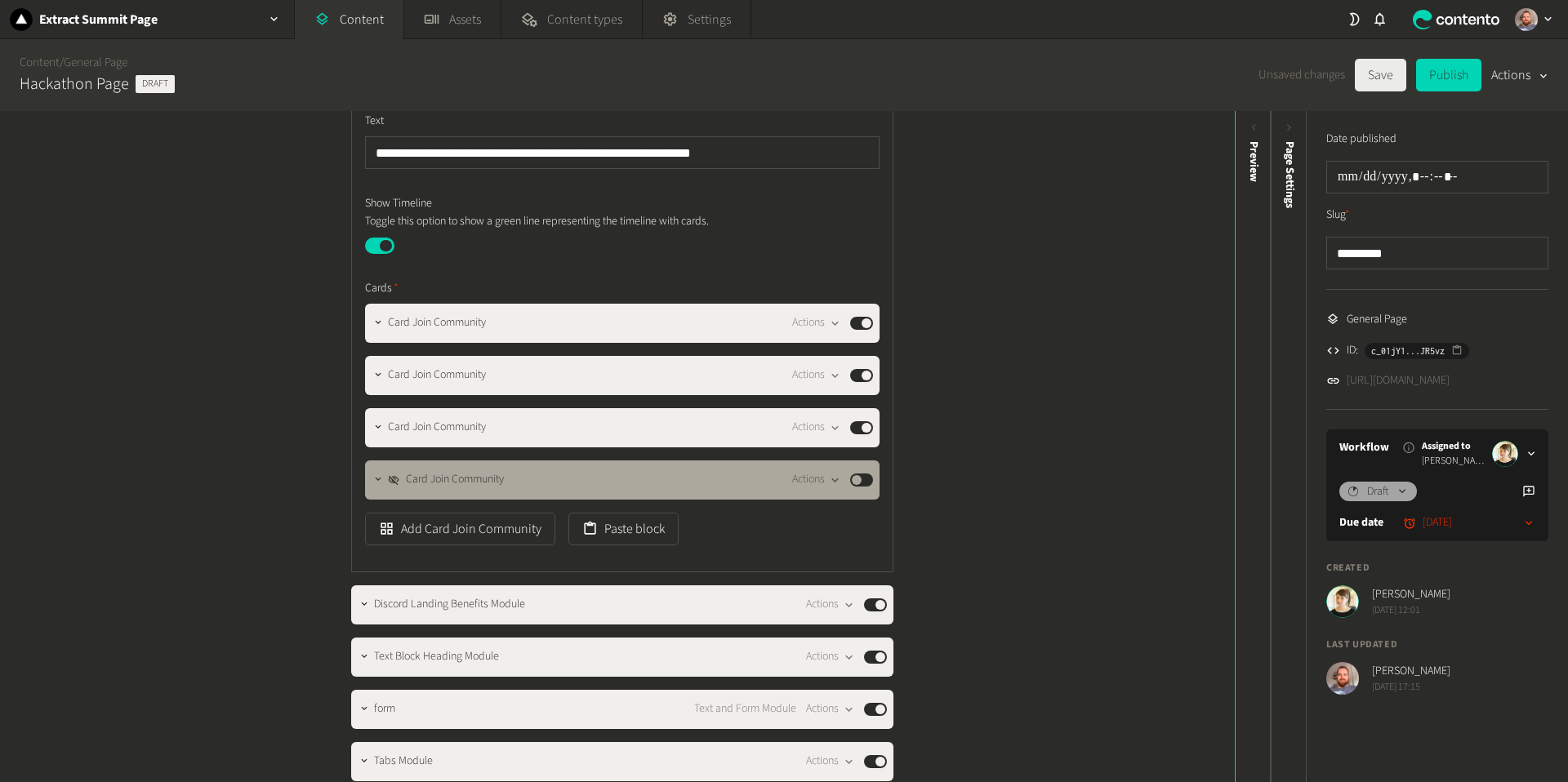 click on "Save" 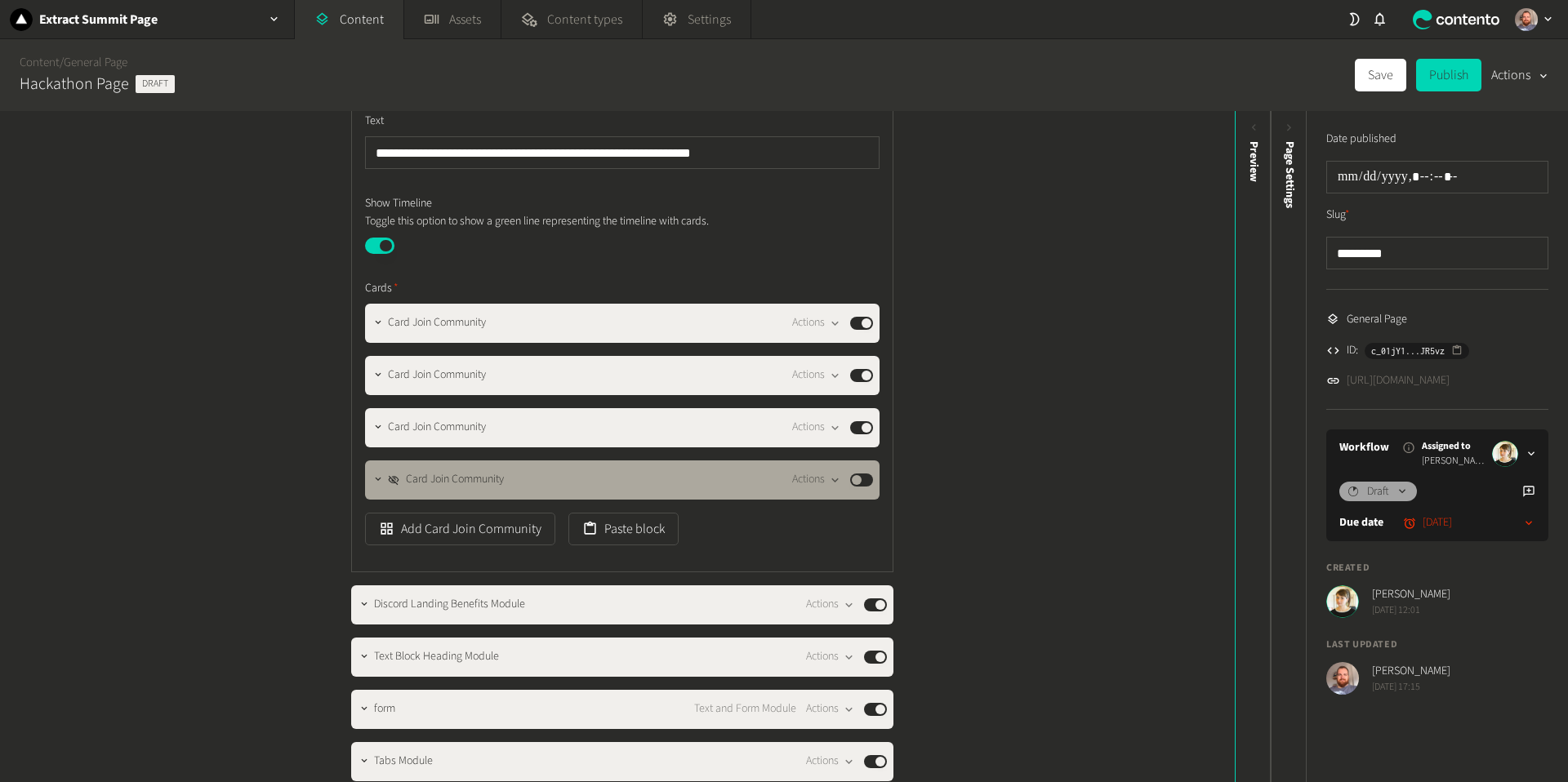 scroll, scrollTop: 796, scrollLeft: 0, axis: vertical 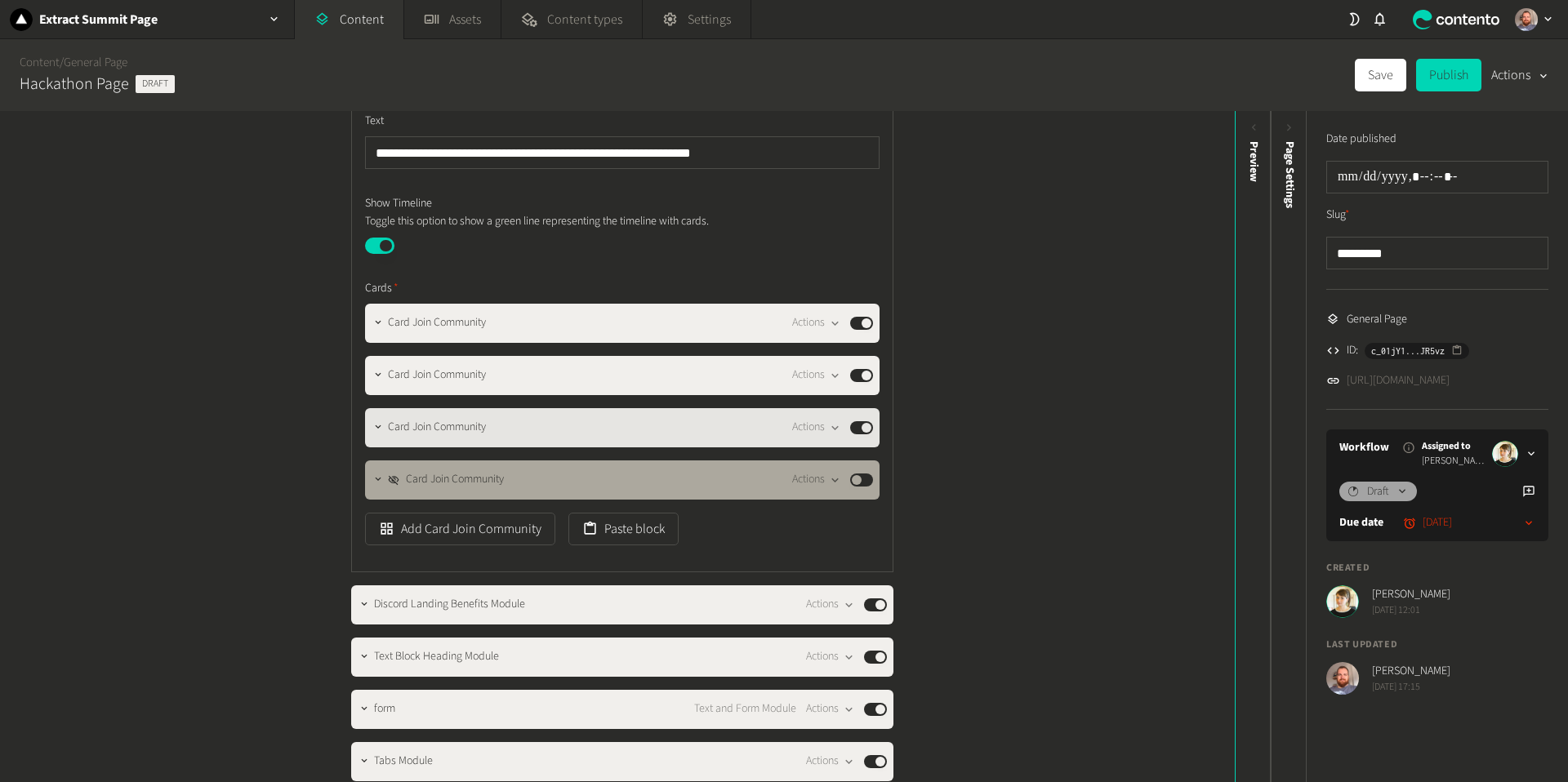 drag, startPoint x: 857, startPoint y: 428, endPoint x: 863, endPoint y: 416, distance: 13.416408 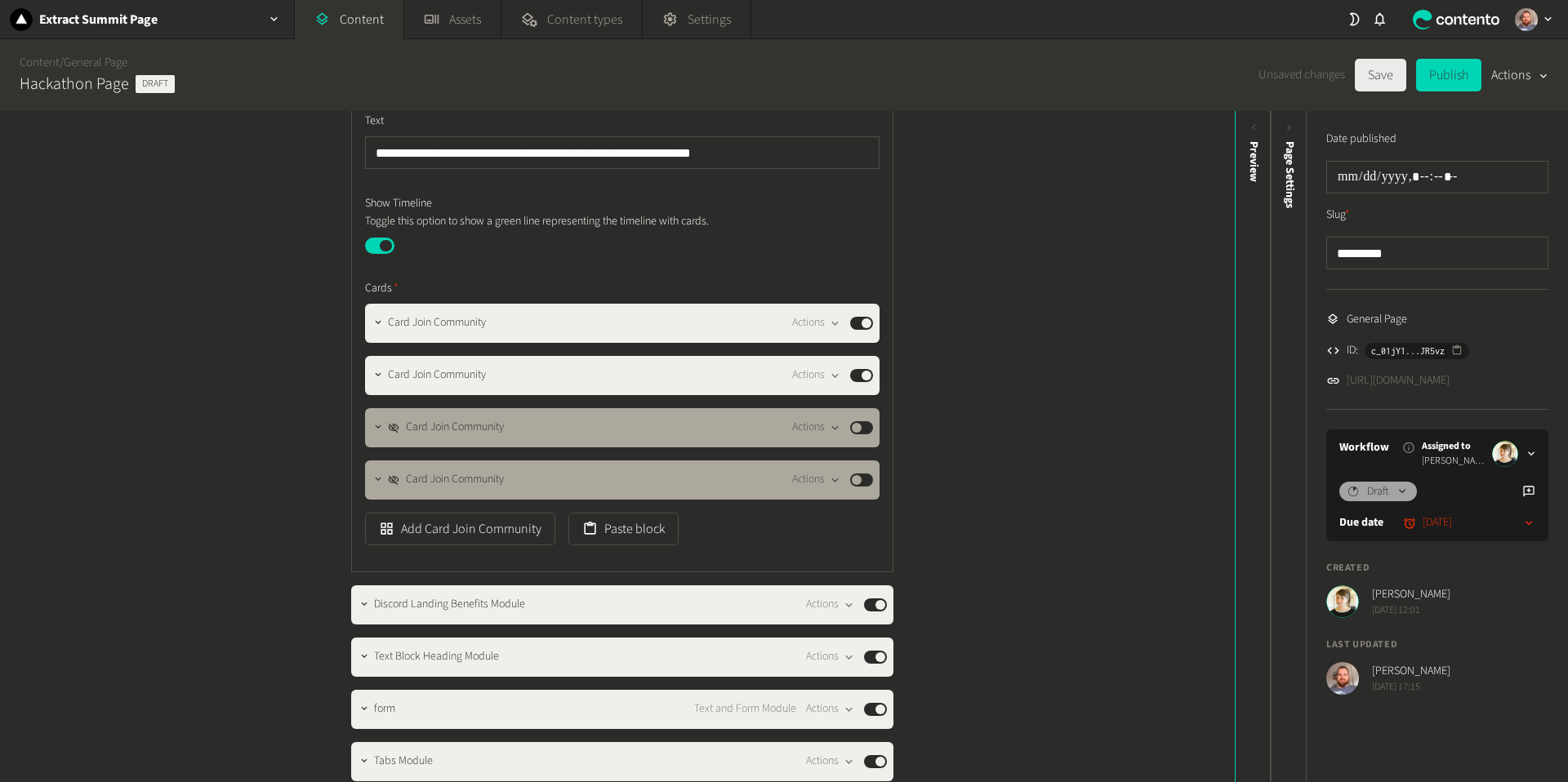 click on "Save" 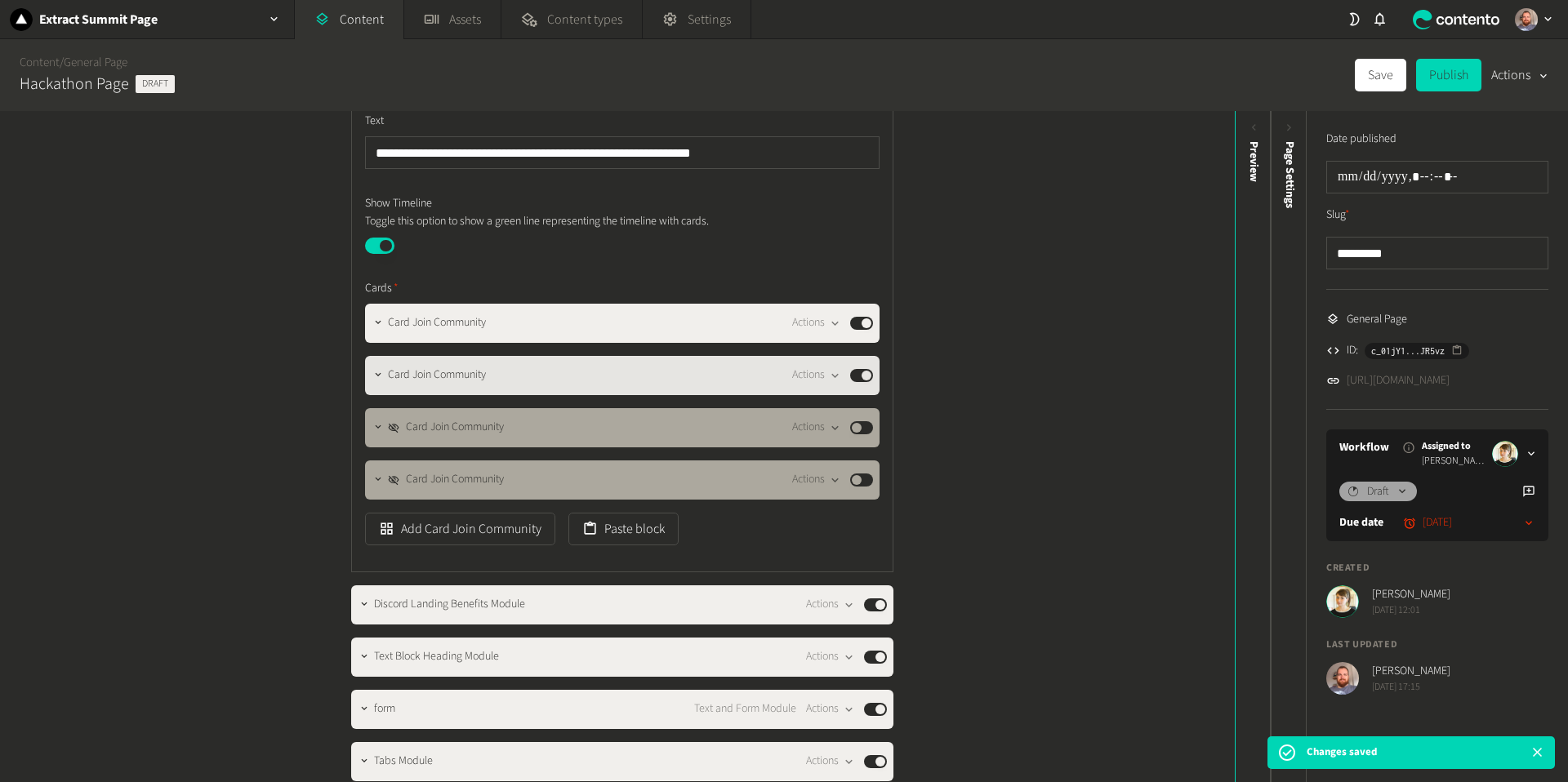 click on "Published" 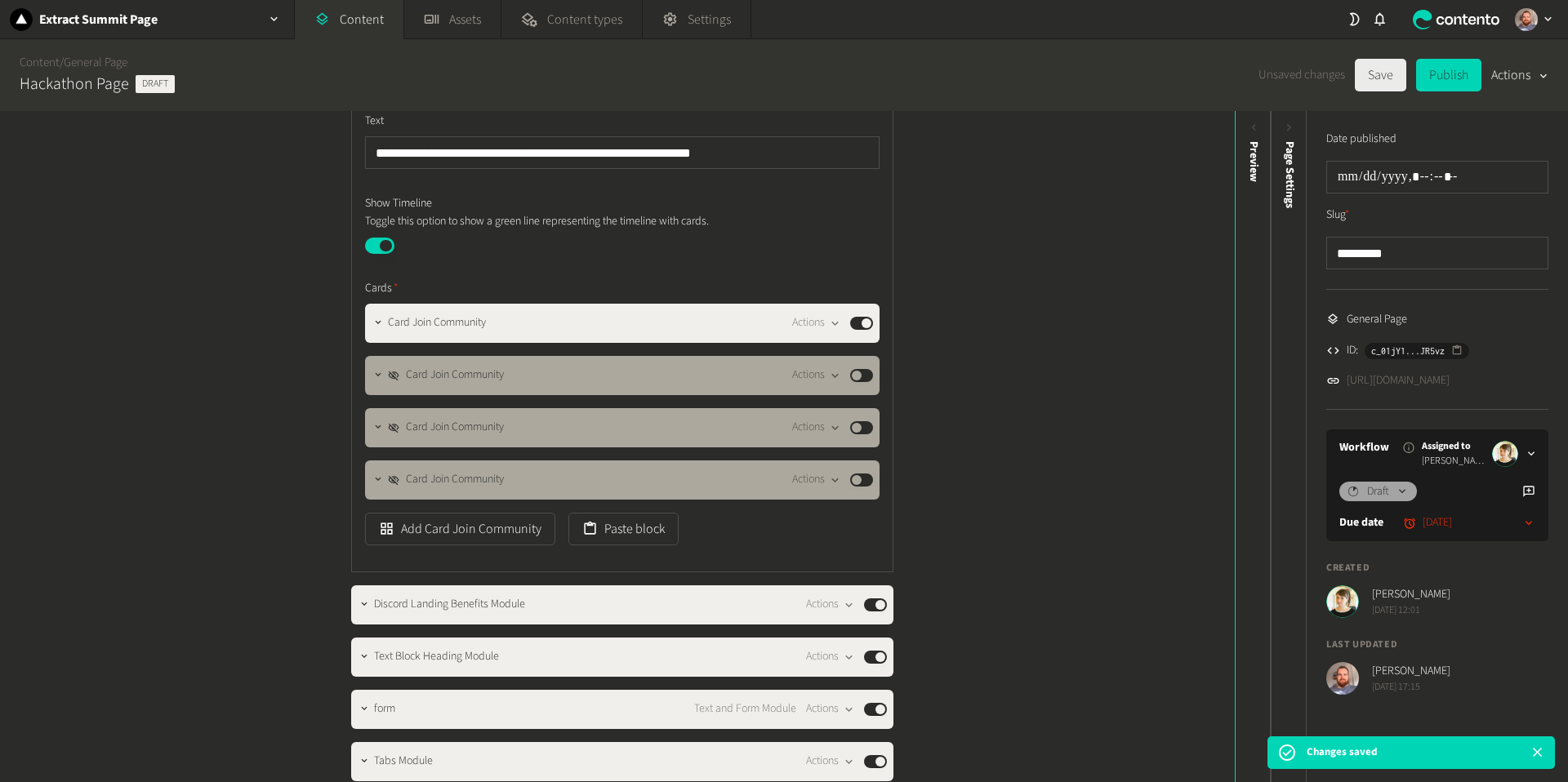 click on "Save" 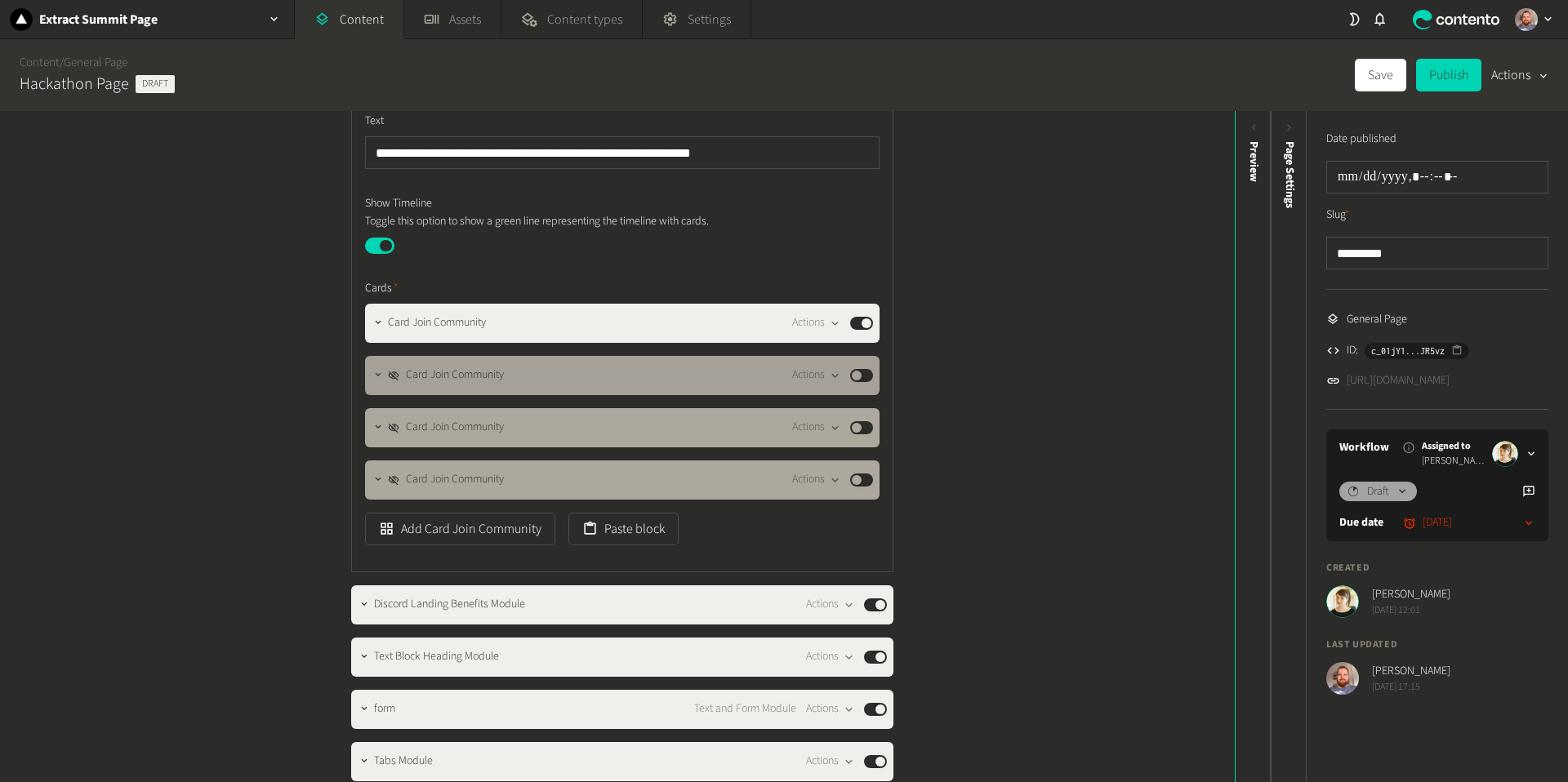 click on "Published" 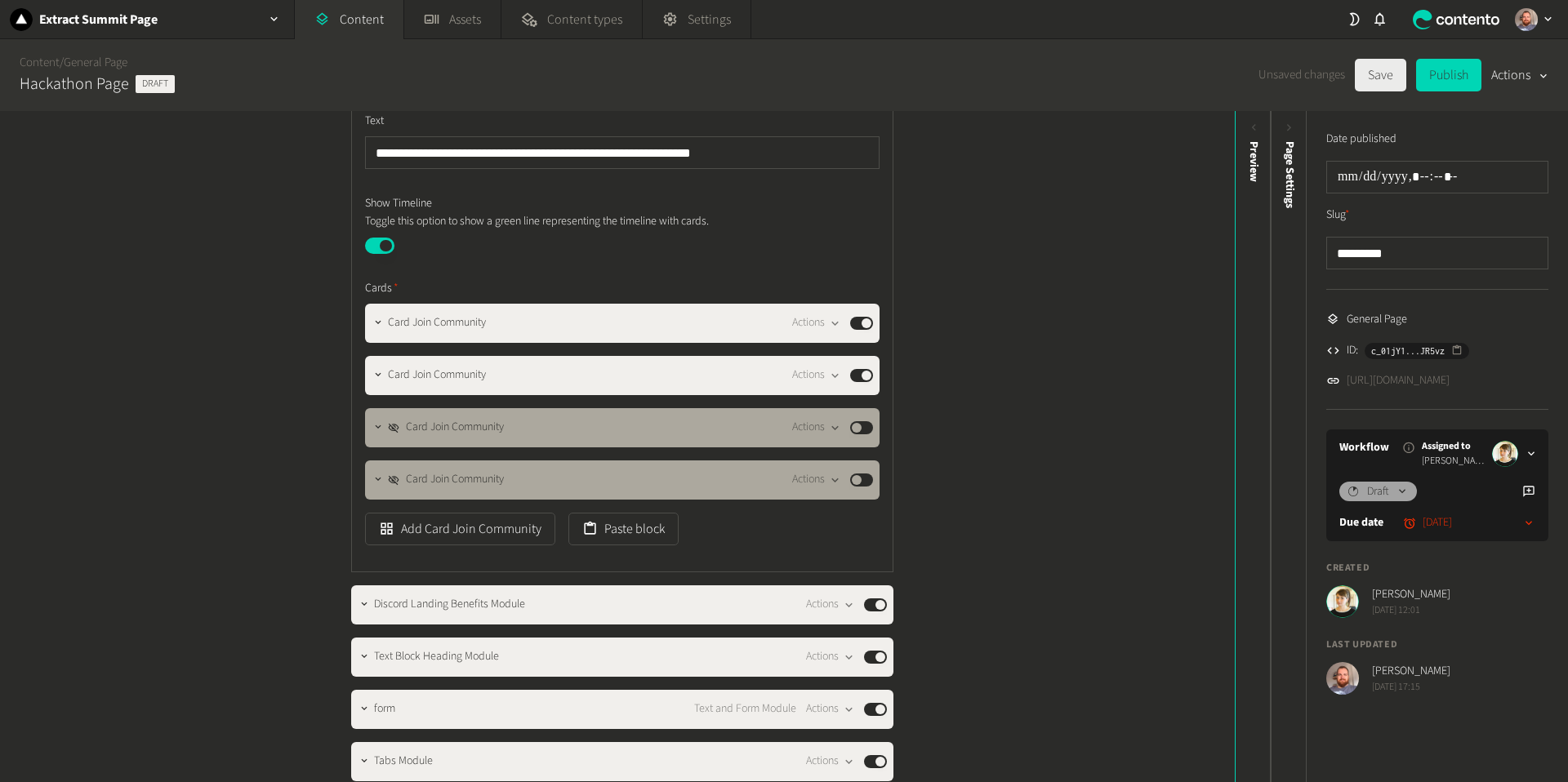 click on "Save" 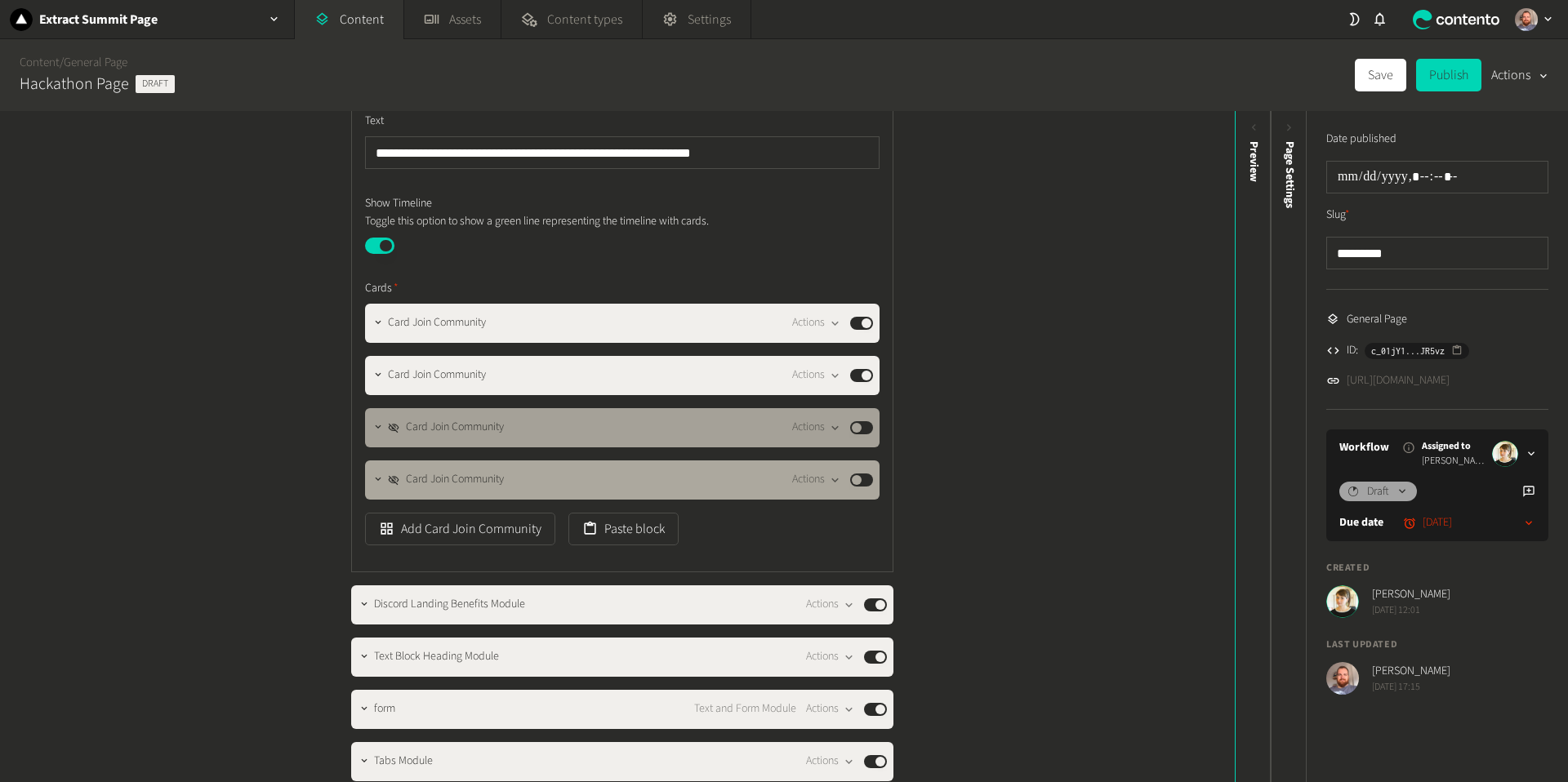 click on "Published" 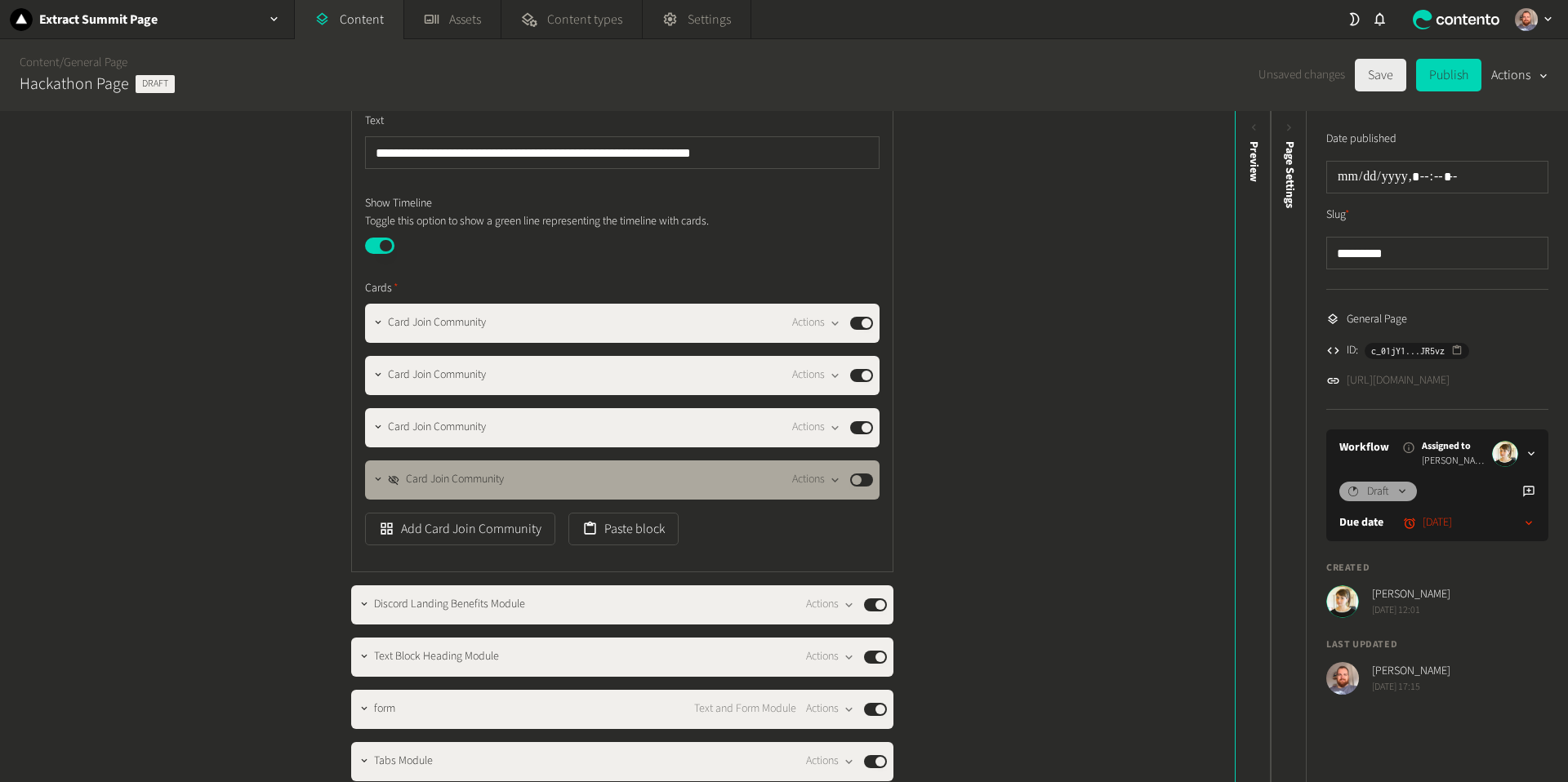click on "Save" 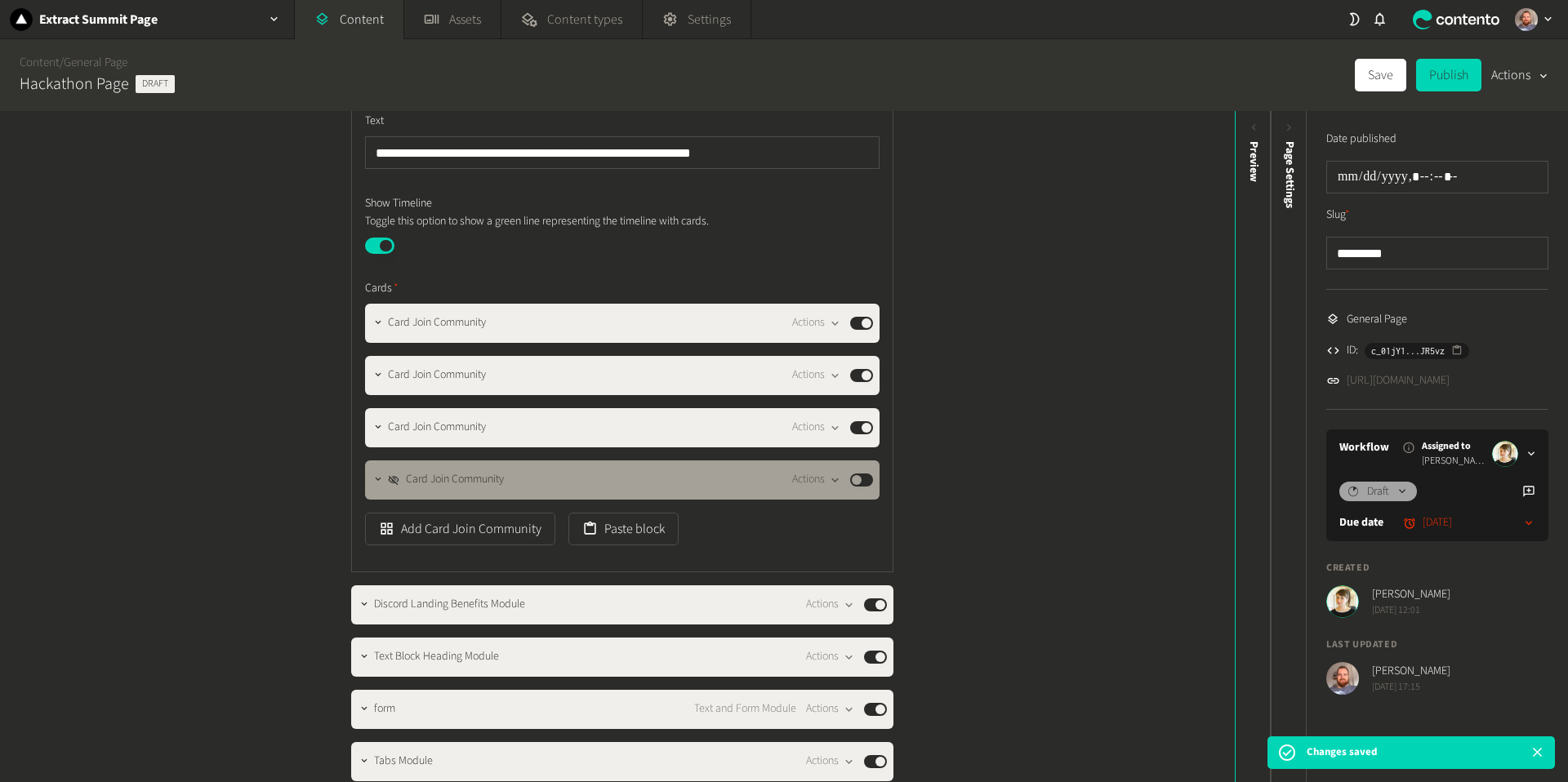 click on "Published" 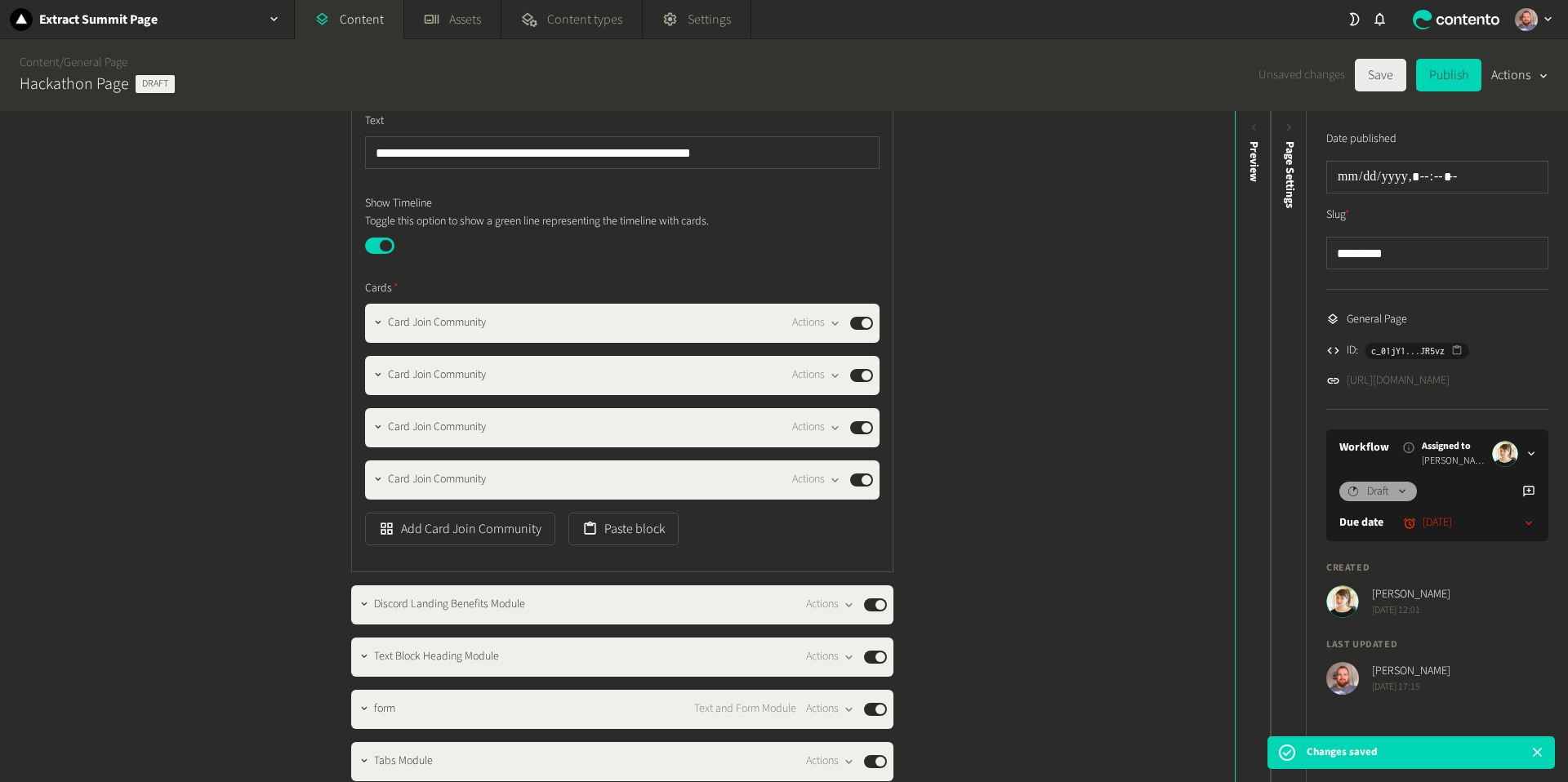 click on "Save" 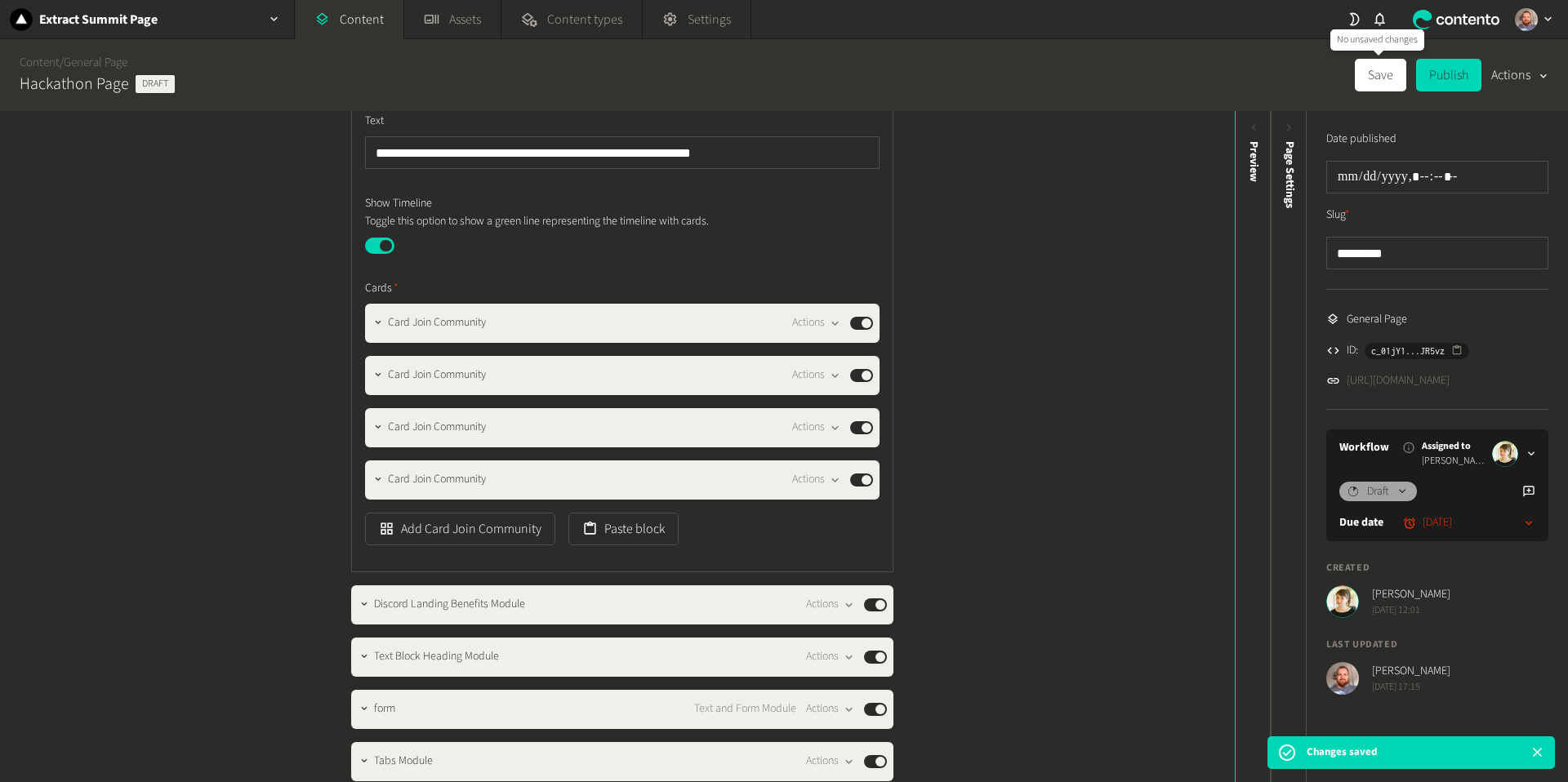 drag, startPoint x: 1389, startPoint y: 78, endPoint x: 1425, endPoint y: 4, distance: 82.29216 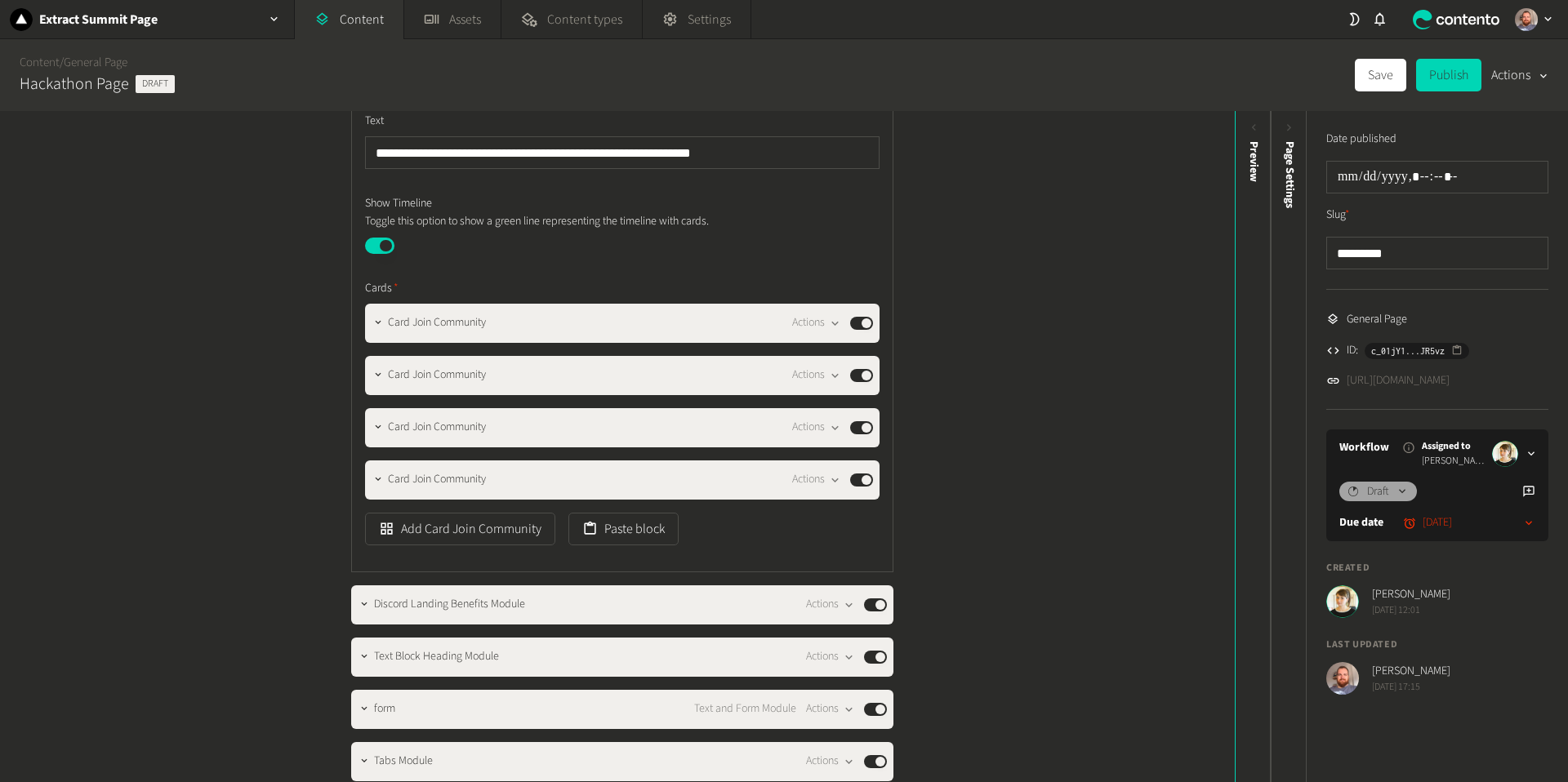 scroll, scrollTop: 796, scrollLeft: 0, axis: vertical 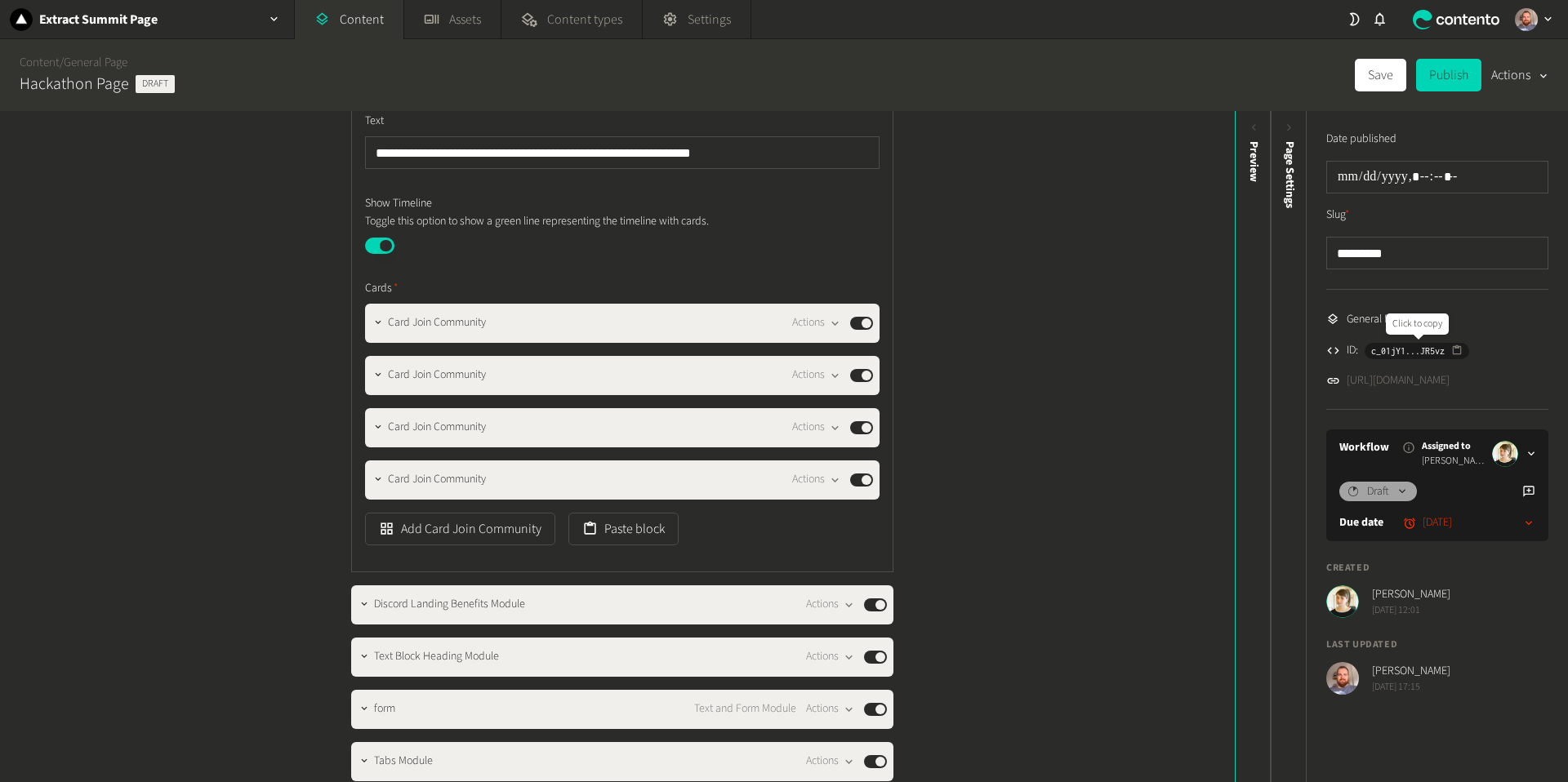 click 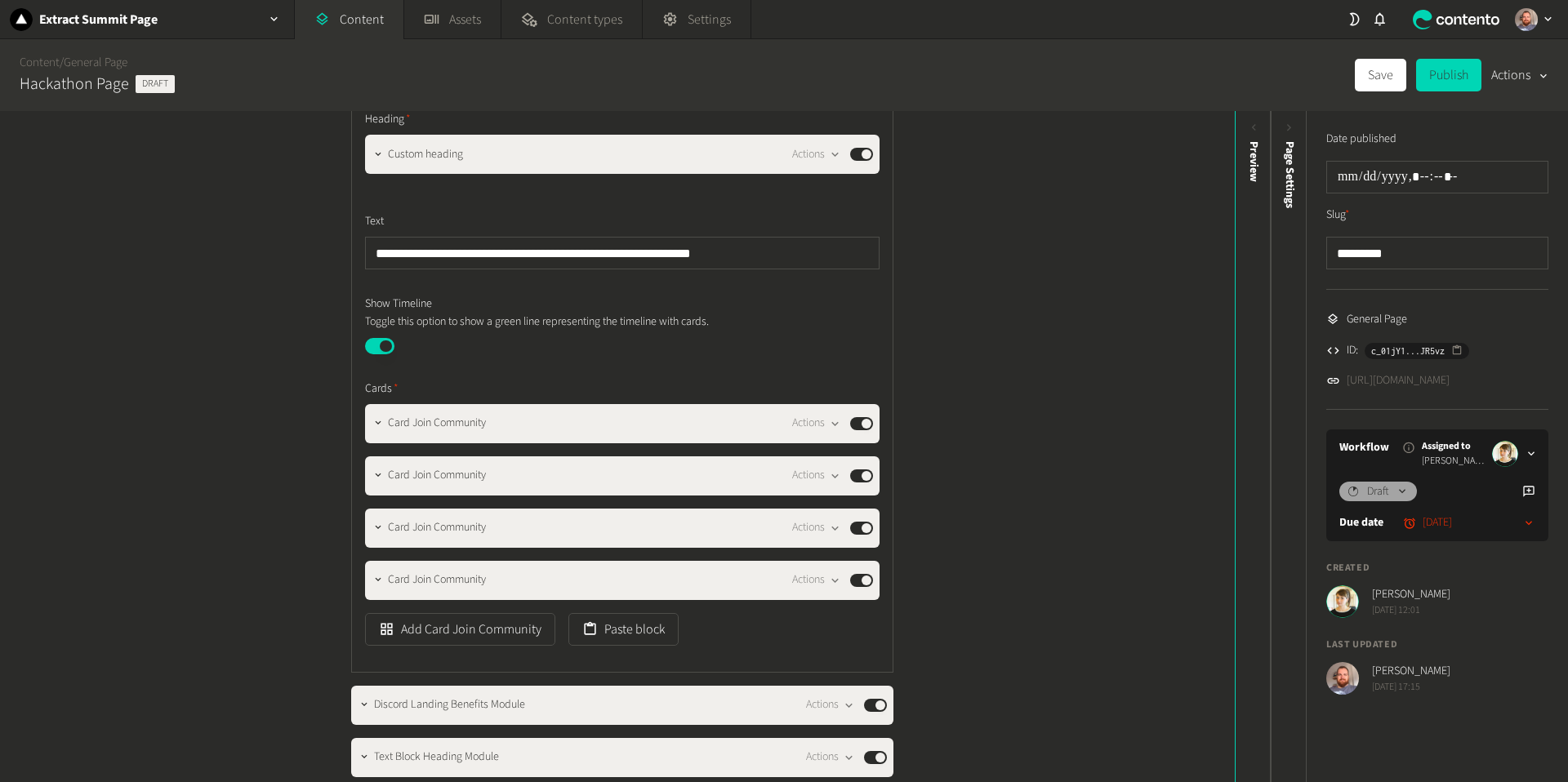 scroll, scrollTop: 694, scrollLeft: 0, axis: vertical 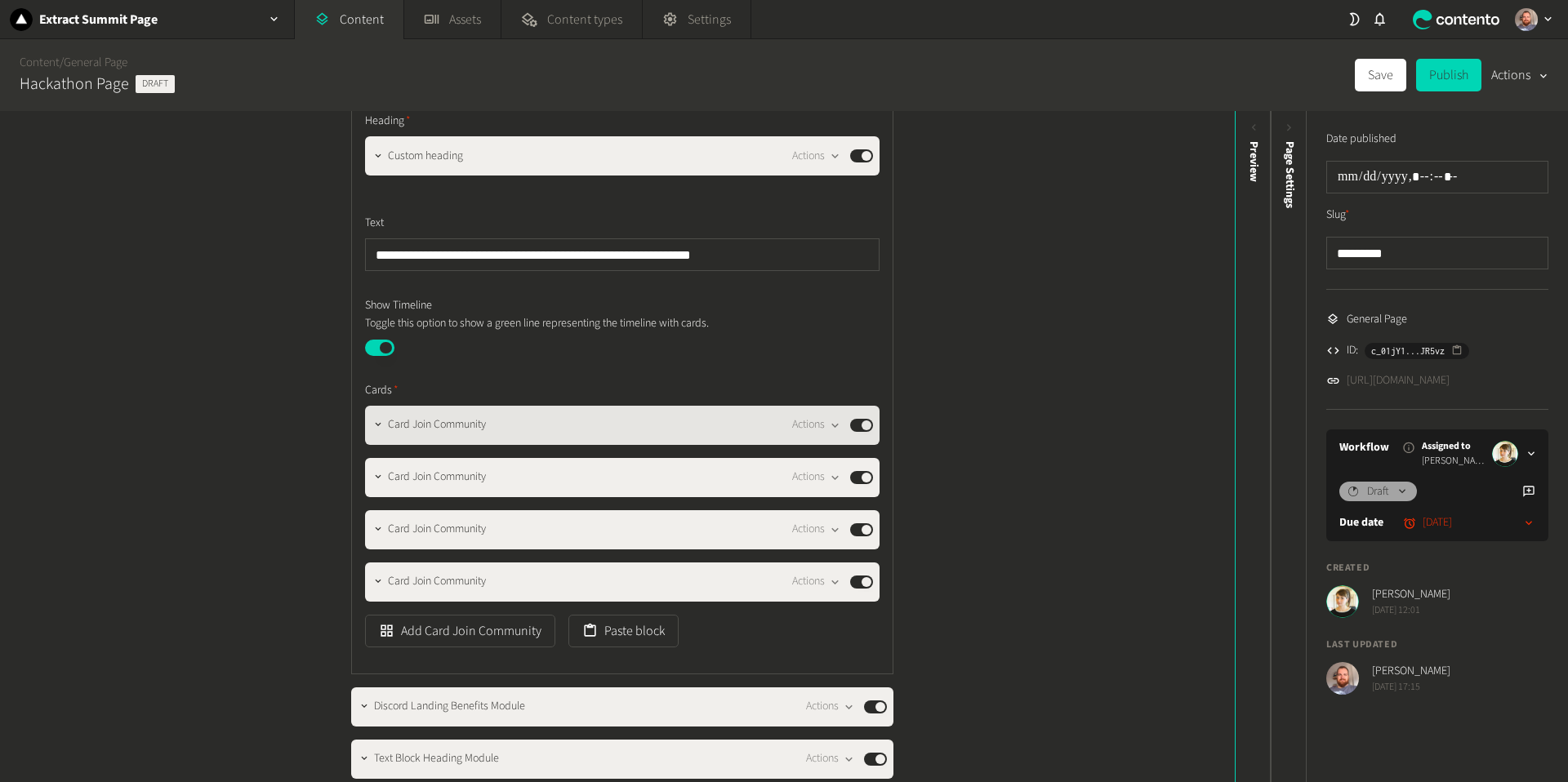 click on "Published" 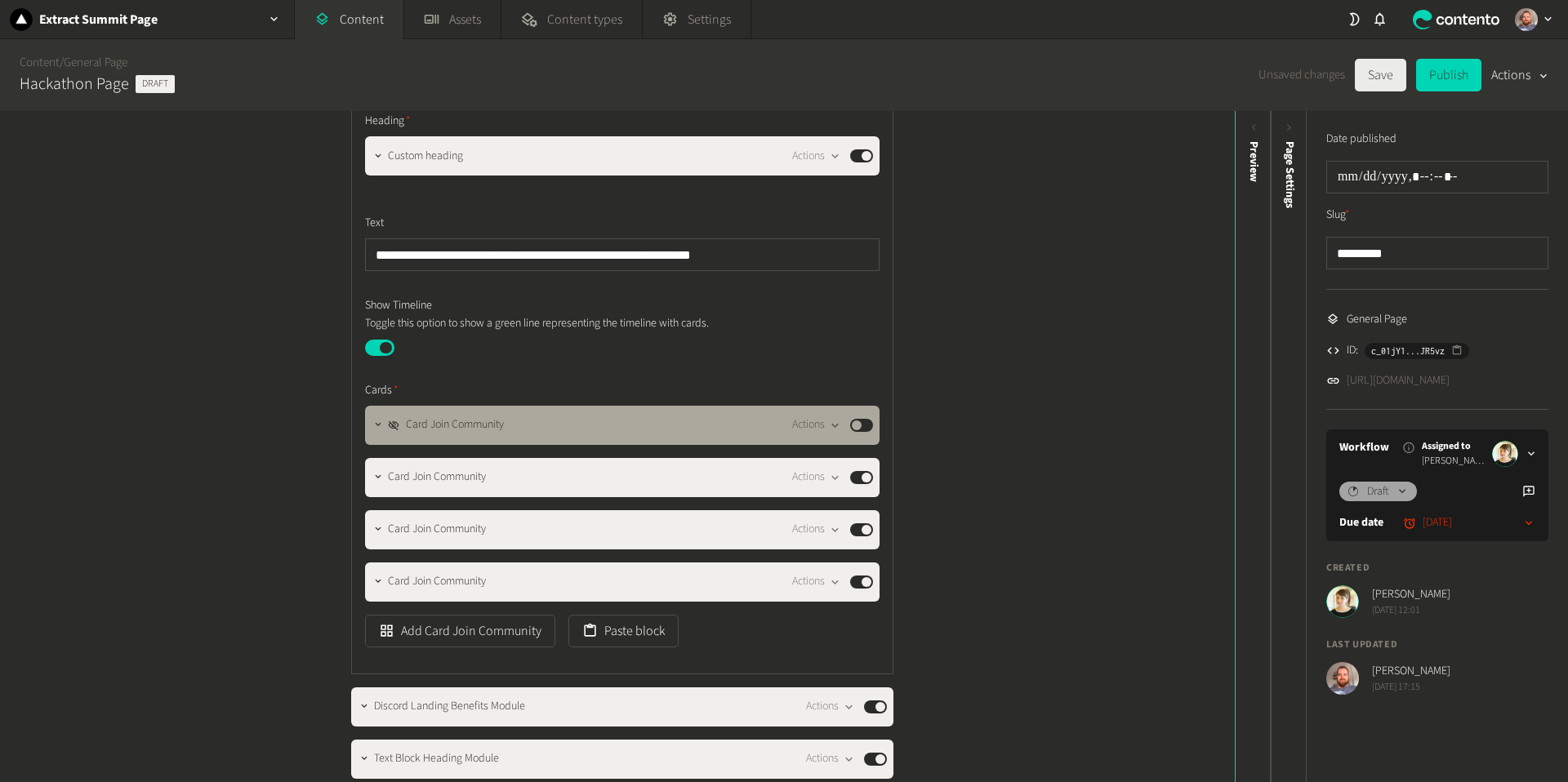 drag, startPoint x: 1369, startPoint y: 85, endPoint x: 1295, endPoint y: 119, distance: 81.43709 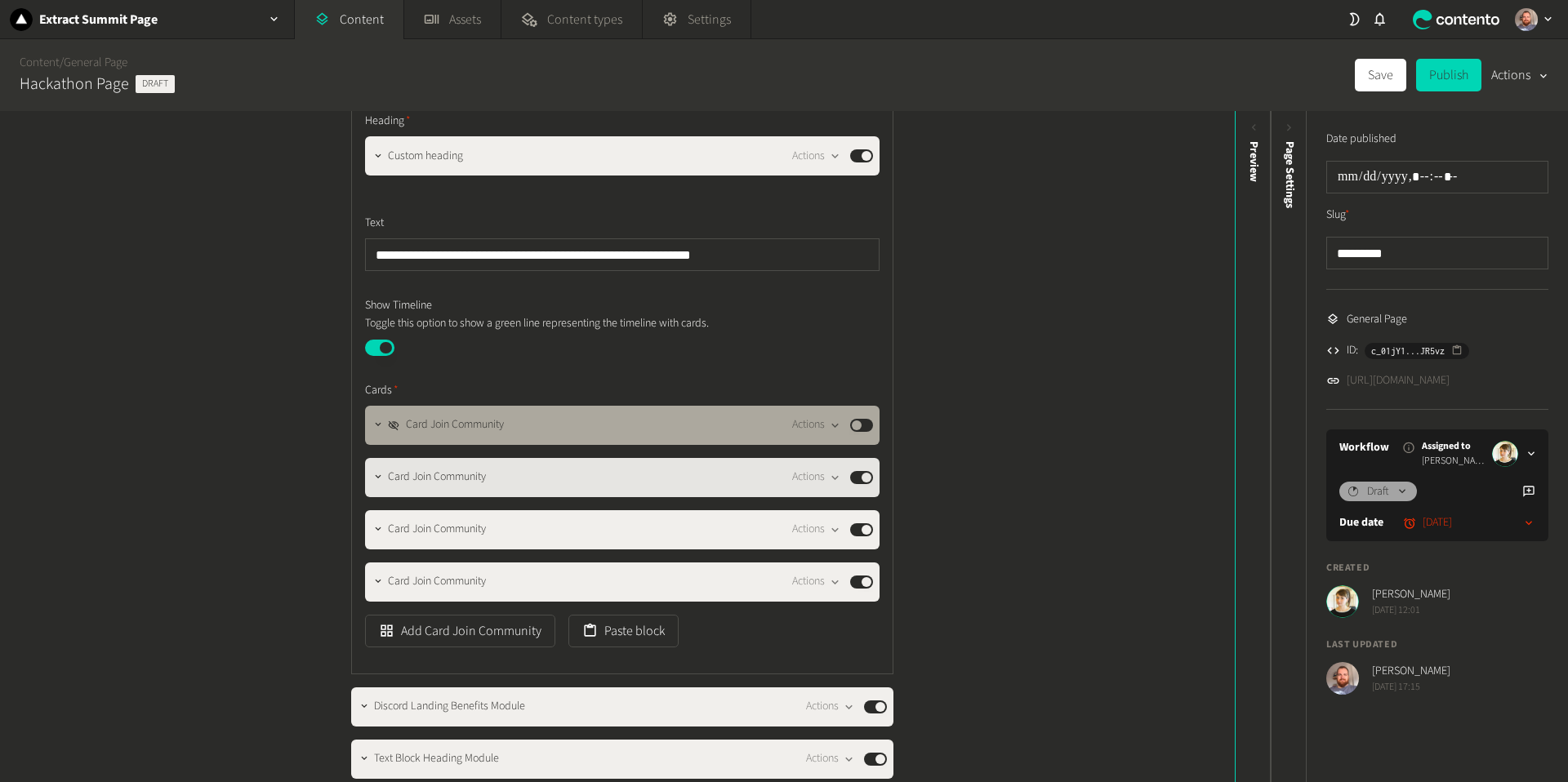click on "Published" 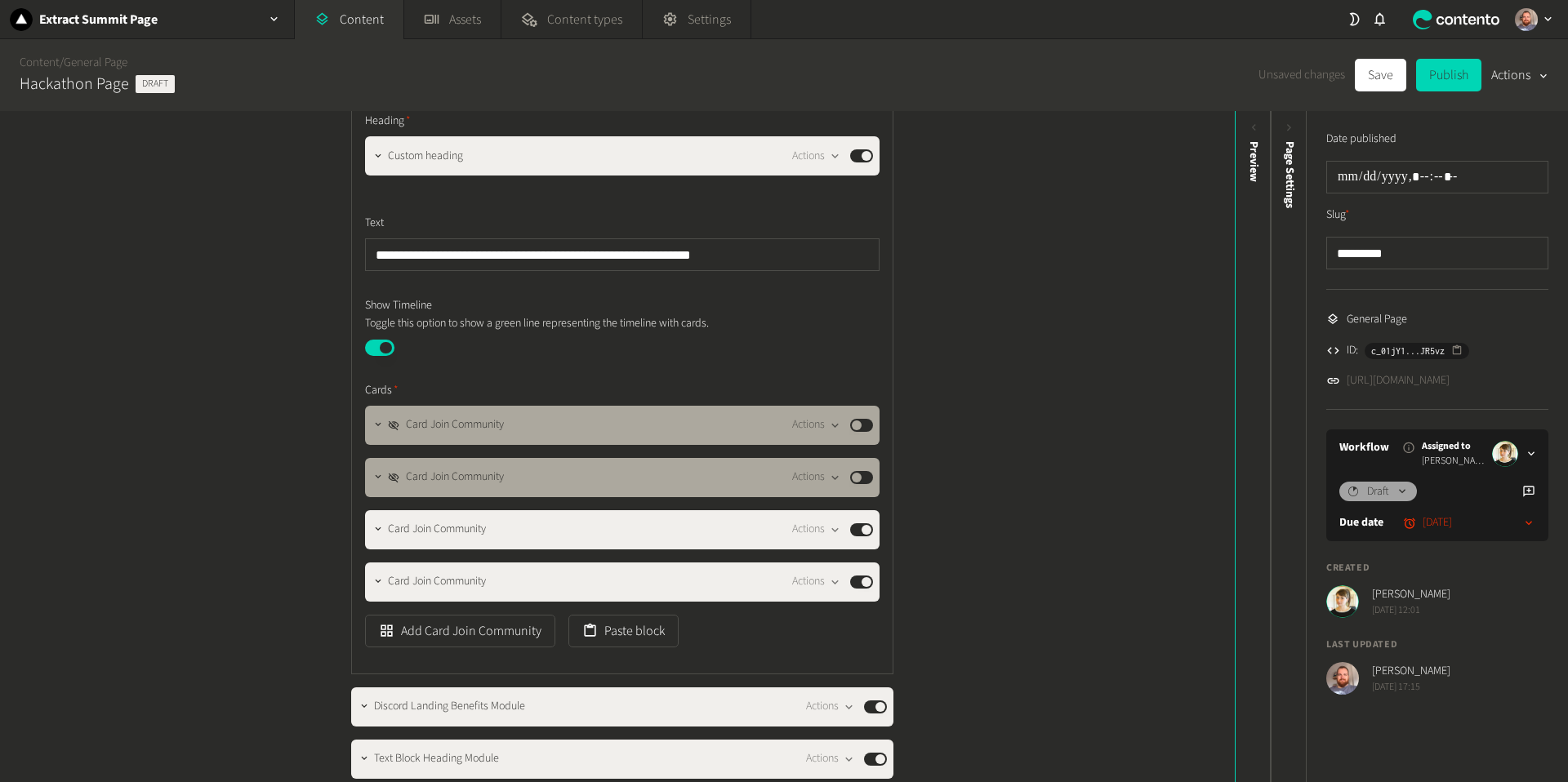 click on "Save" 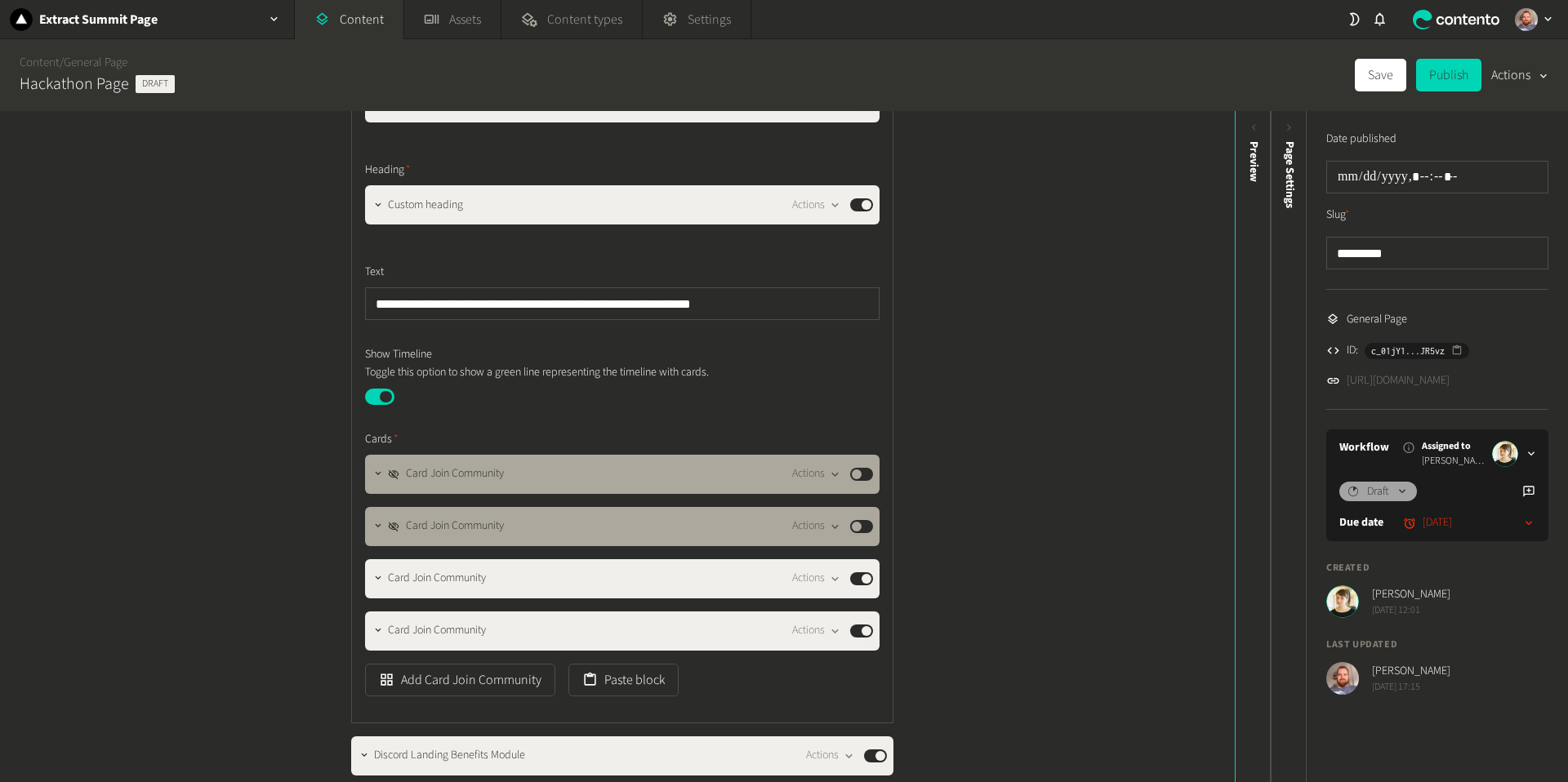 scroll, scrollTop: 629, scrollLeft: 0, axis: vertical 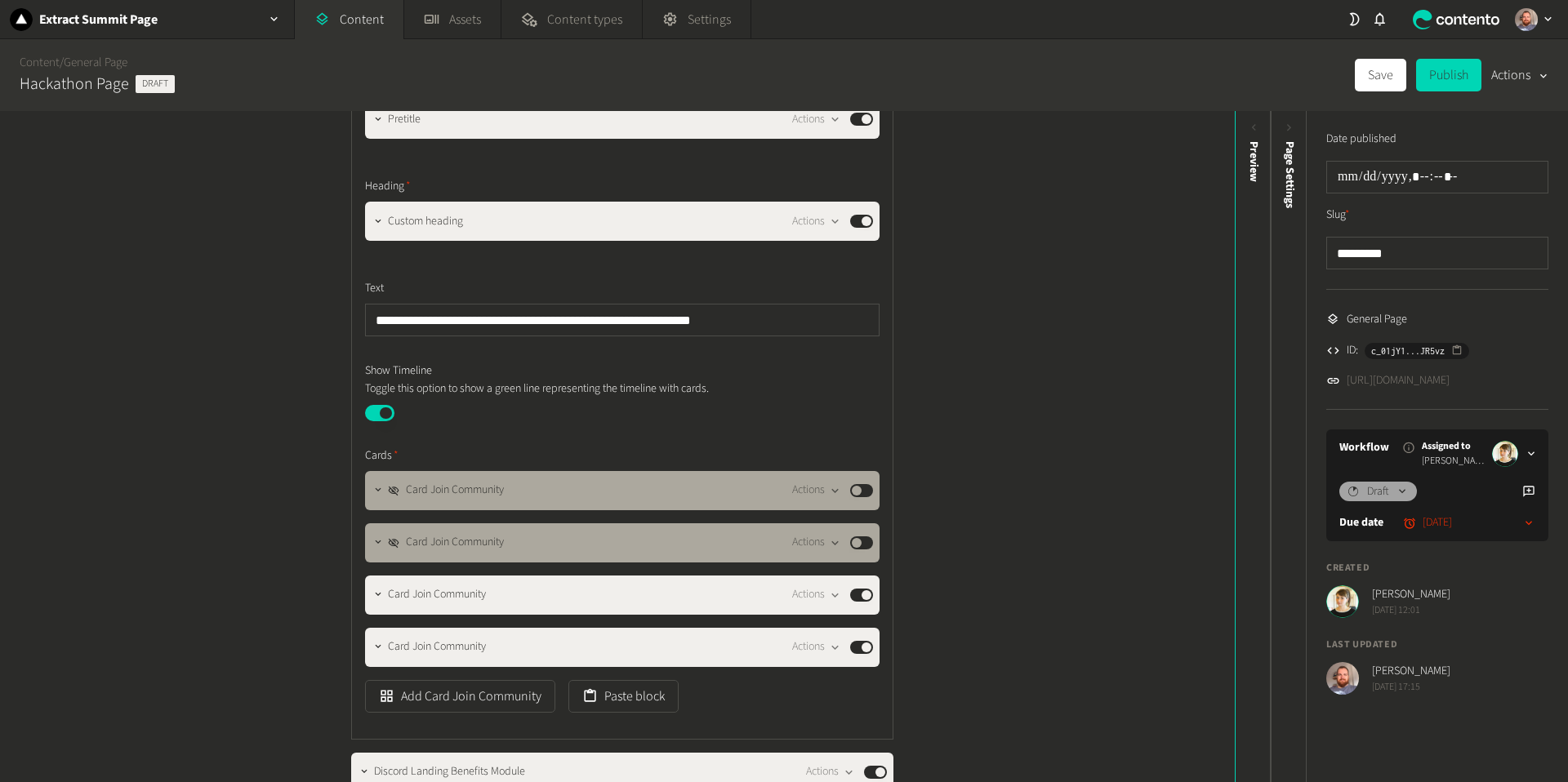 click on "Published" 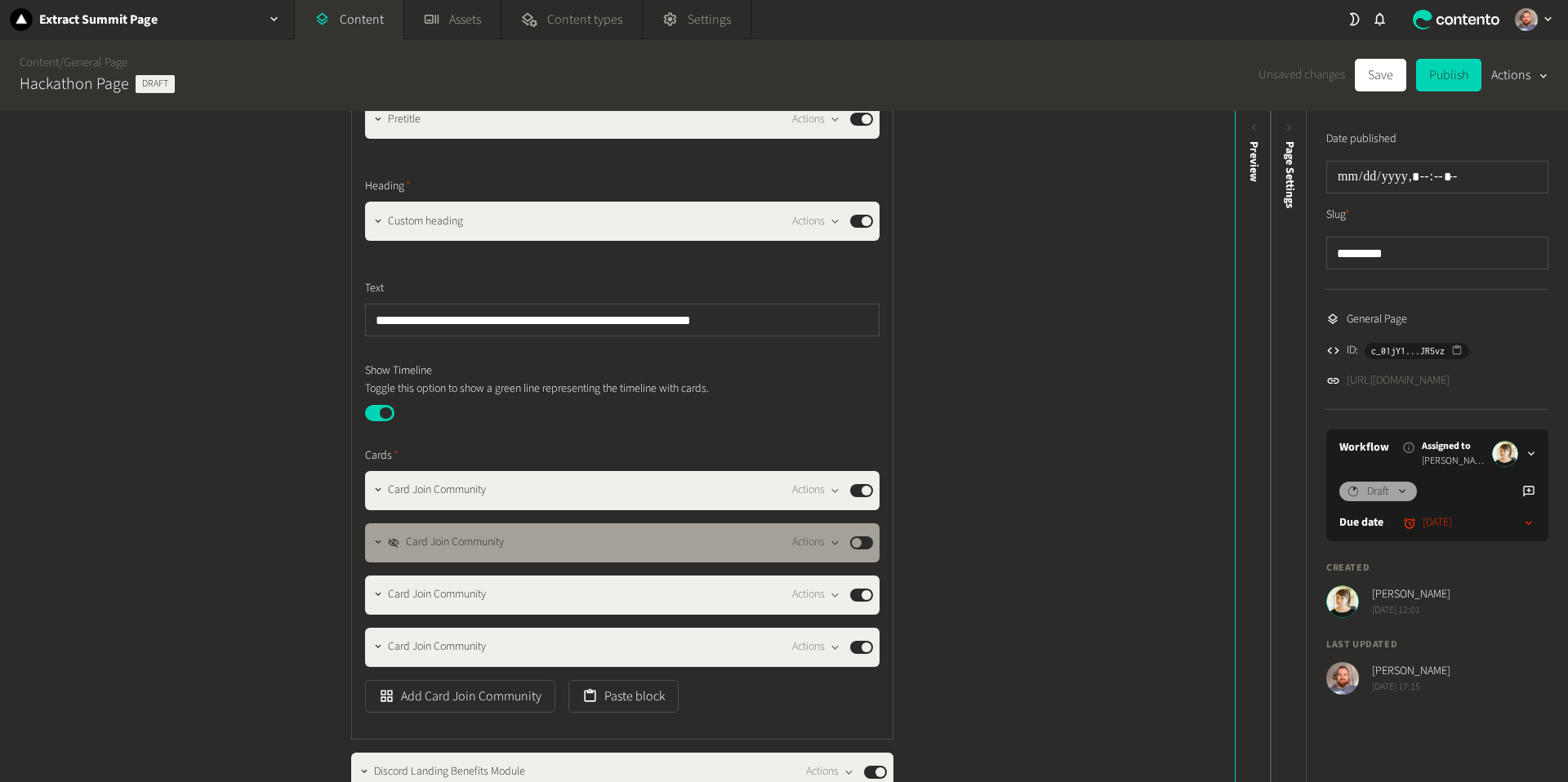click on "Published" 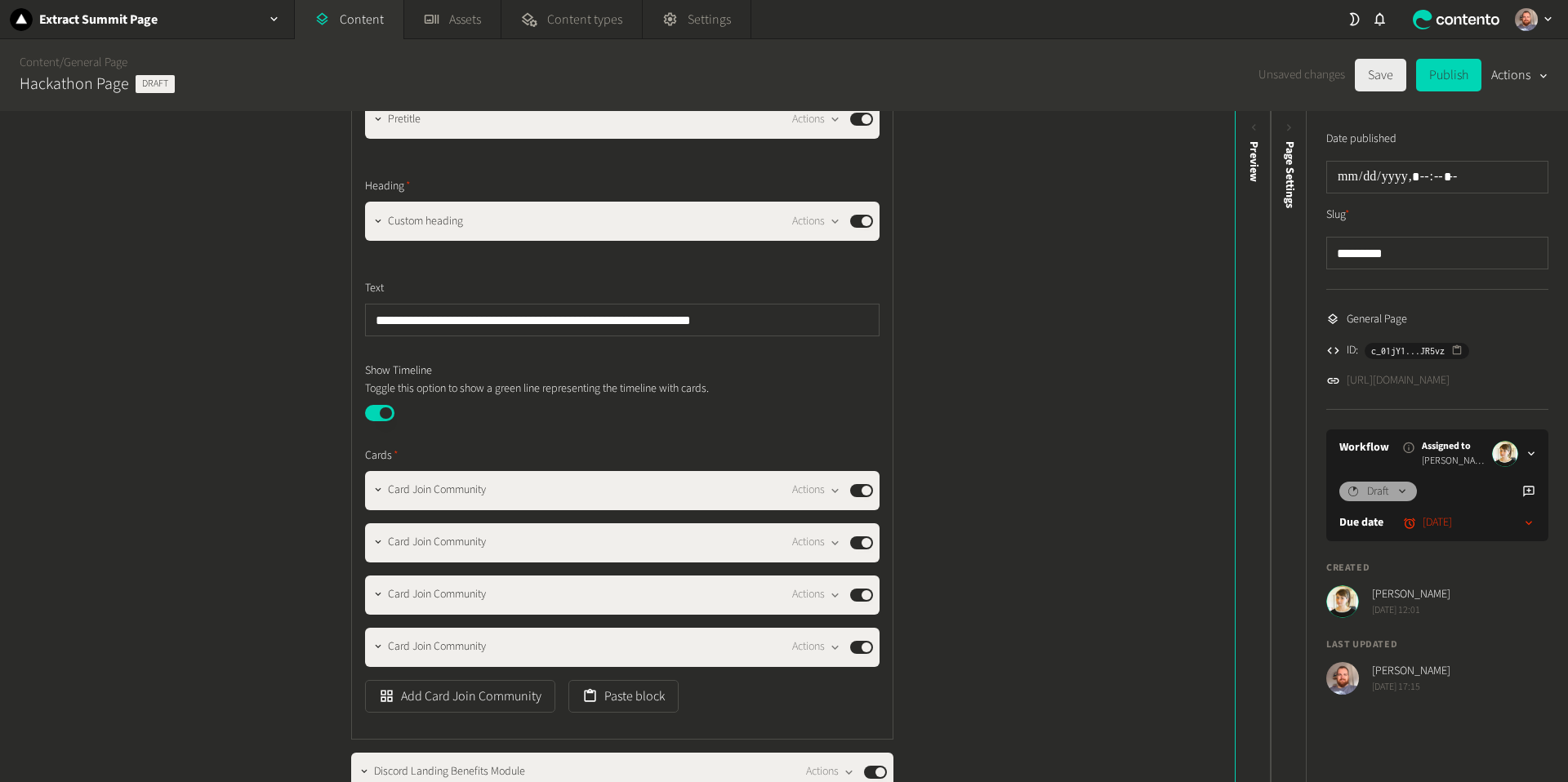 drag, startPoint x: 1386, startPoint y: 78, endPoint x: 1356, endPoint y: 98, distance: 36.05551 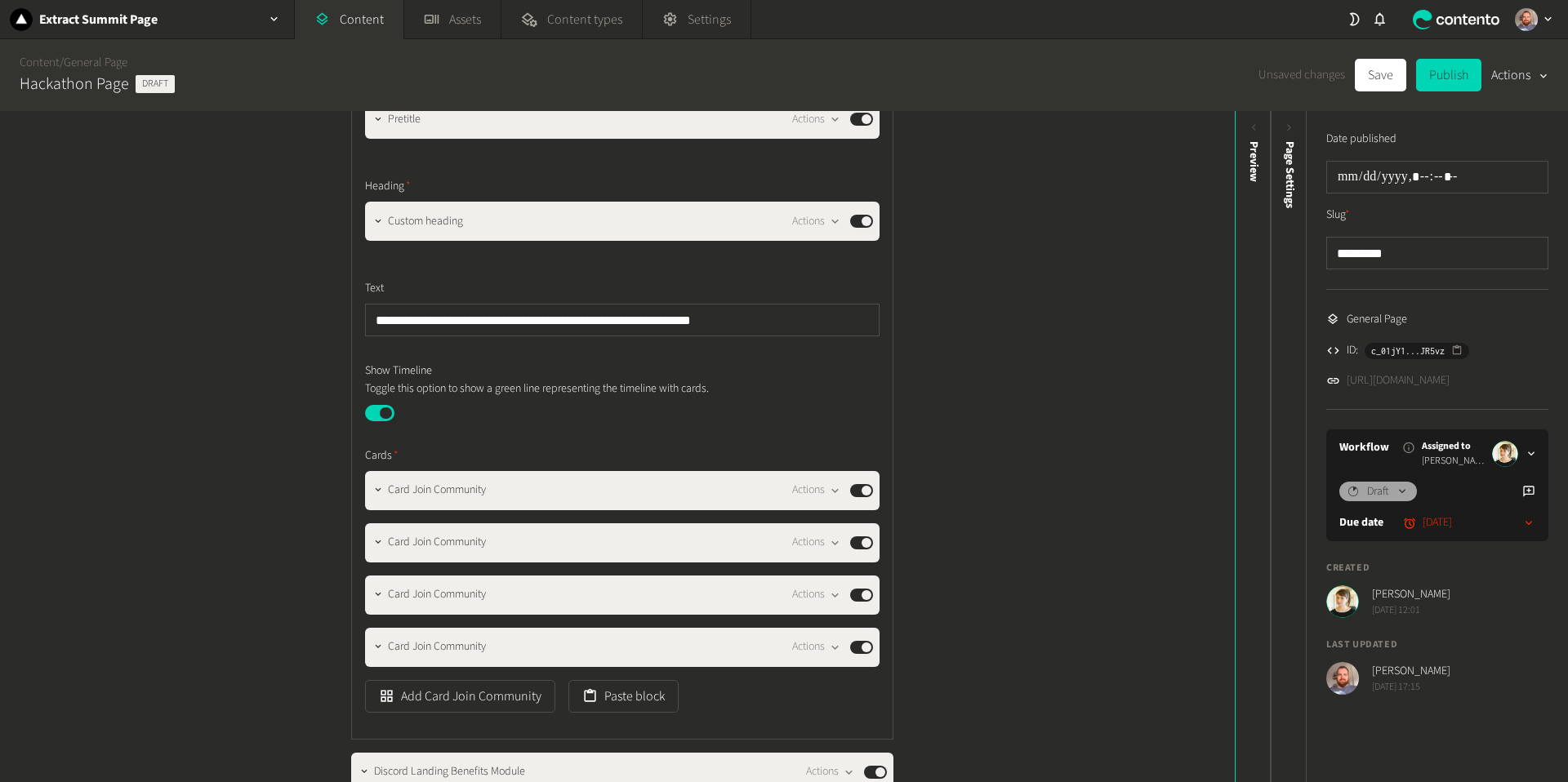 click on "Save" 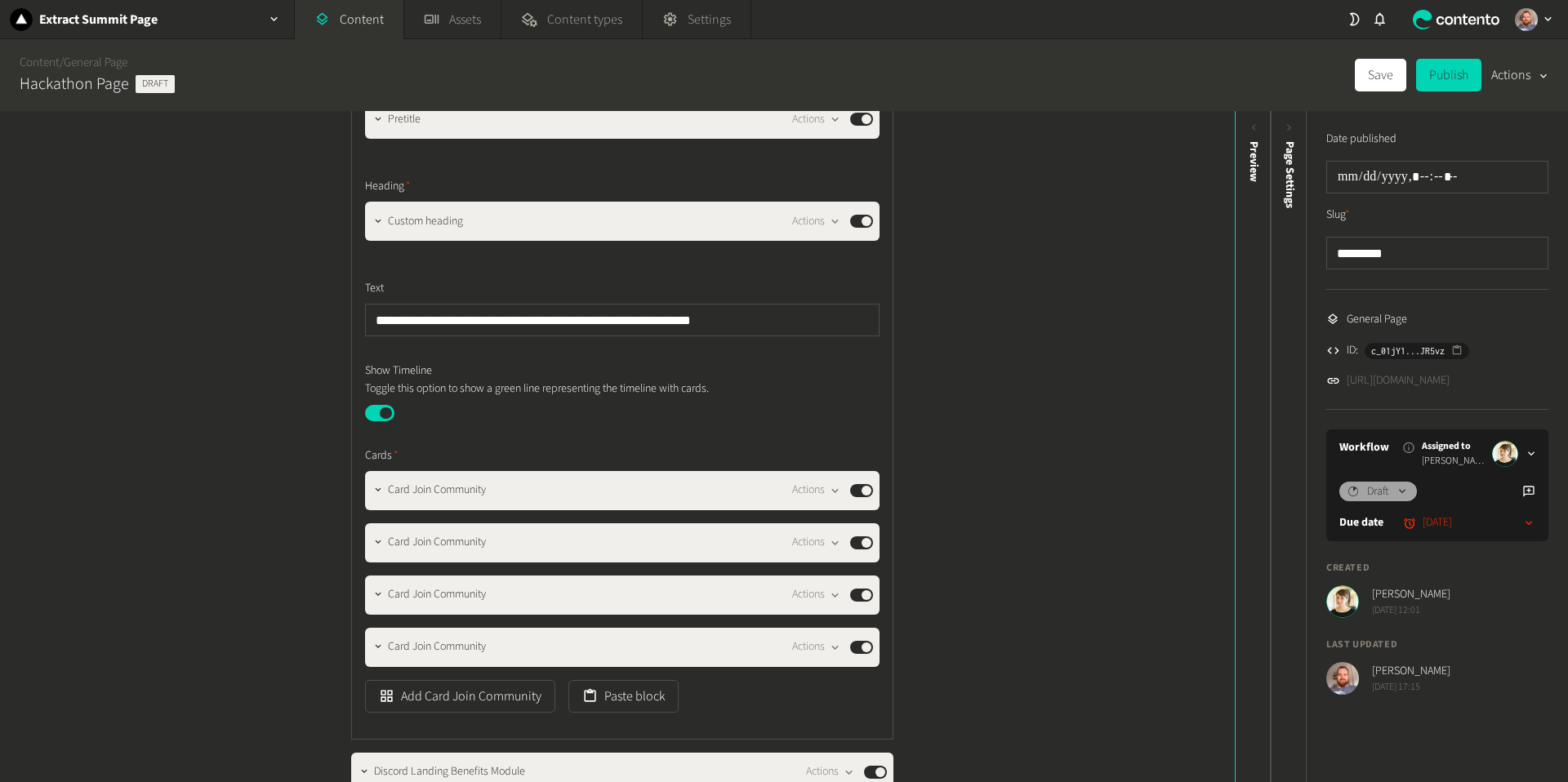 scroll, scrollTop: 629, scrollLeft: 0, axis: vertical 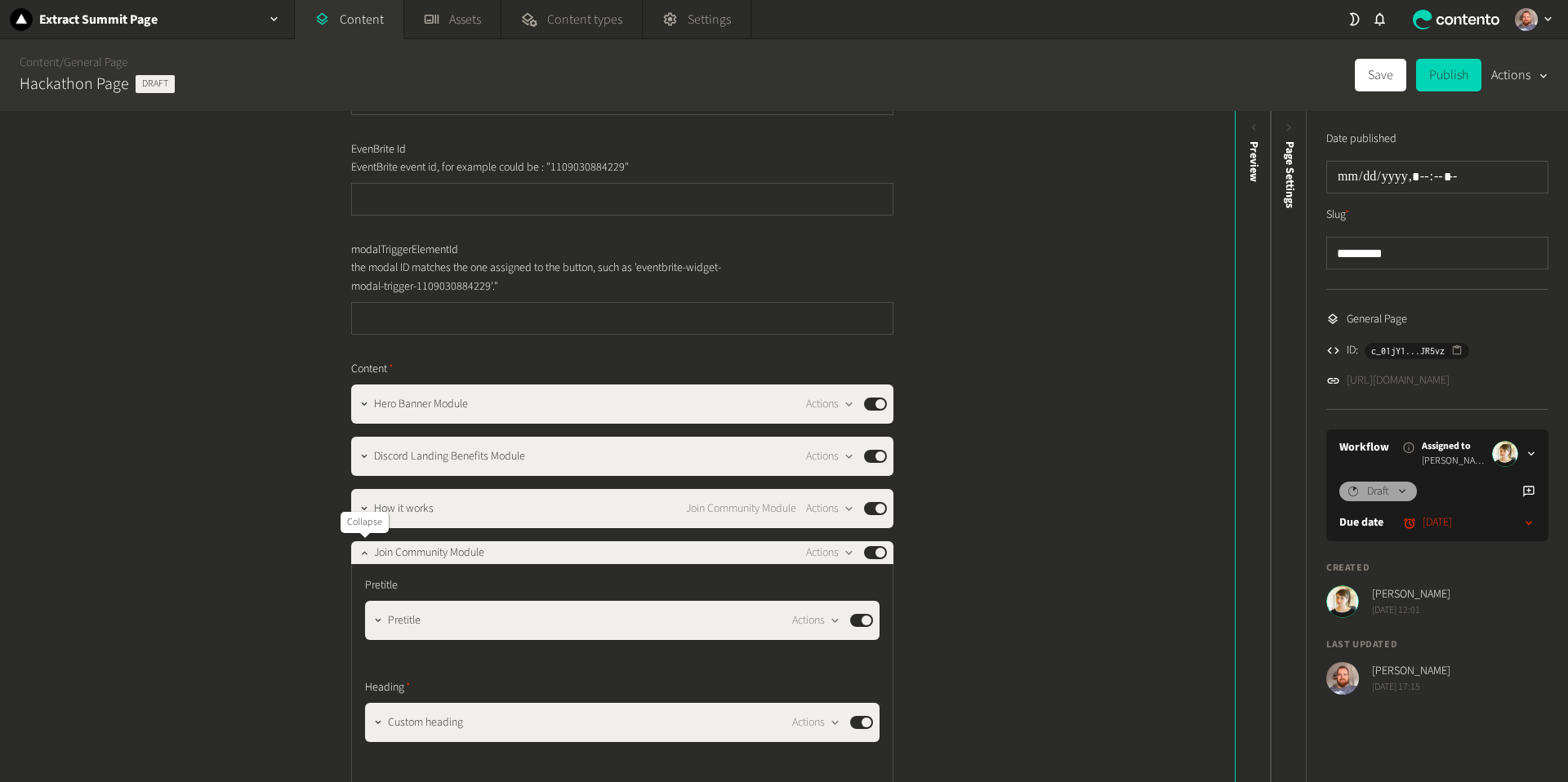 drag, startPoint x: 363, startPoint y: 556, endPoint x: 300, endPoint y: 512, distance: 76.844 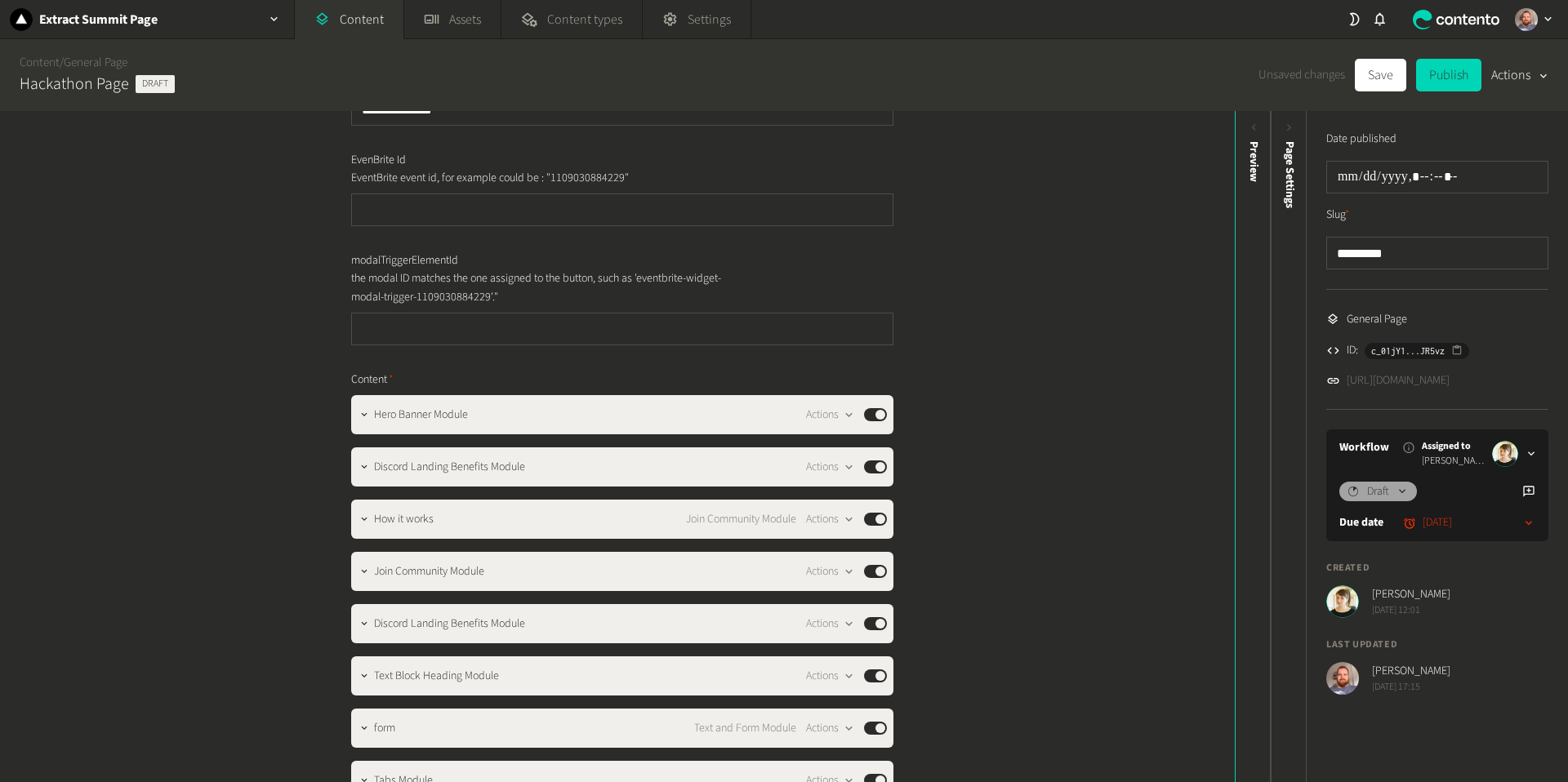 scroll, scrollTop: 0, scrollLeft: 0, axis: both 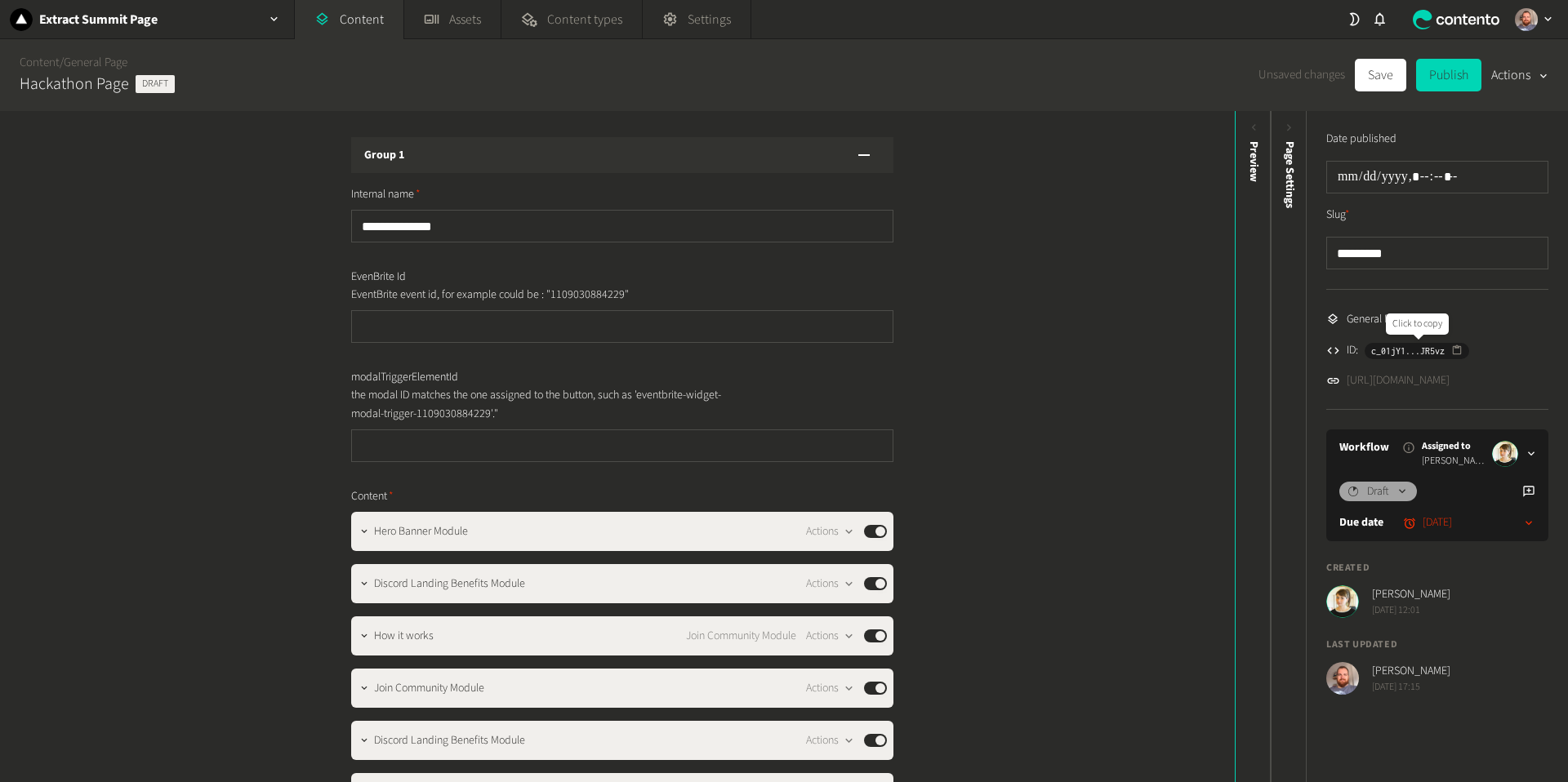 click 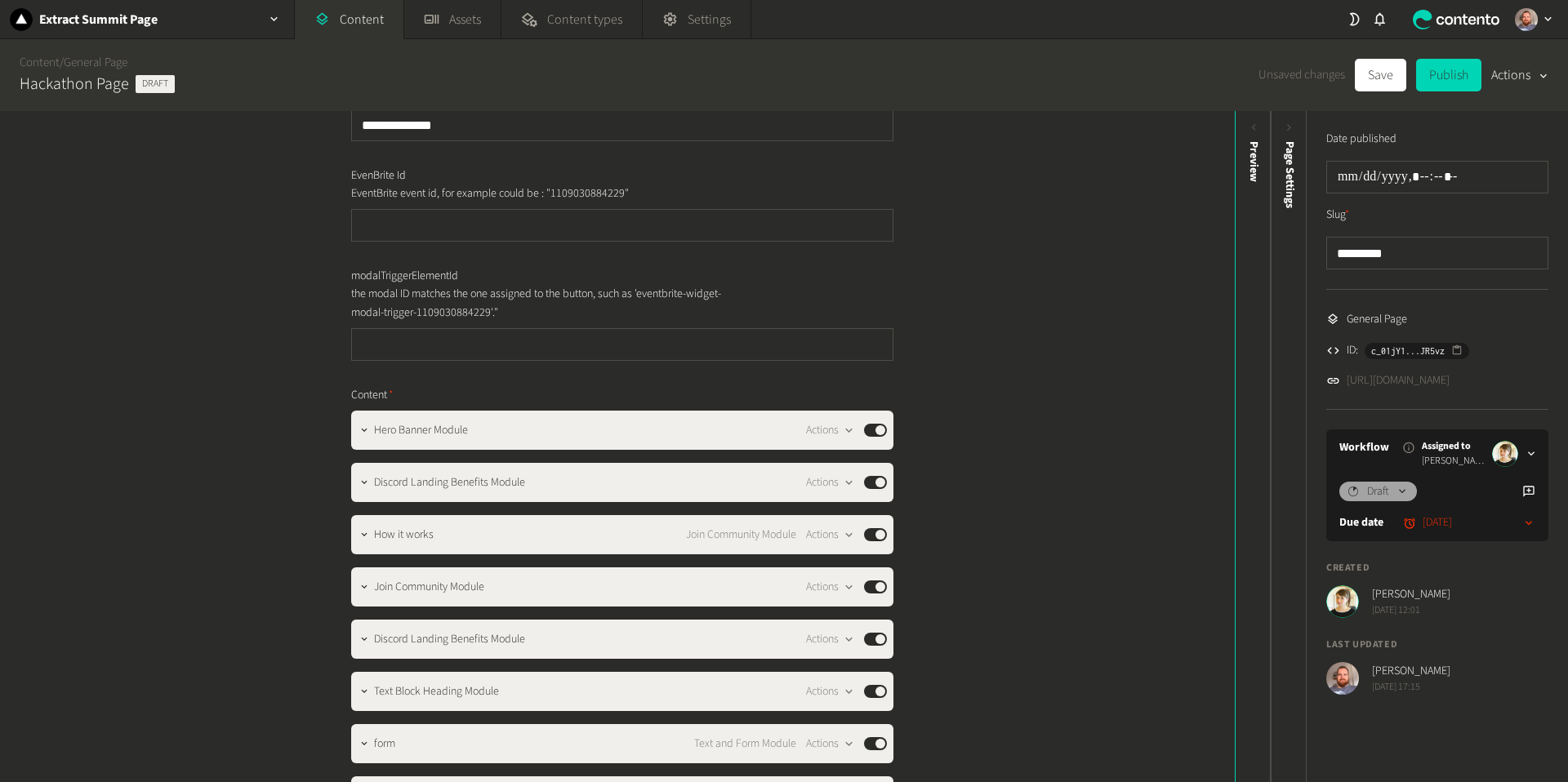 scroll, scrollTop: 102, scrollLeft: 0, axis: vertical 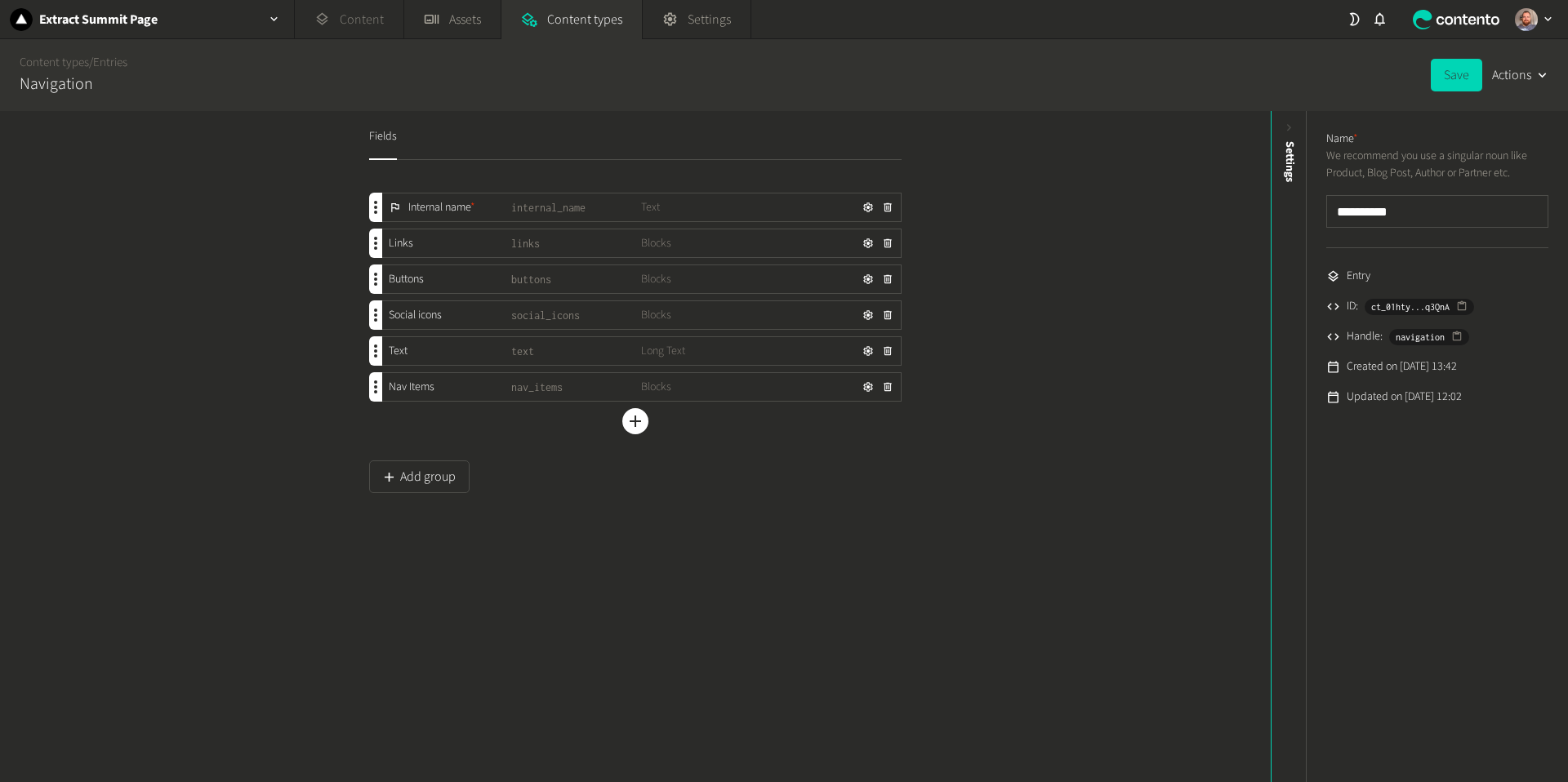 click on "Content" 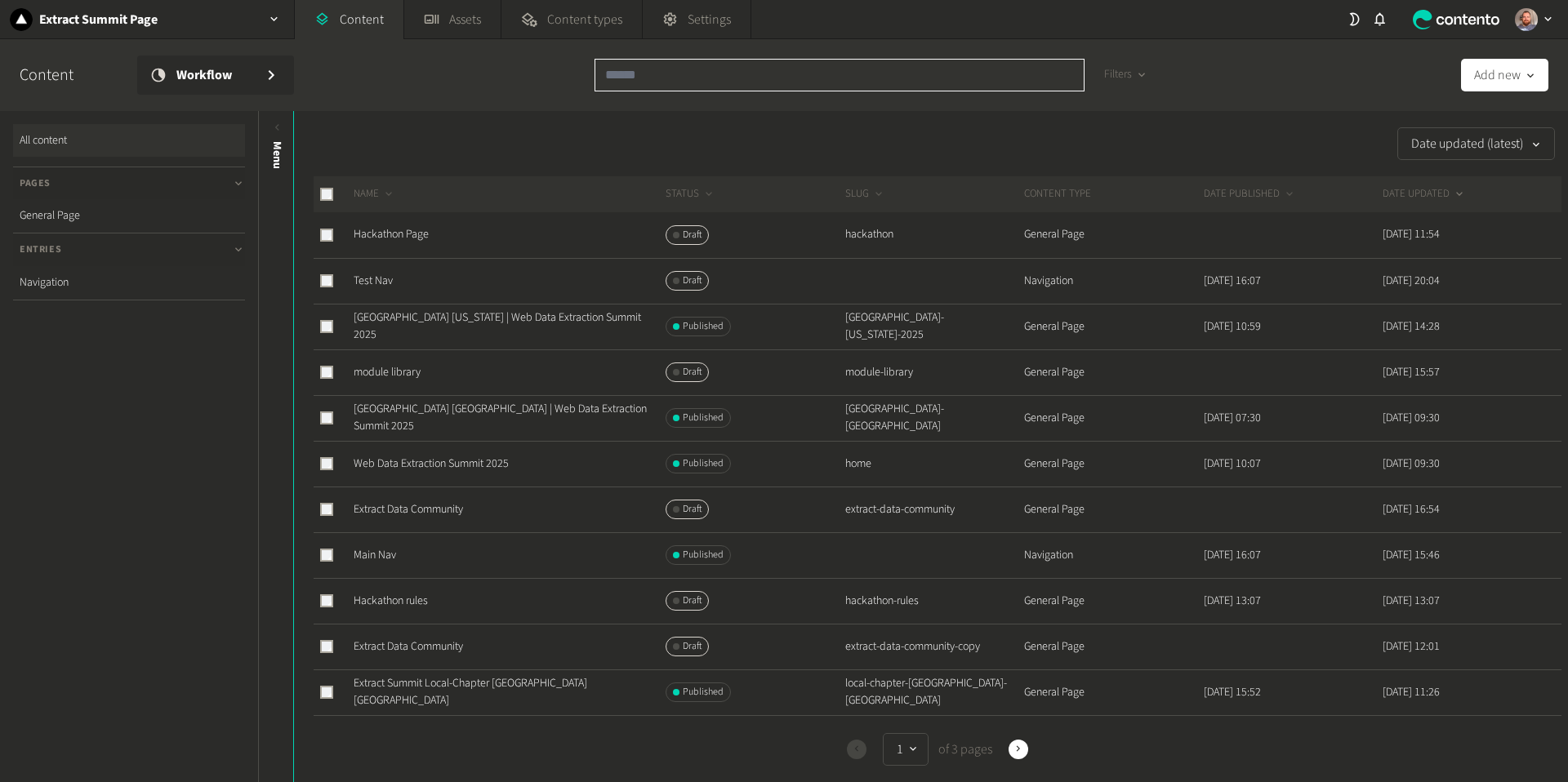 click 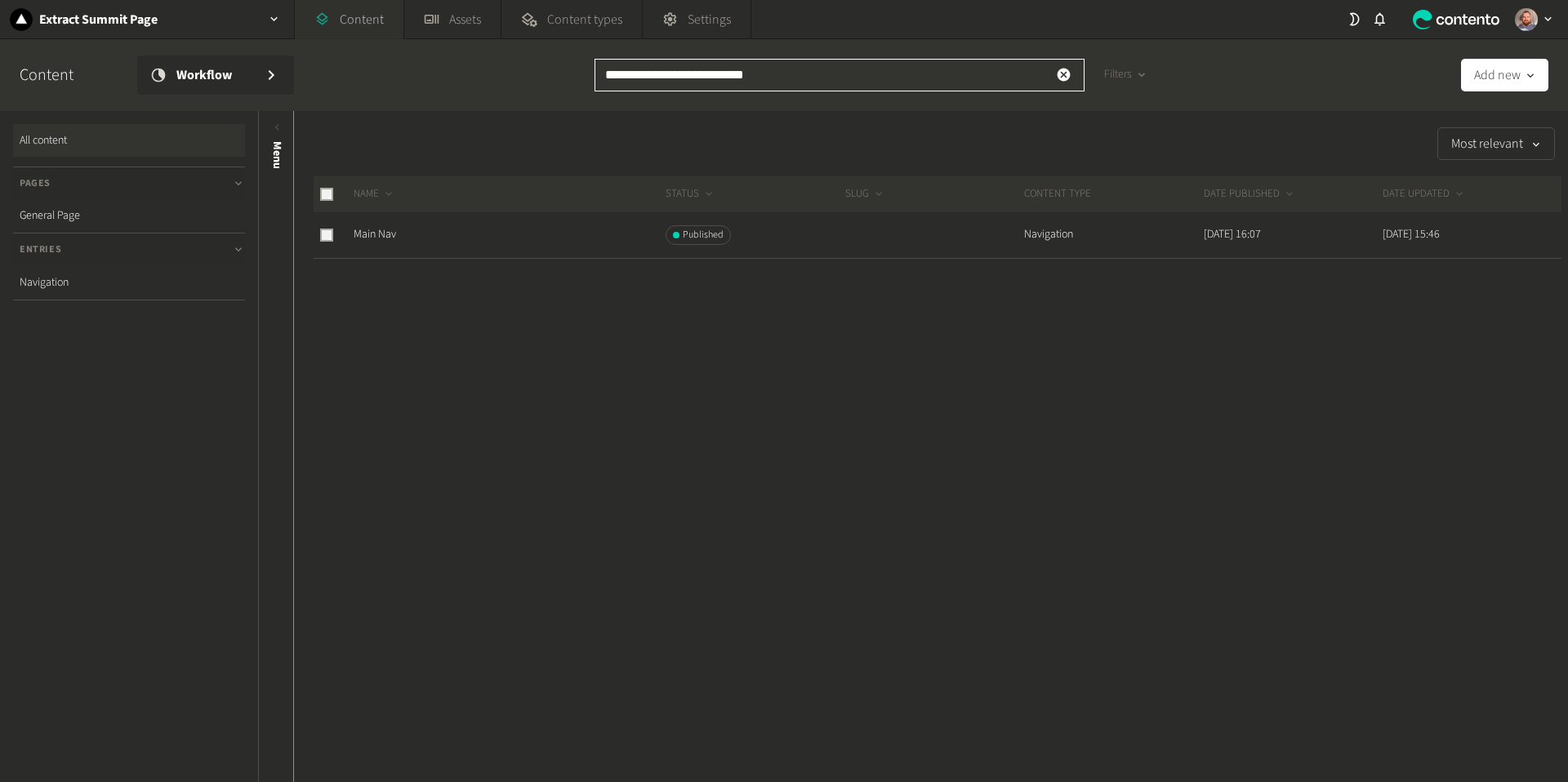 type on "**********" 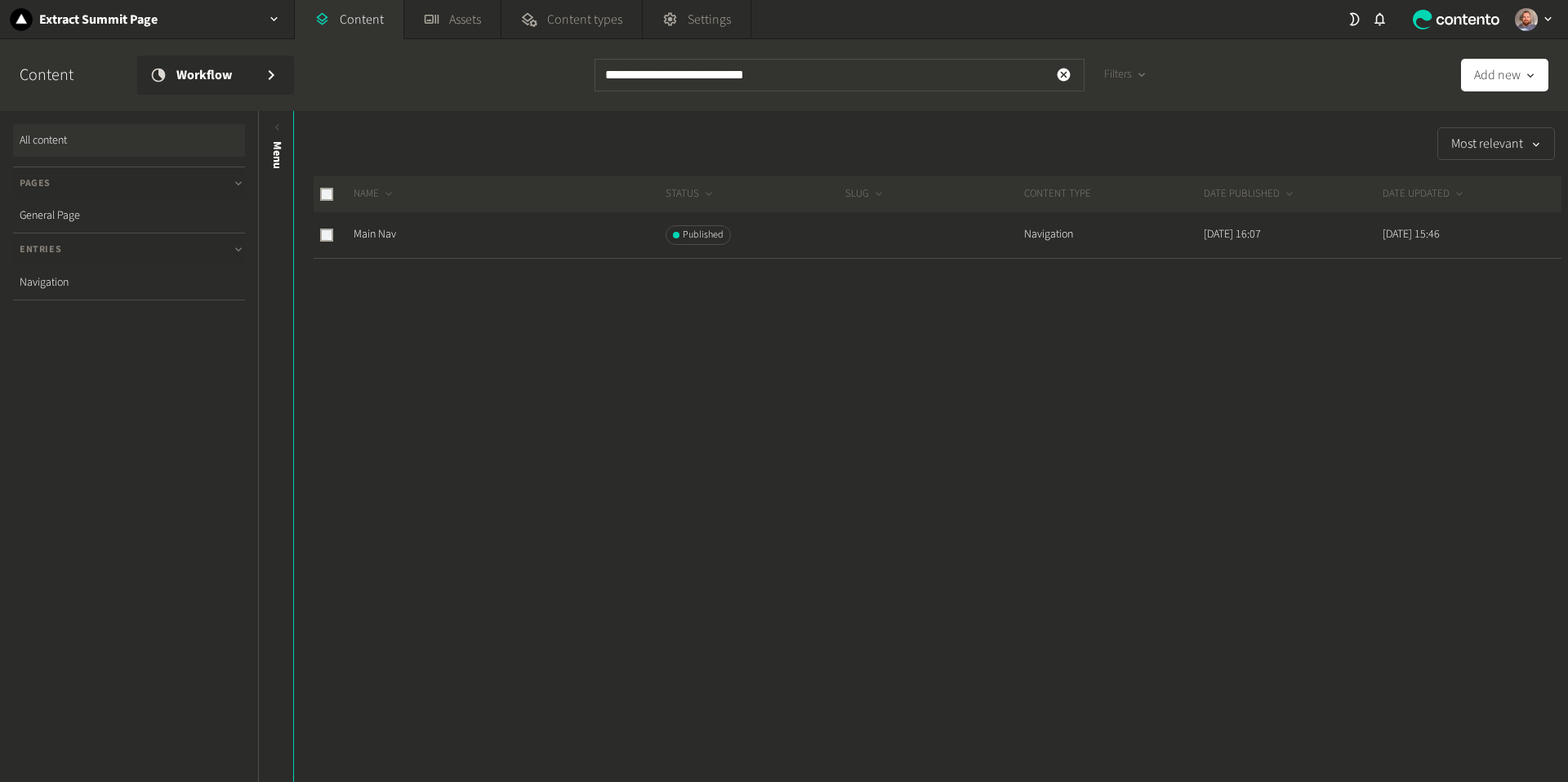 drag, startPoint x: 366, startPoint y: 16, endPoint x: 403, endPoint y: 93, distance: 85.42833 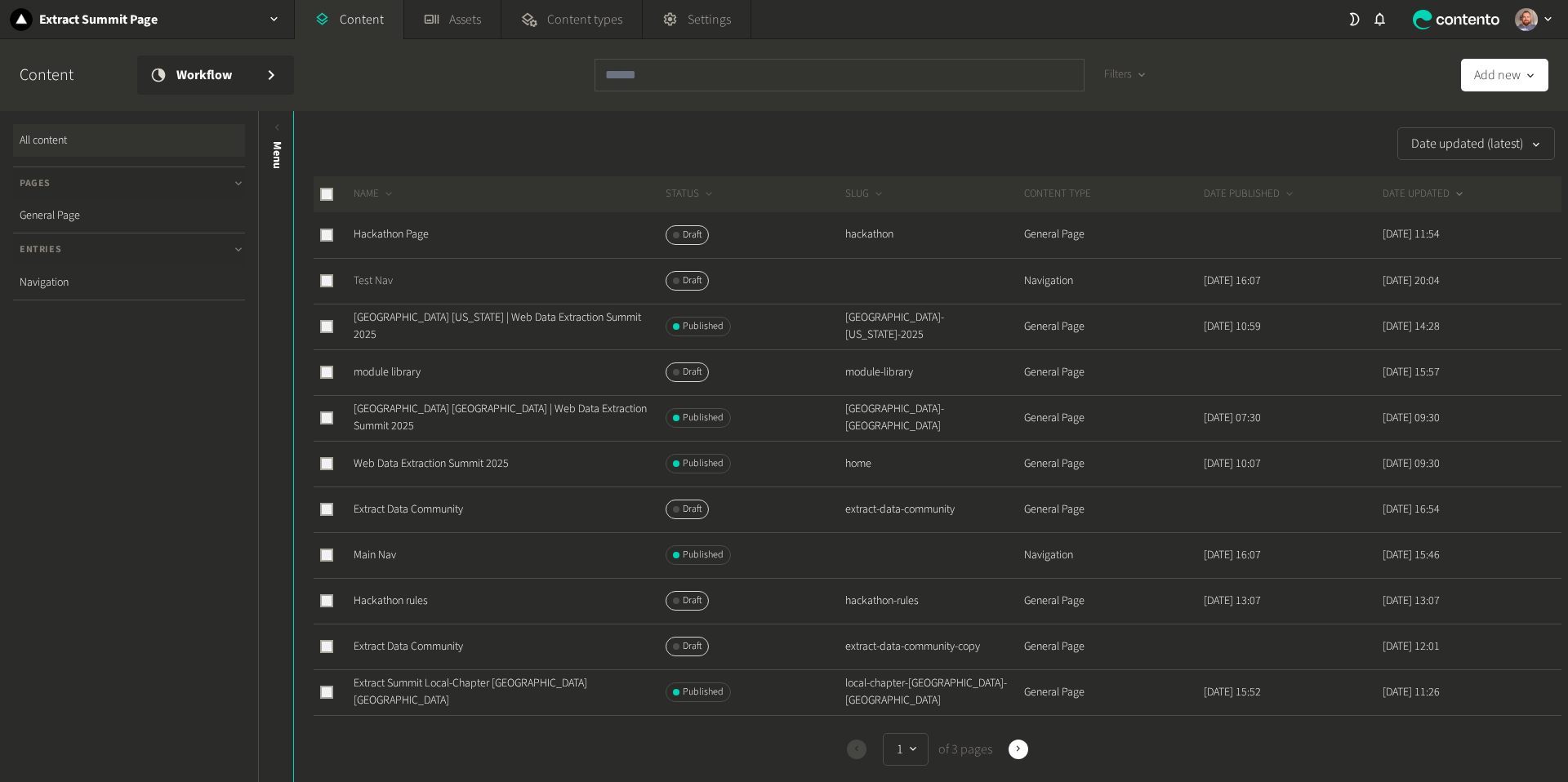 click on "Test Nav" 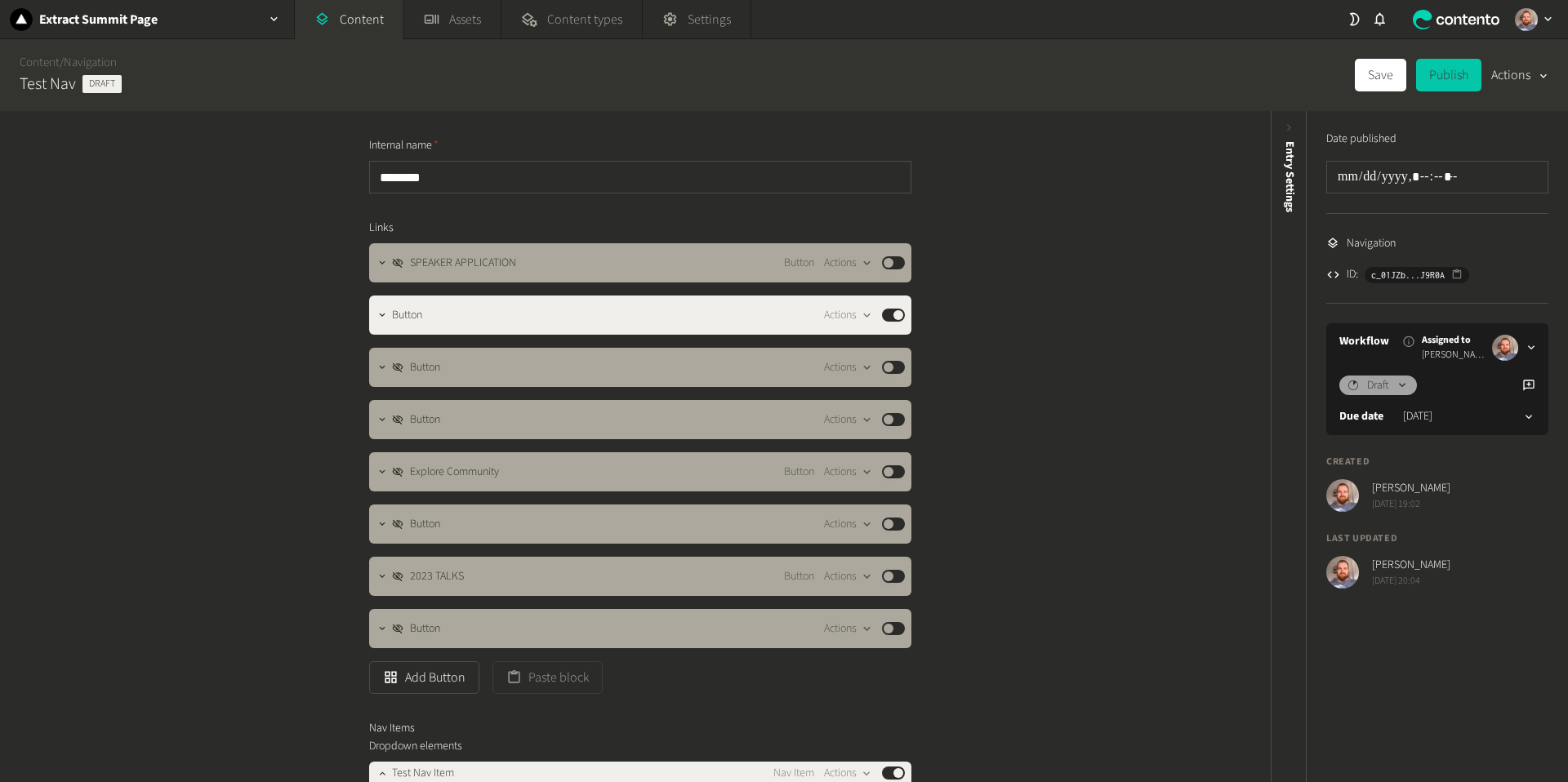 click on "Publish" 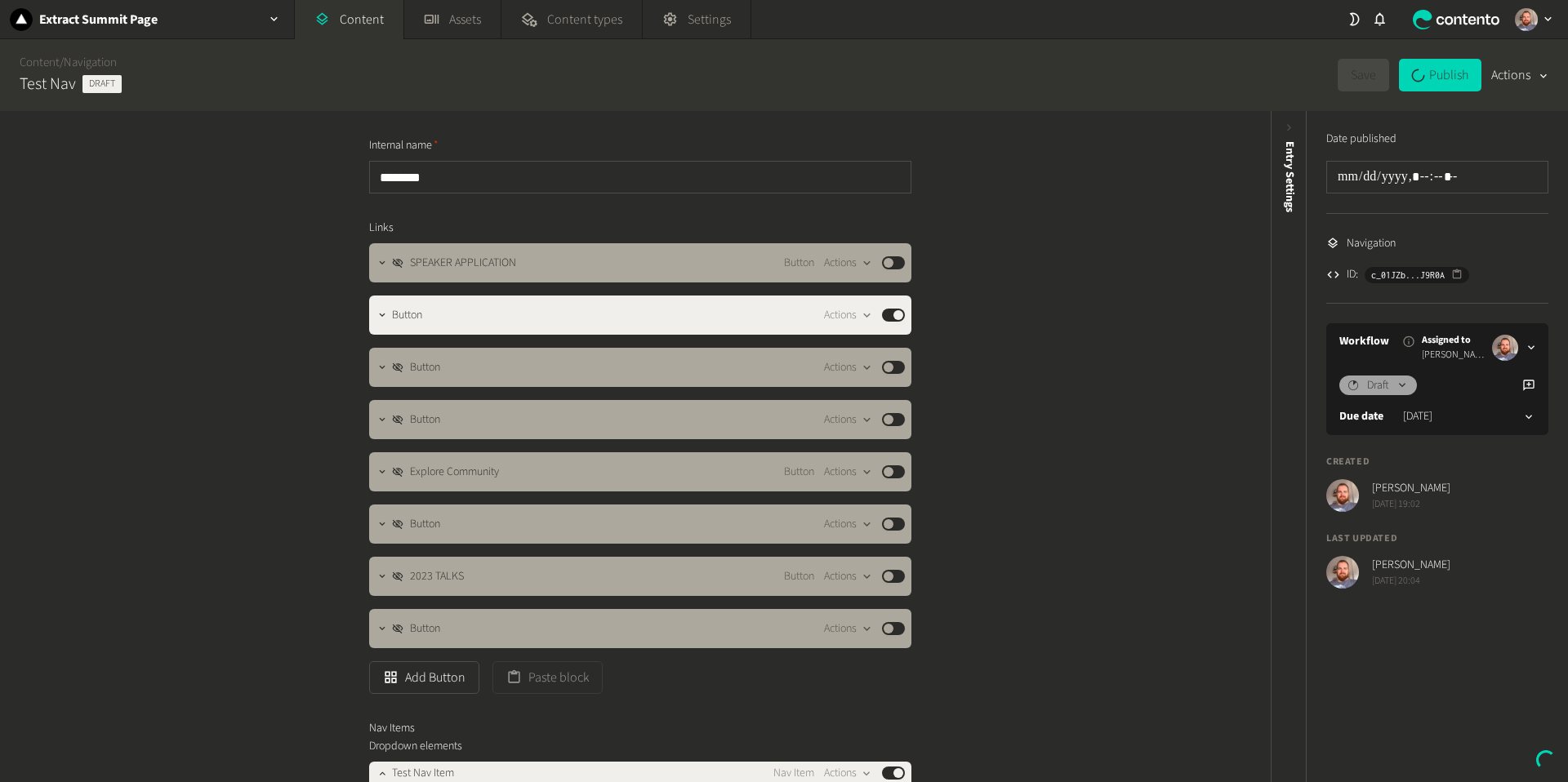 type on "**********" 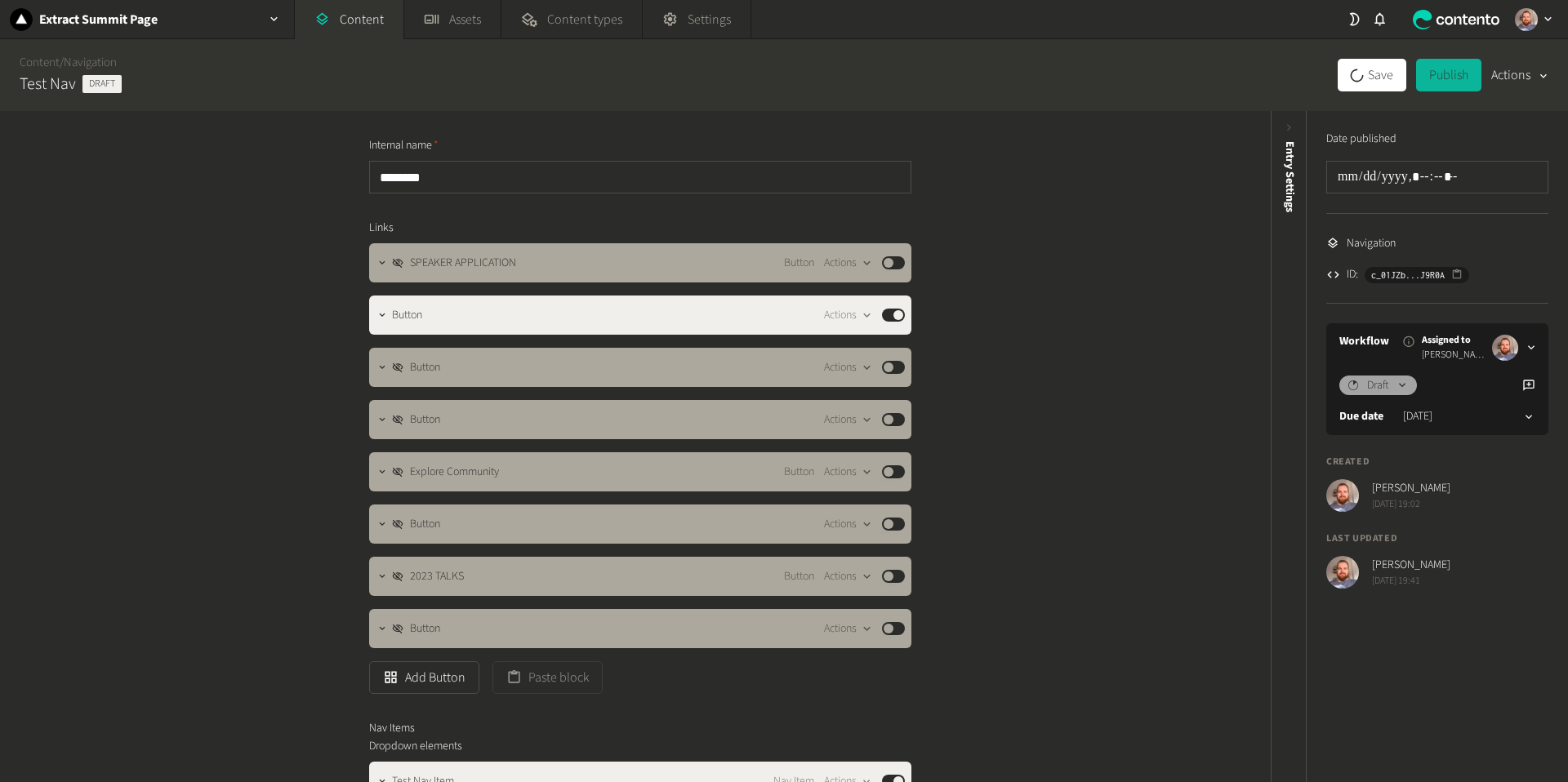 scroll, scrollTop: 0, scrollLeft: 0, axis: both 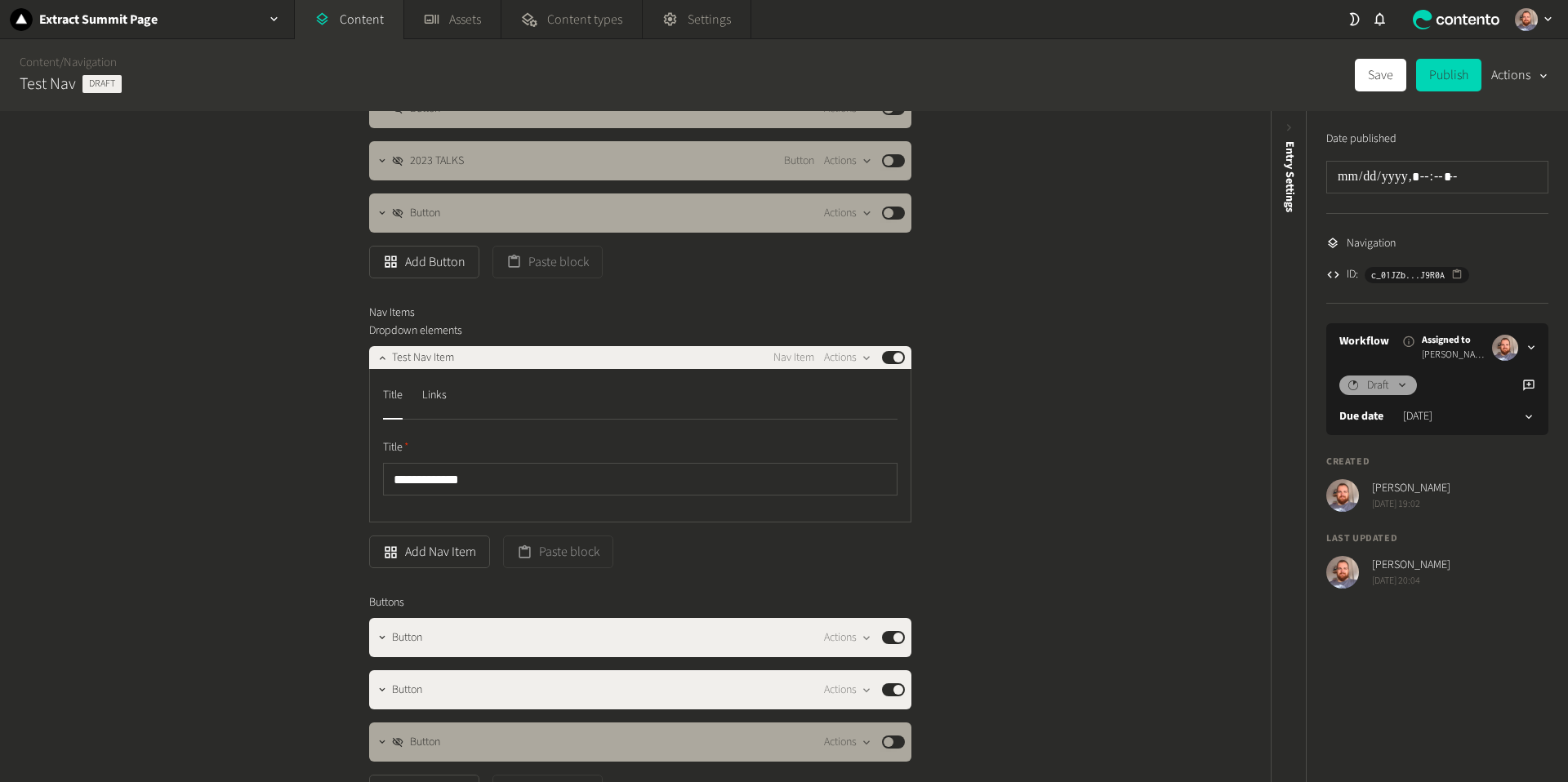 click on "Title  Links" 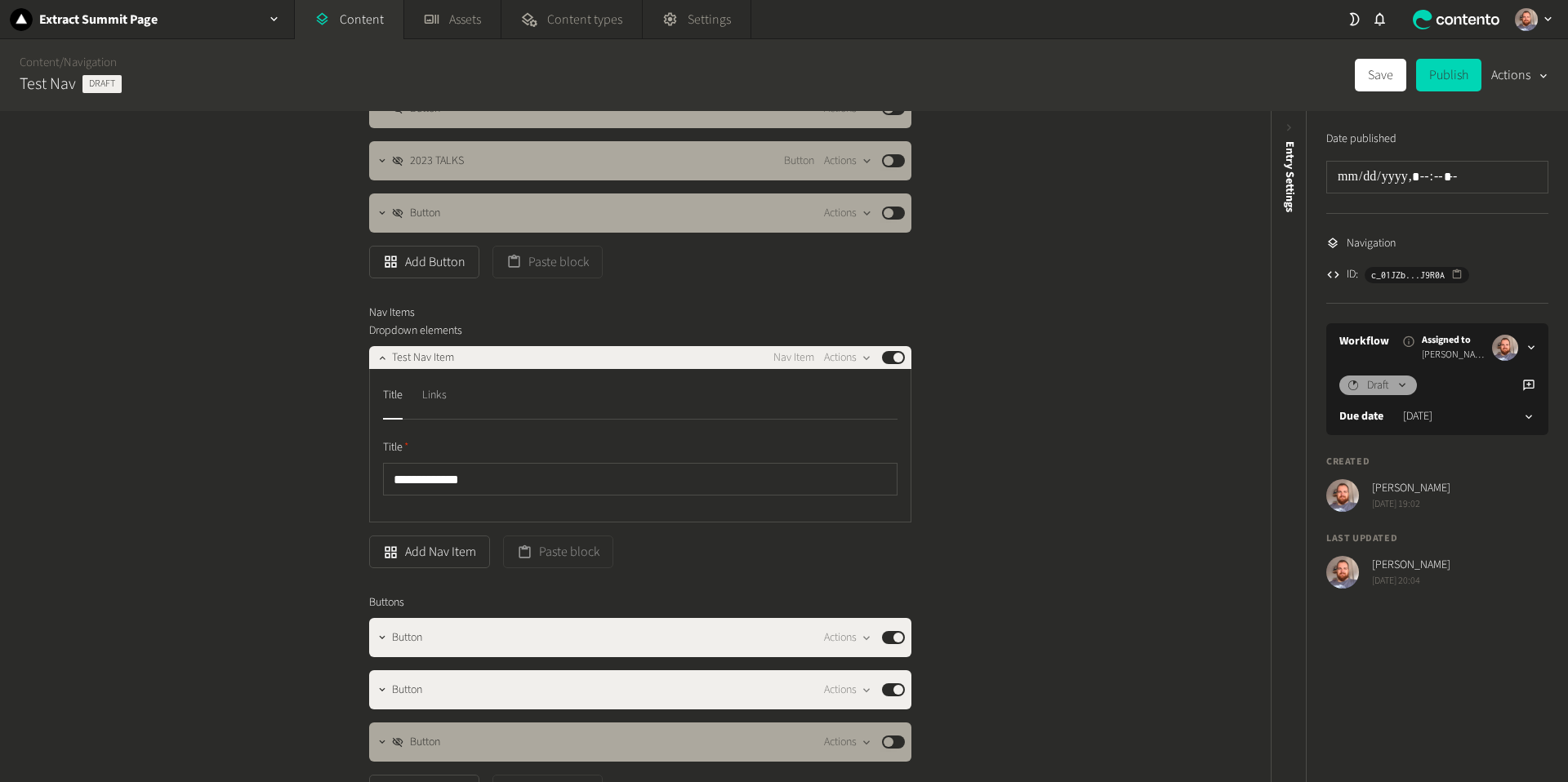 click on "Links" 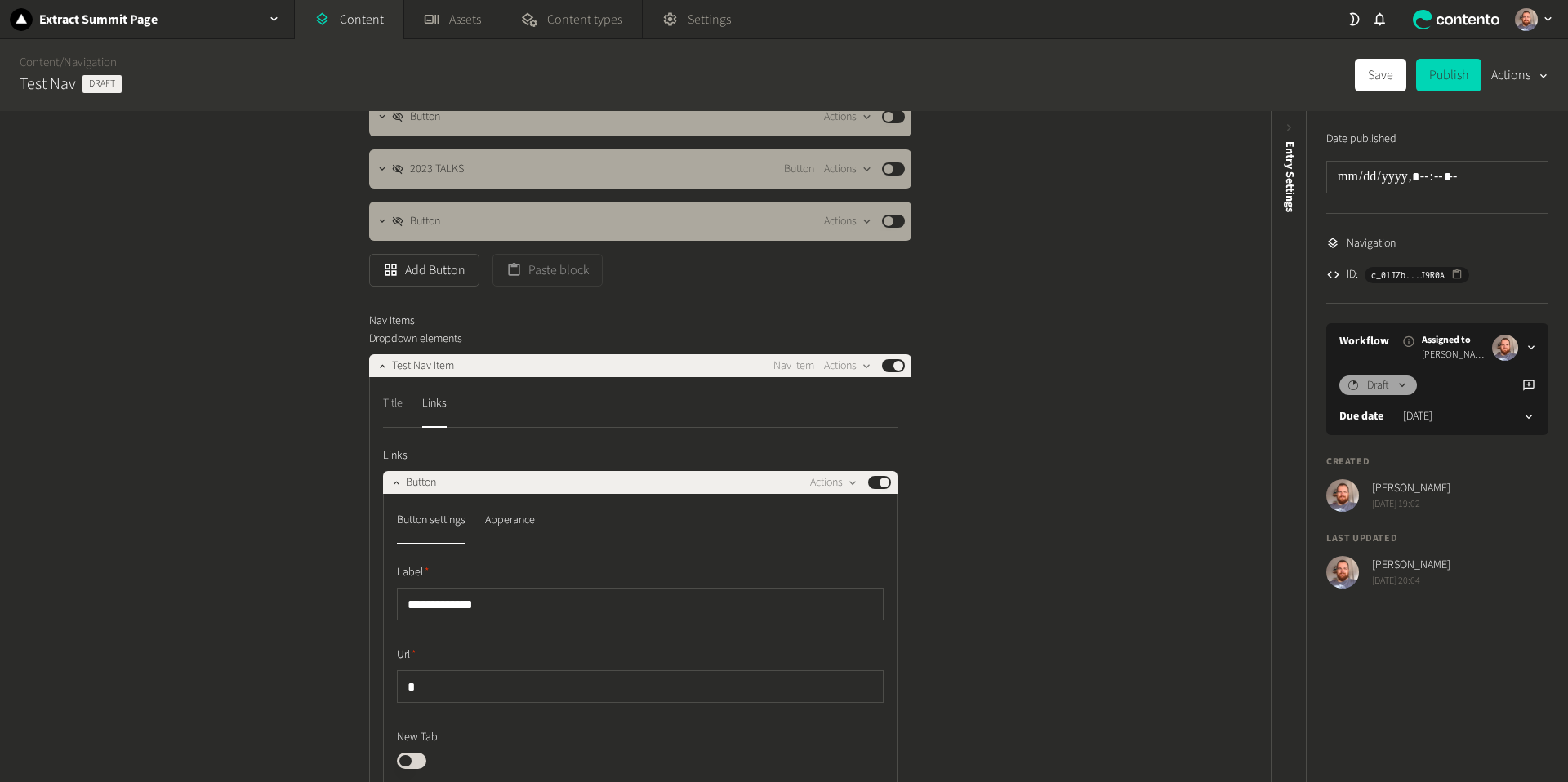 scroll, scrollTop: 381, scrollLeft: 0, axis: vertical 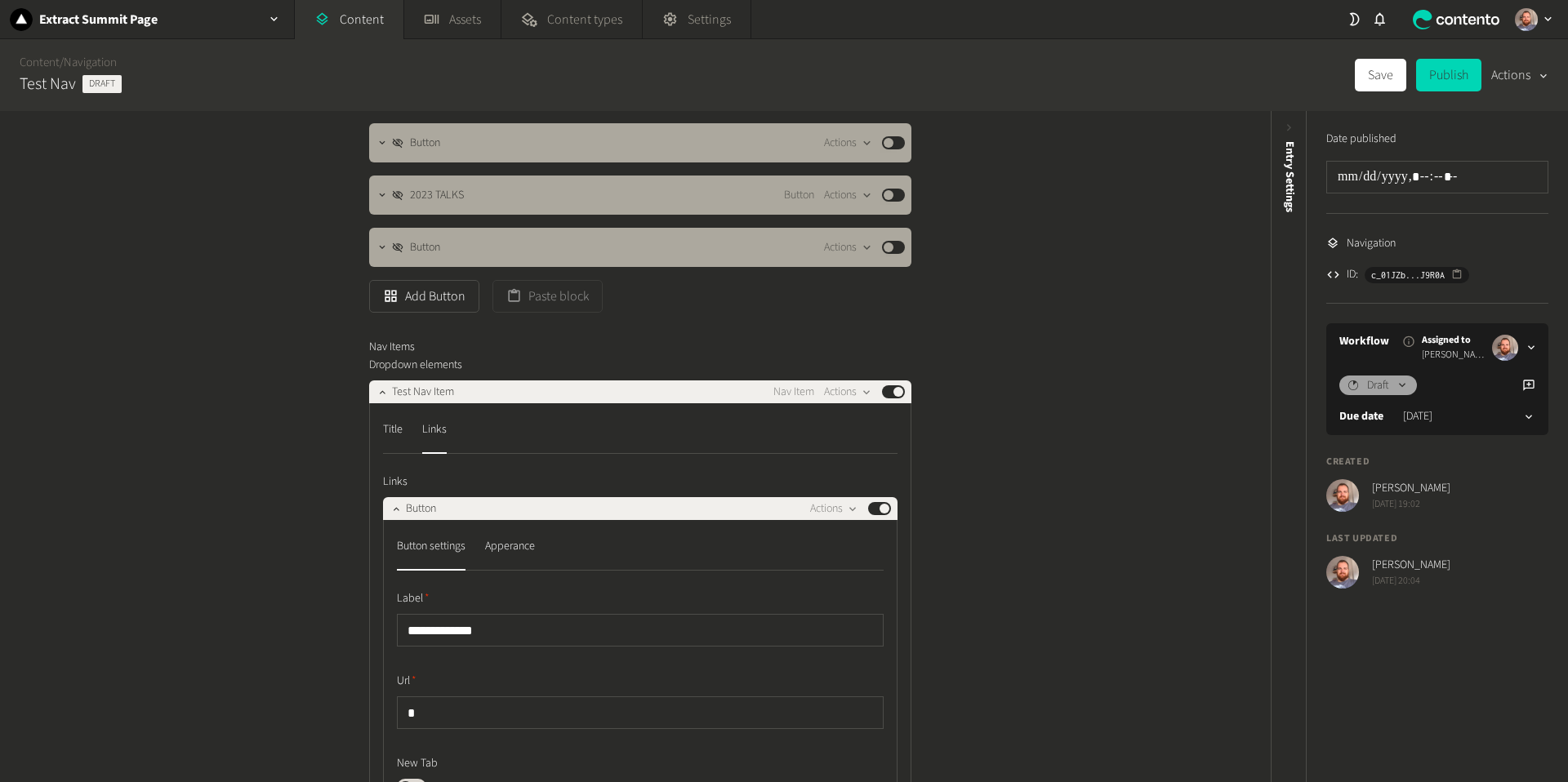 click 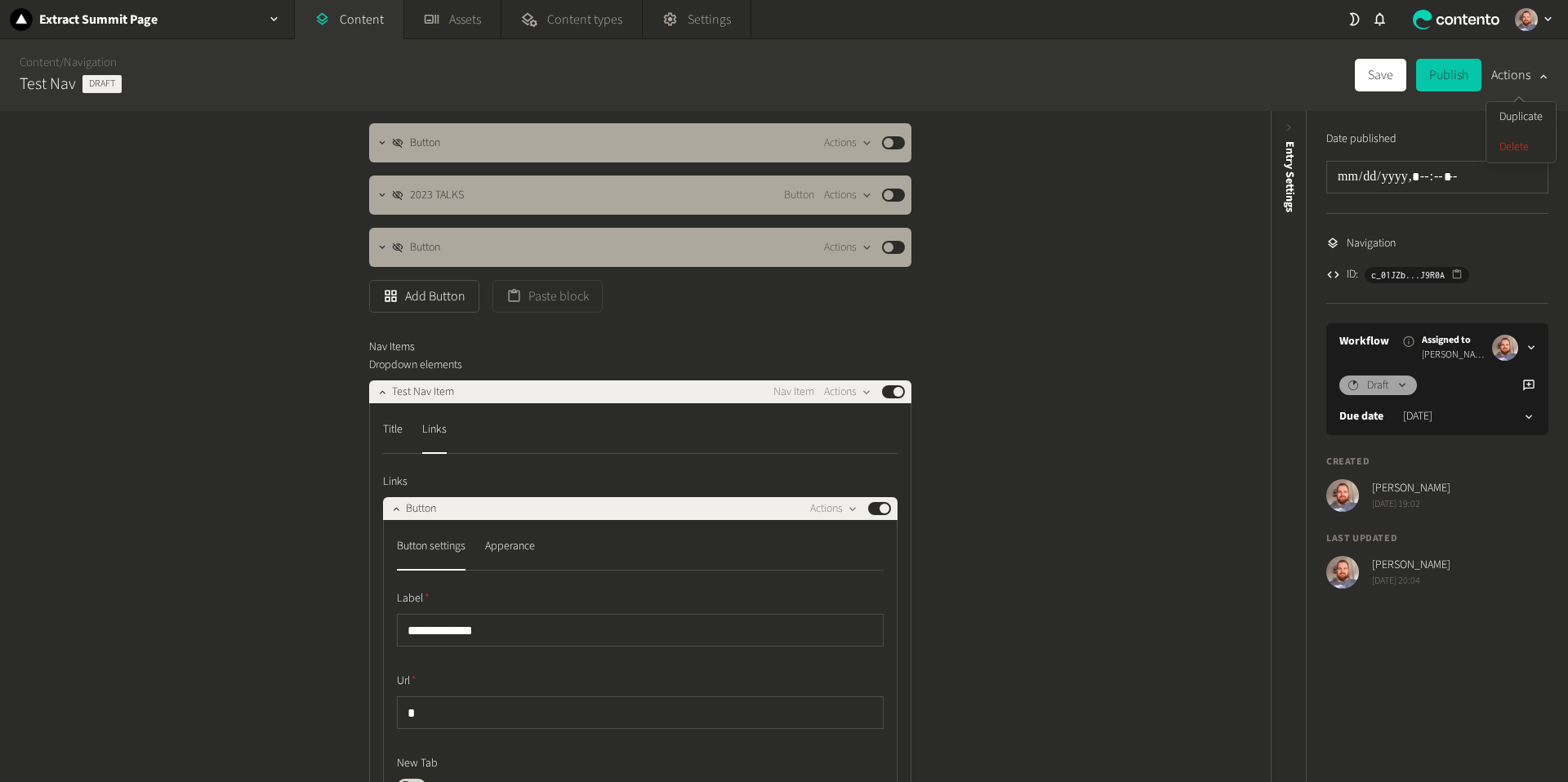 drag, startPoint x: 1200, startPoint y: 186, endPoint x: 1436, endPoint y: 64, distance: 265.669 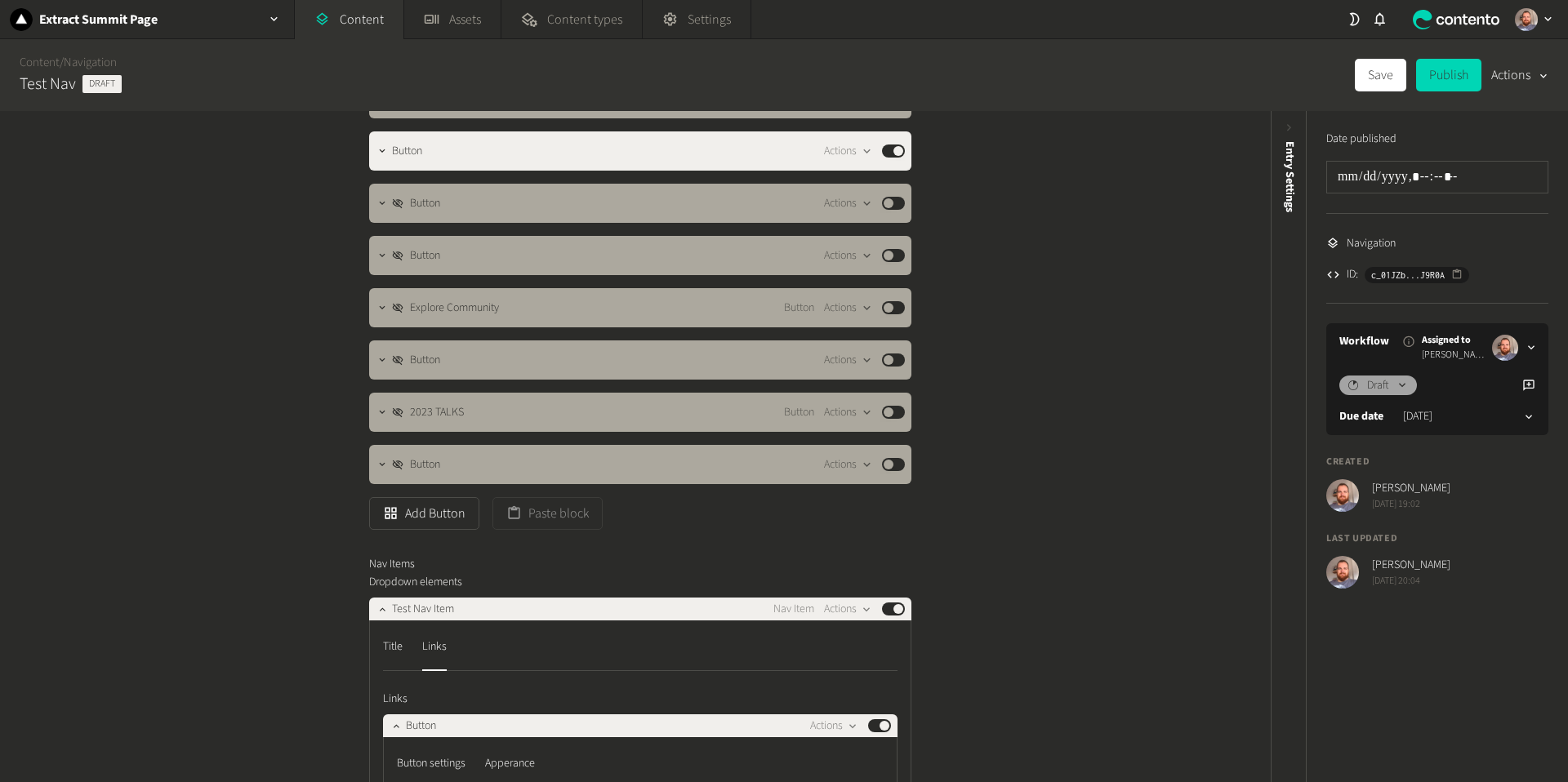 scroll, scrollTop: 0, scrollLeft: 0, axis: both 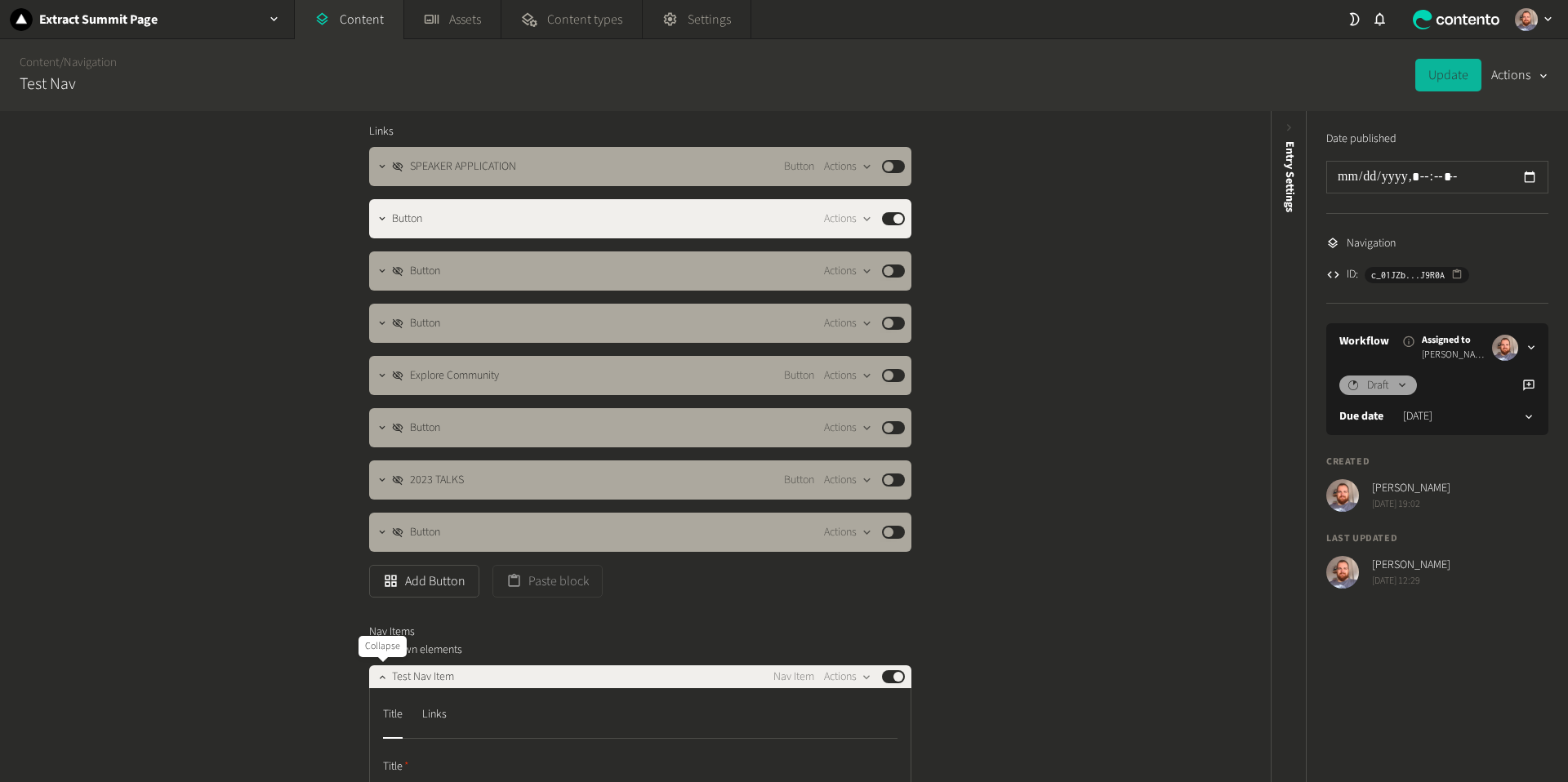 drag, startPoint x: 384, startPoint y: 673, endPoint x: 348, endPoint y: 664, distance: 37.107951 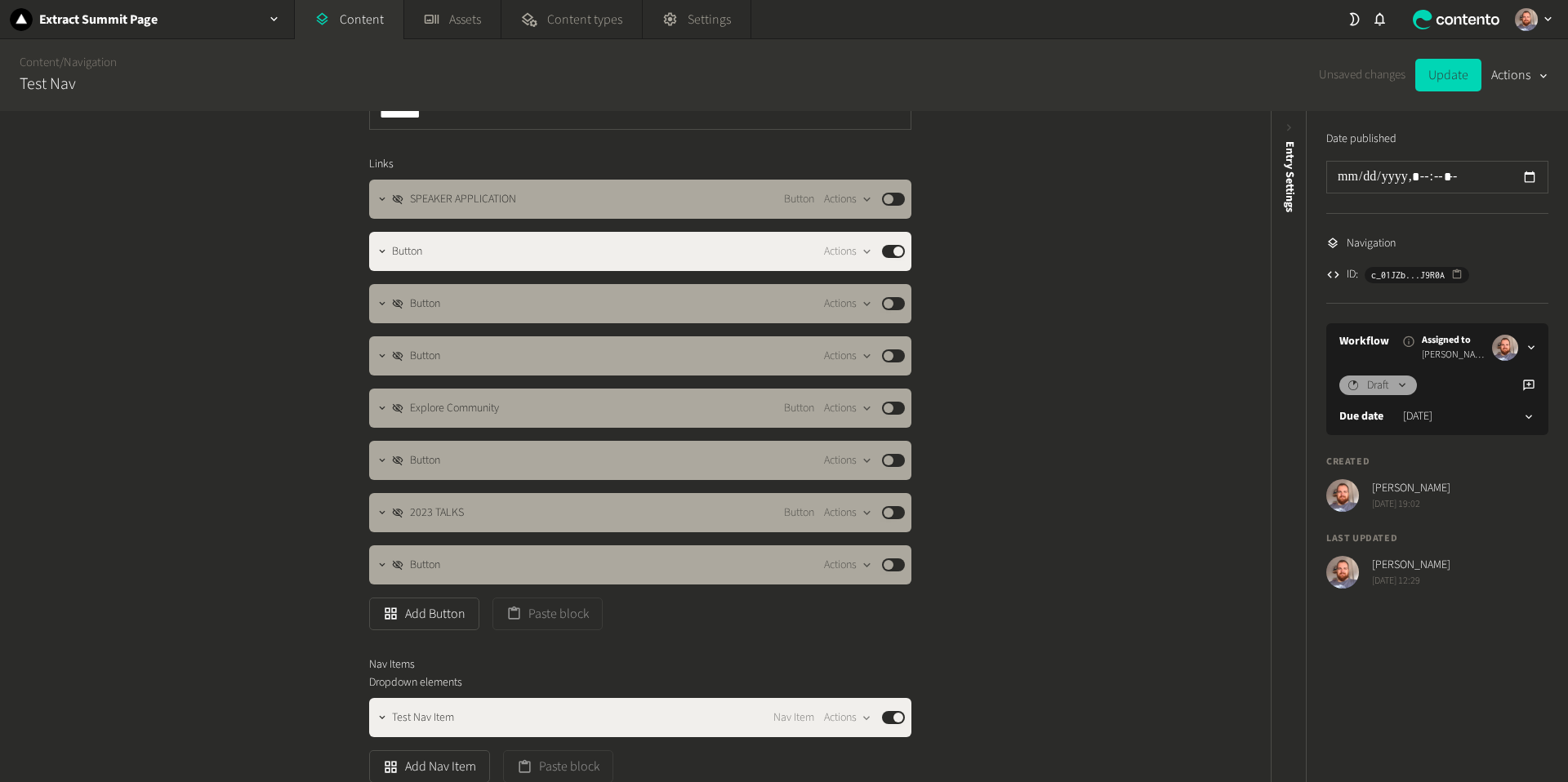 scroll, scrollTop: 0, scrollLeft: 0, axis: both 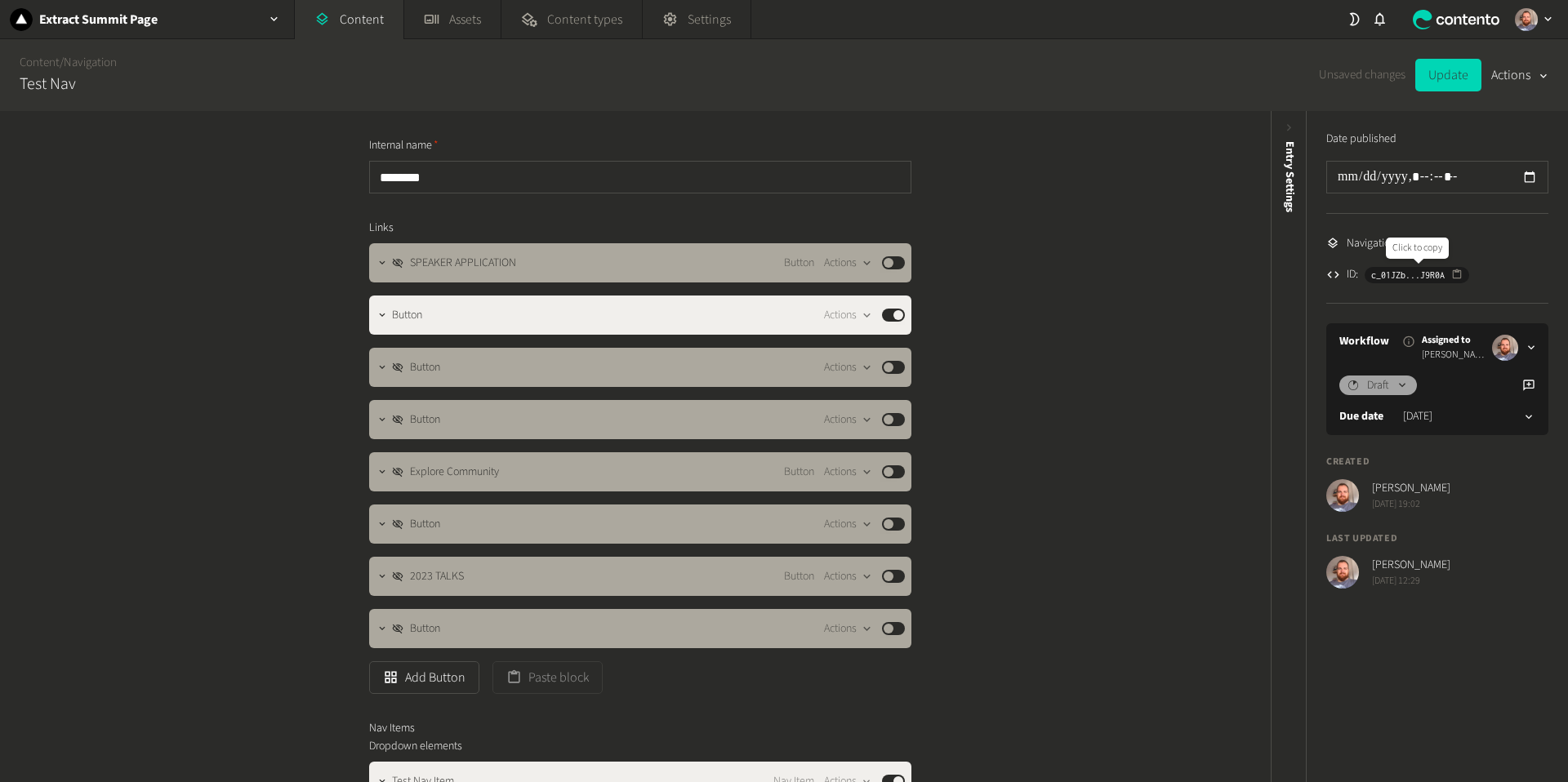 click 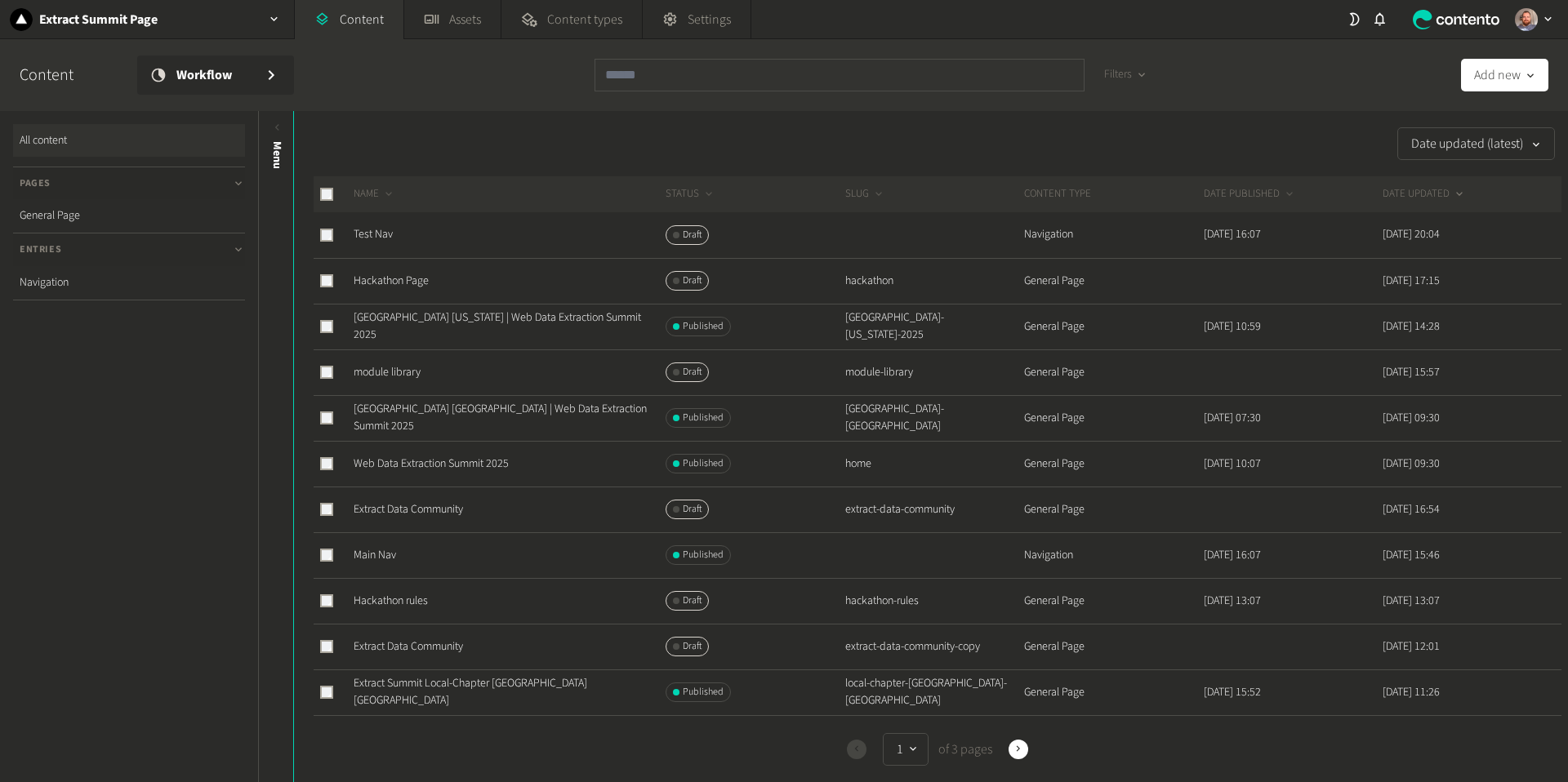 scroll, scrollTop: 0, scrollLeft: 0, axis: both 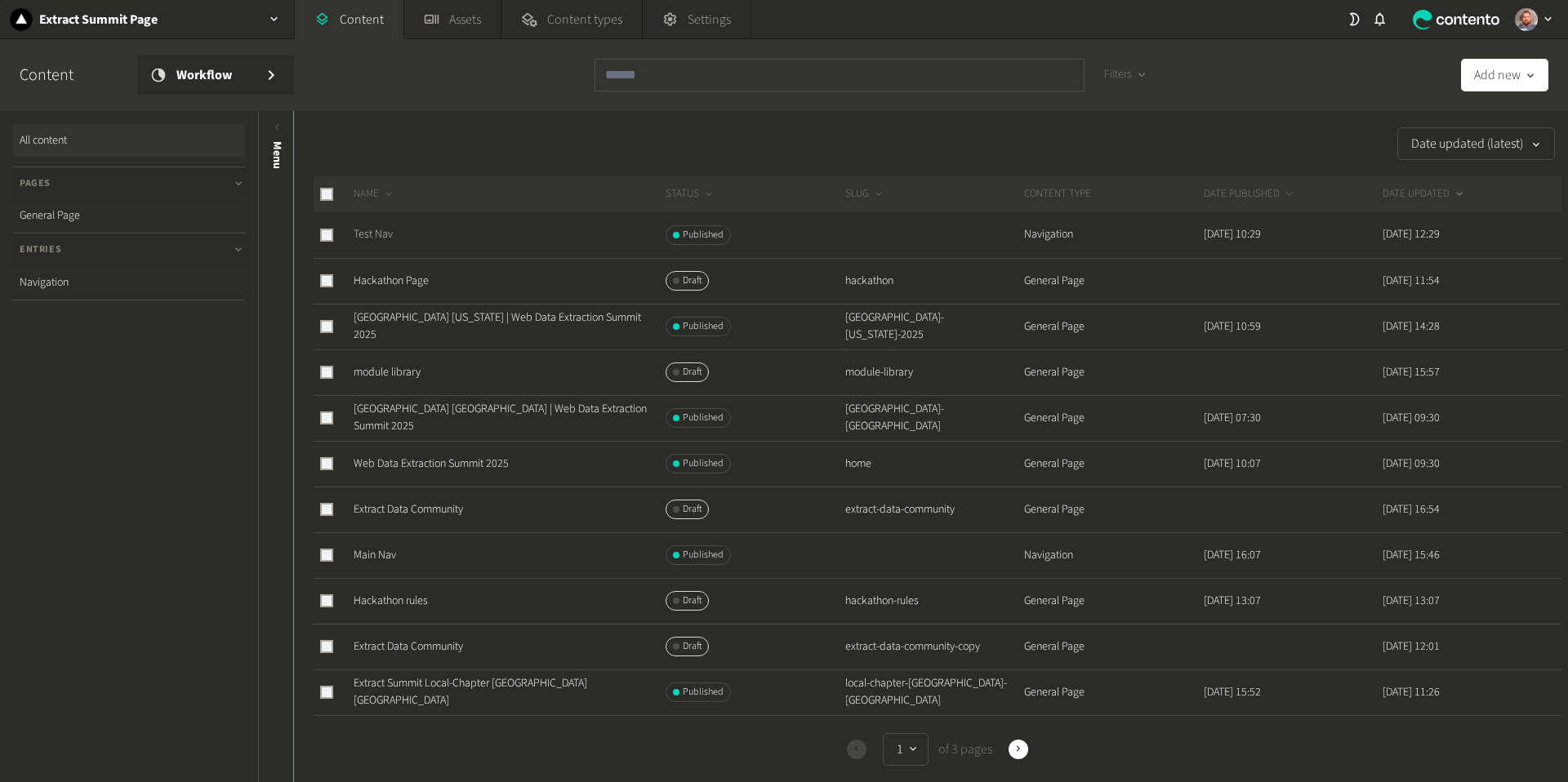 click on "Test Nav" 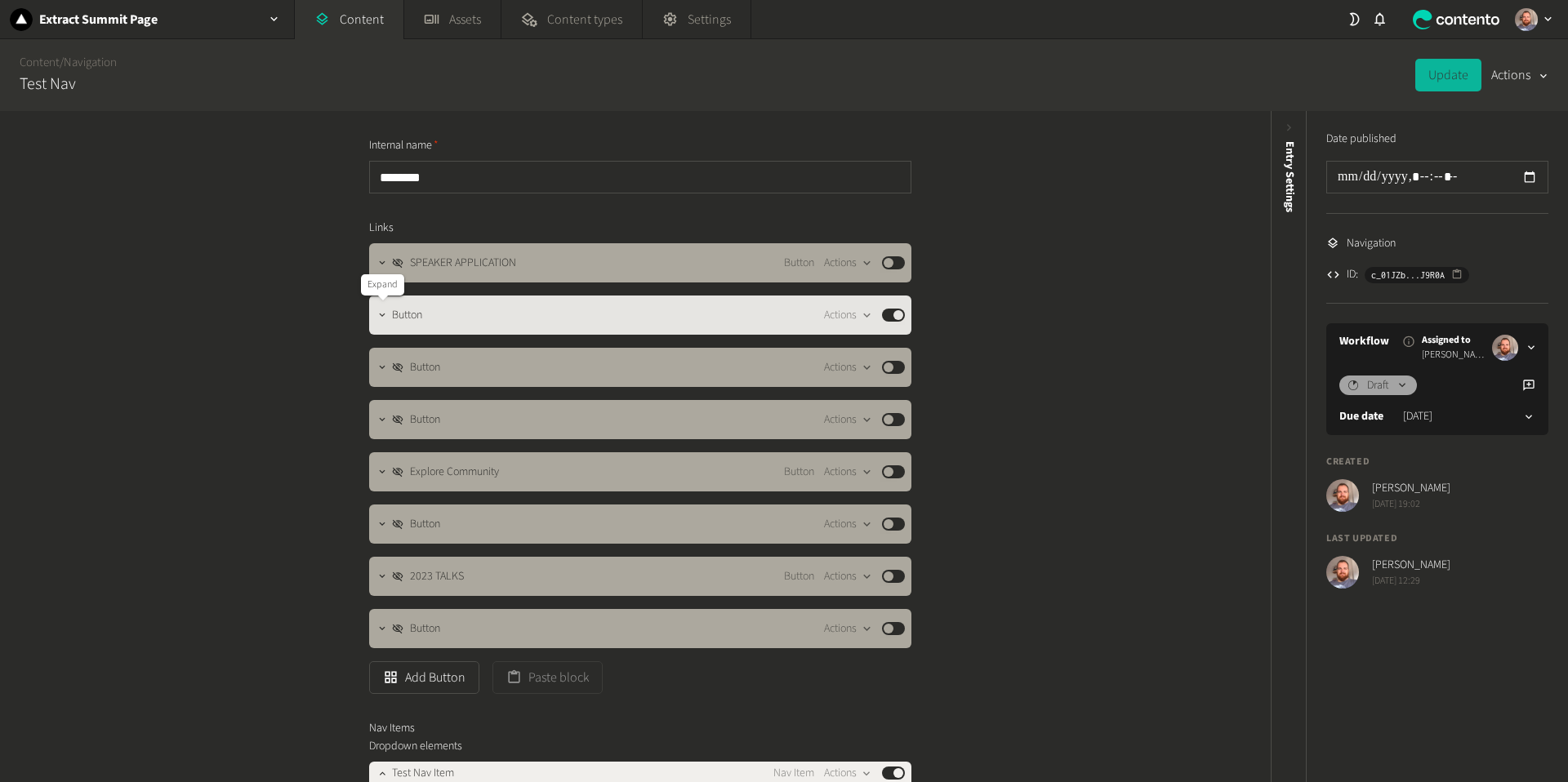 click 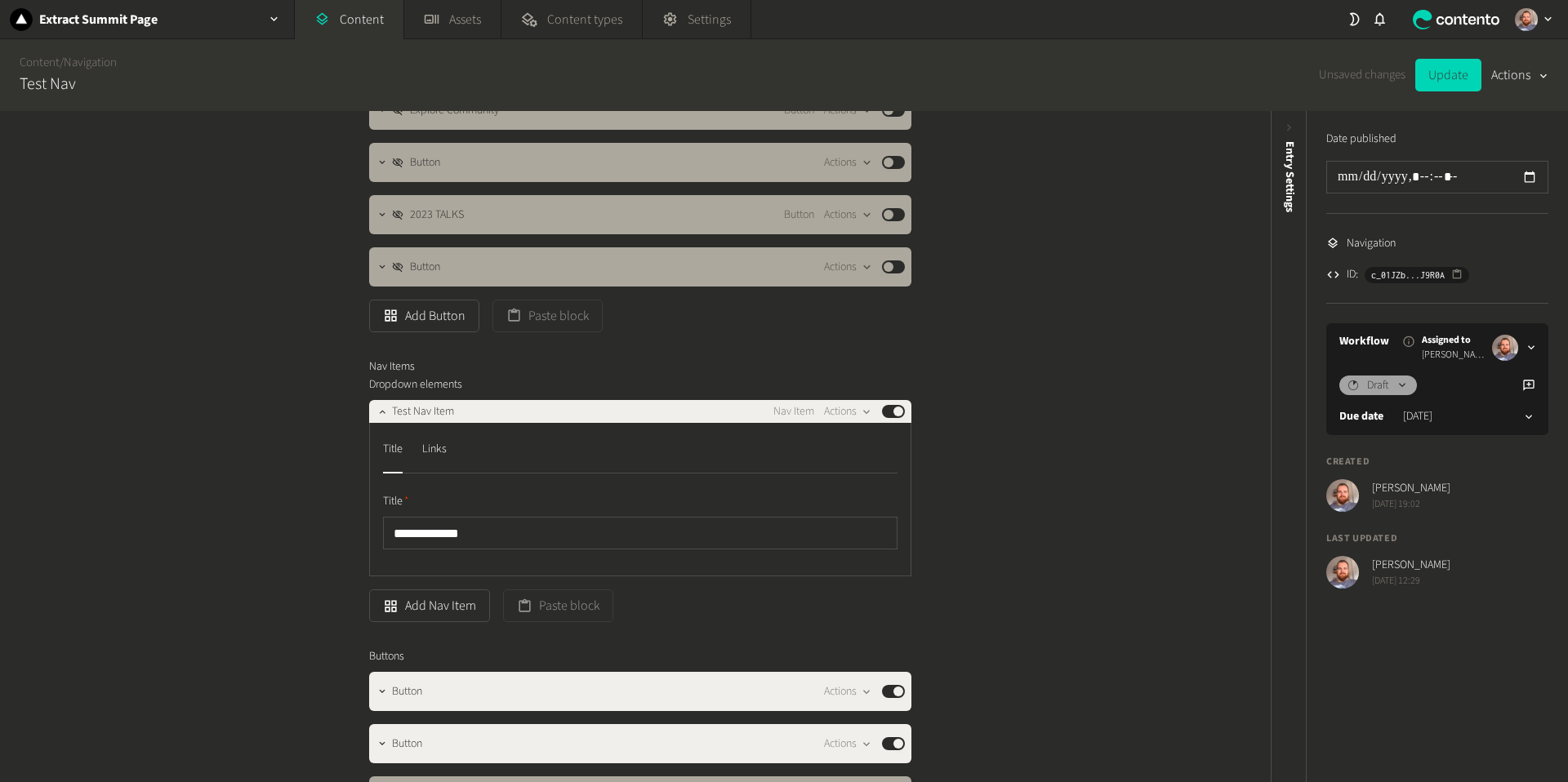 scroll, scrollTop: 840, scrollLeft: 0, axis: vertical 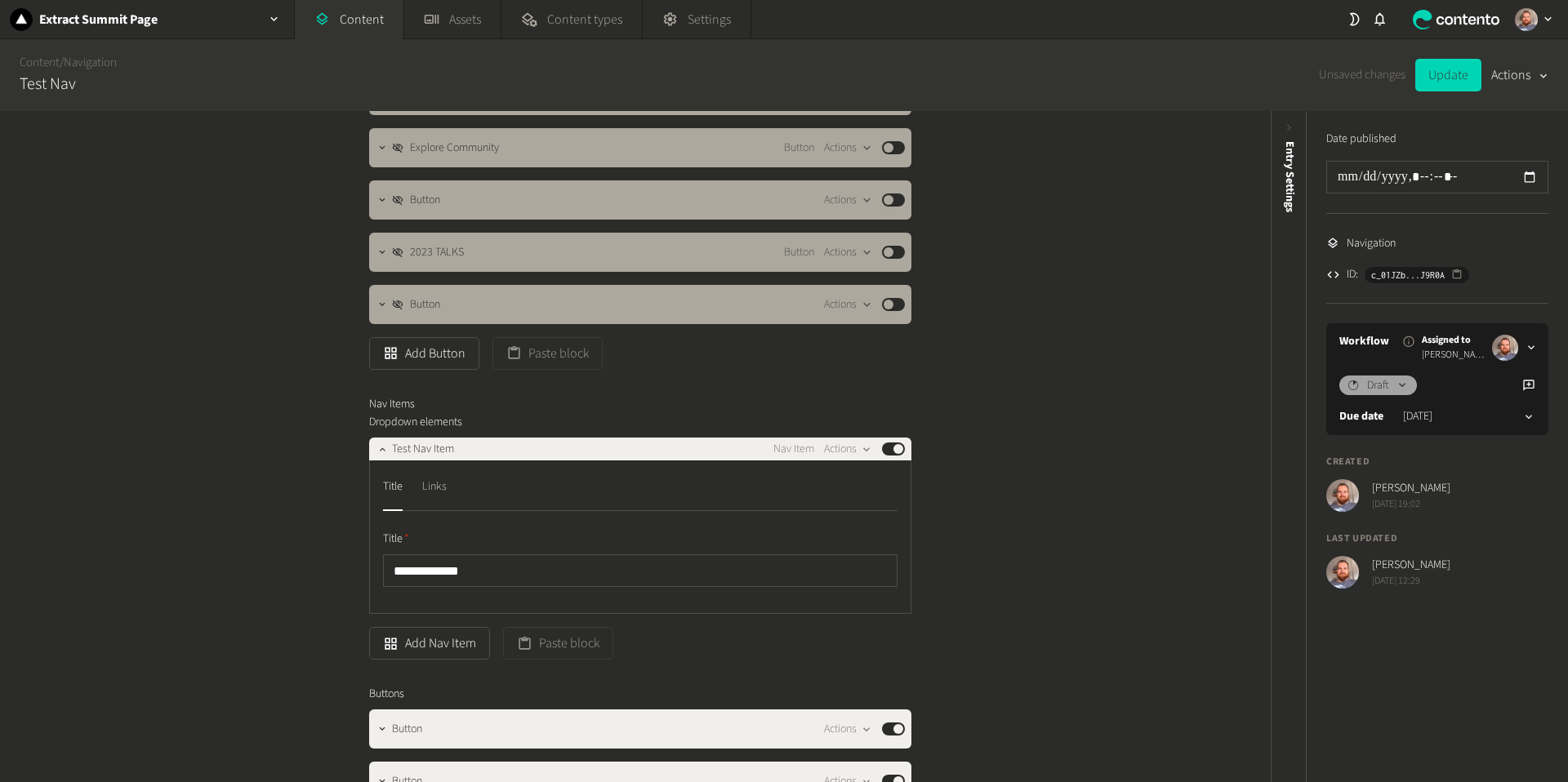 click on "Links" 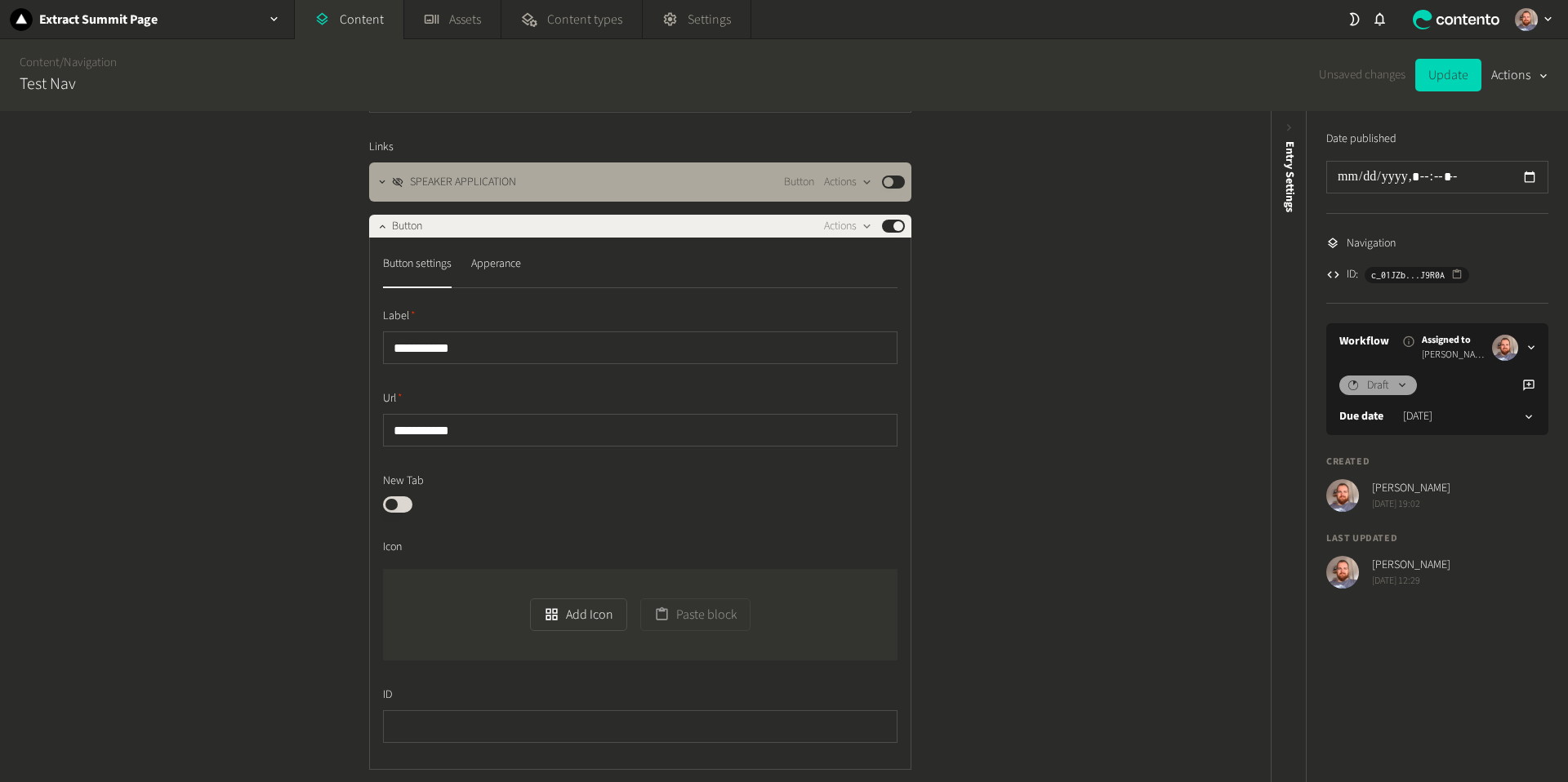 scroll, scrollTop: 0, scrollLeft: 0, axis: both 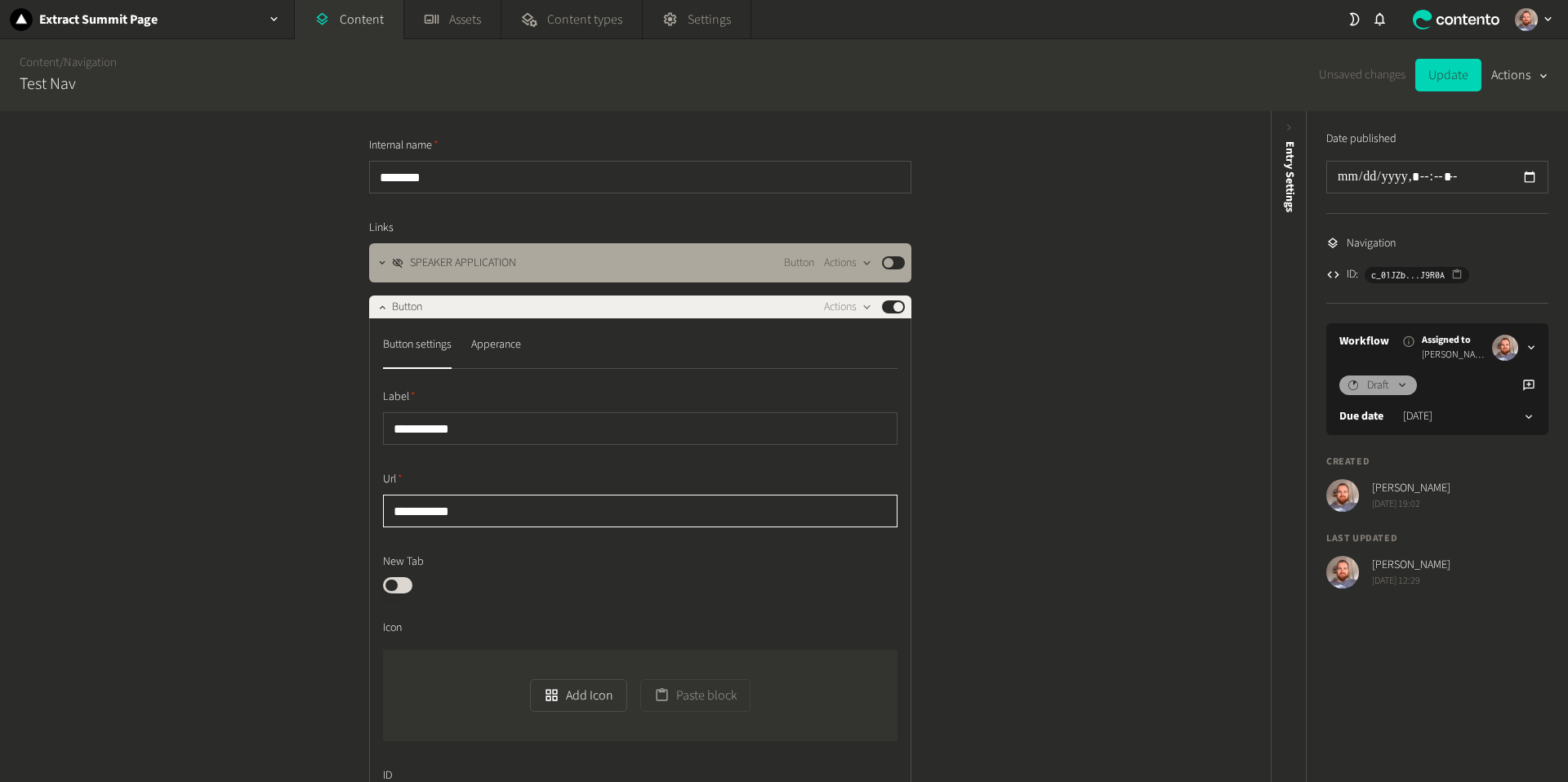 drag, startPoint x: 458, startPoint y: 513, endPoint x: 336, endPoint y: 509, distance: 122.06556 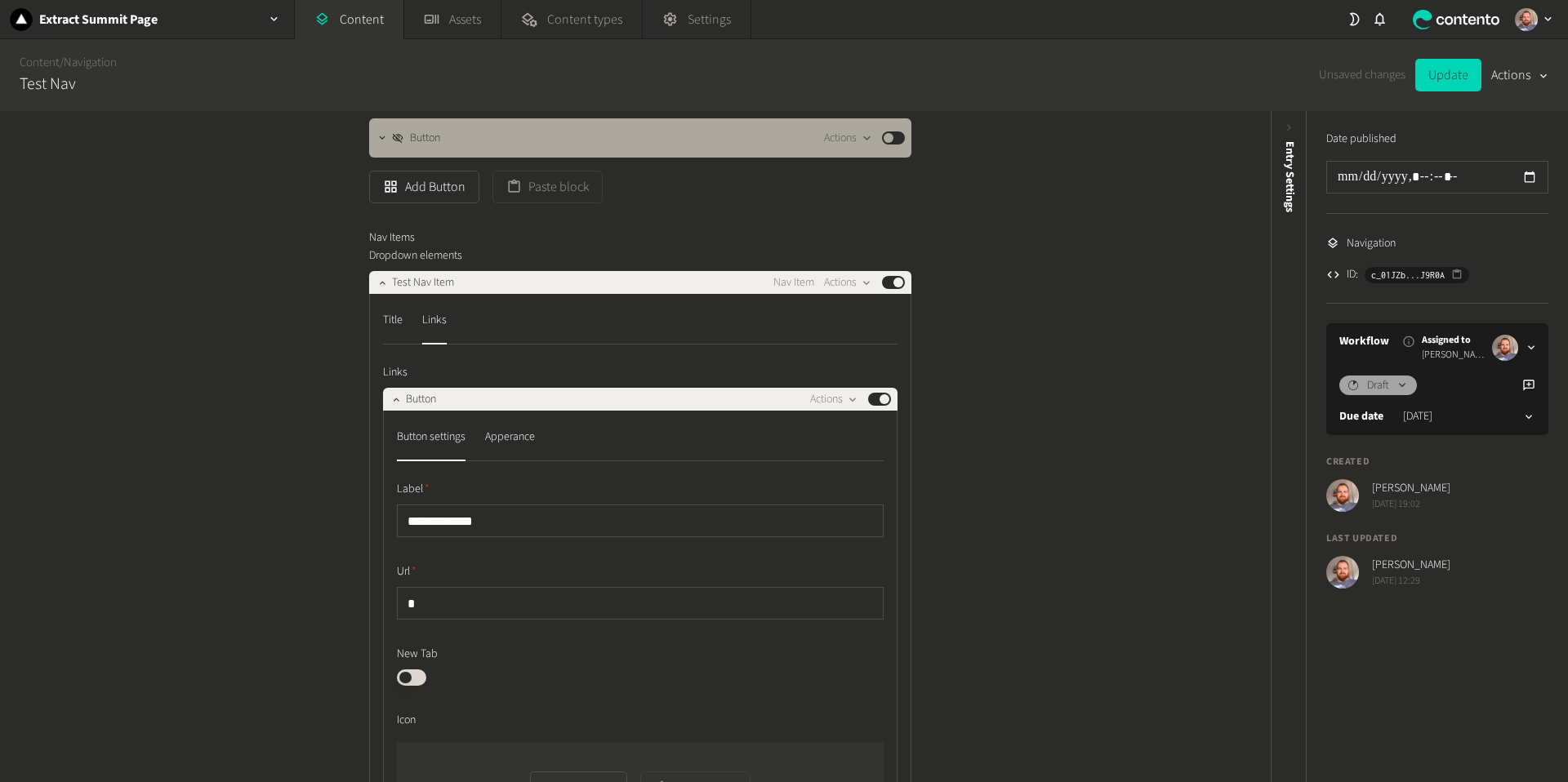 scroll, scrollTop: 1033, scrollLeft: 0, axis: vertical 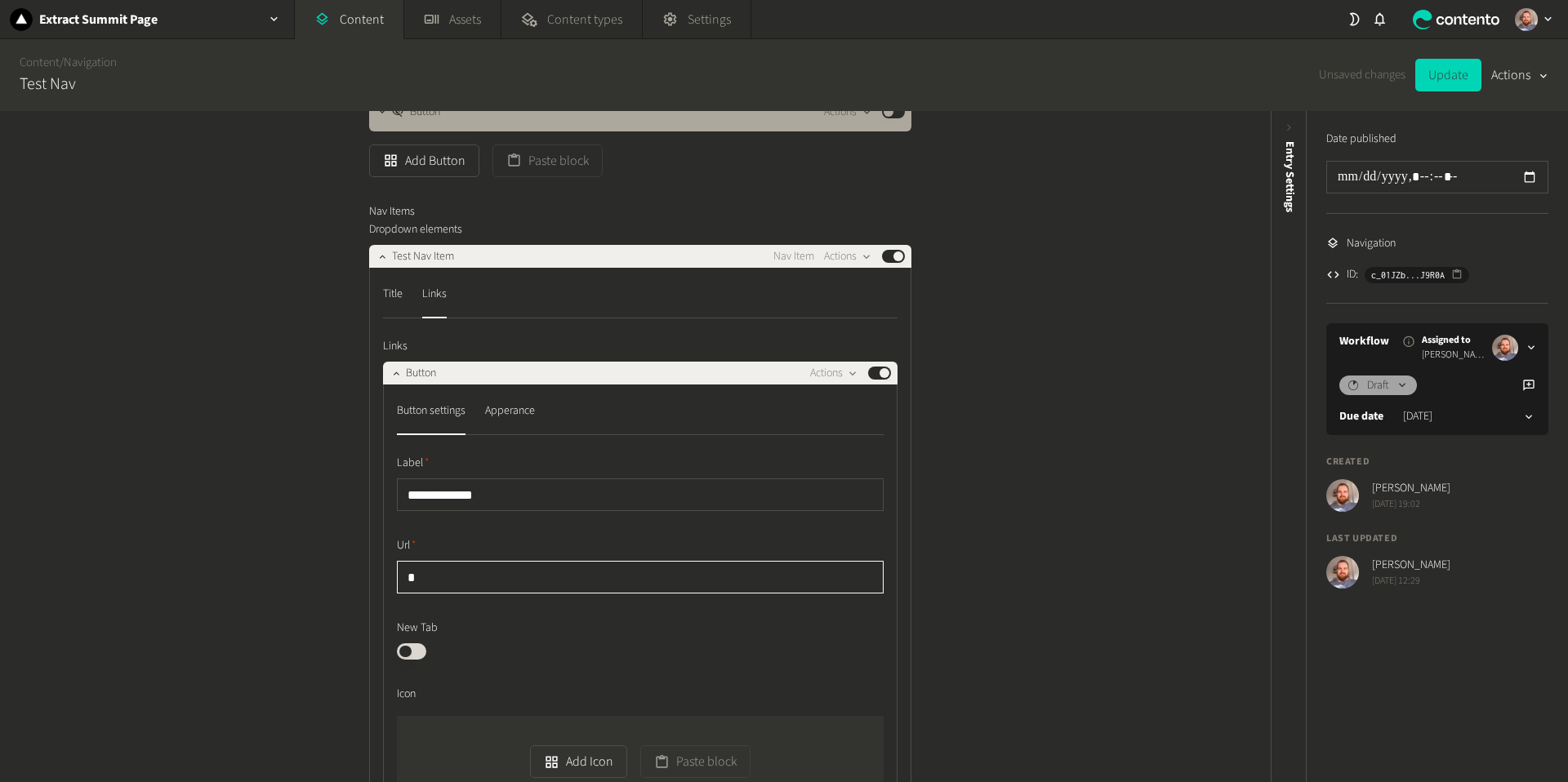 drag, startPoint x: 426, startPoint y: 580, endPoint x: 320, endPoint y: 571, distance: 106.38139 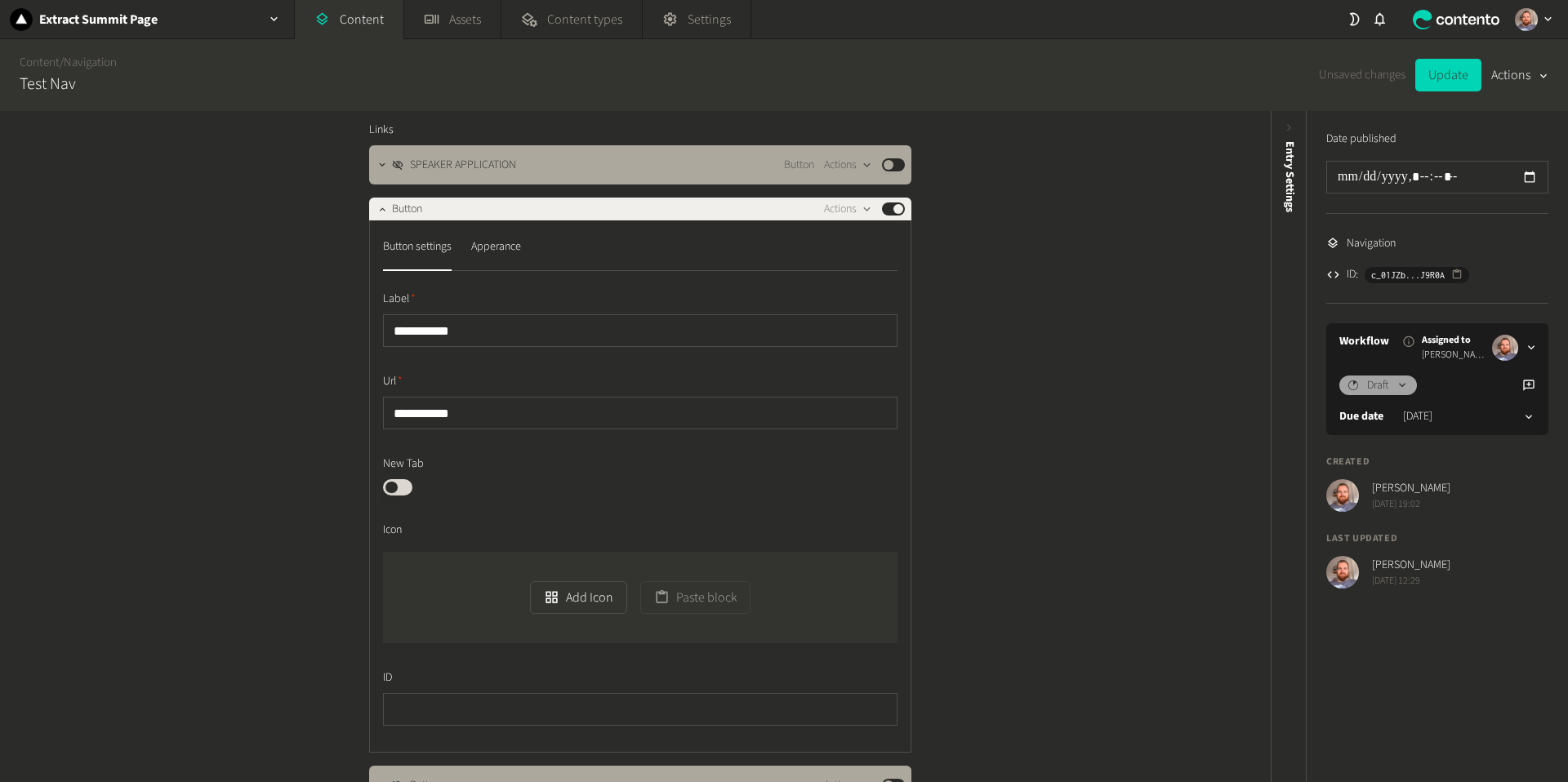 scroll, scrollTop: 12, scrollLeft: 0, axis: vertical 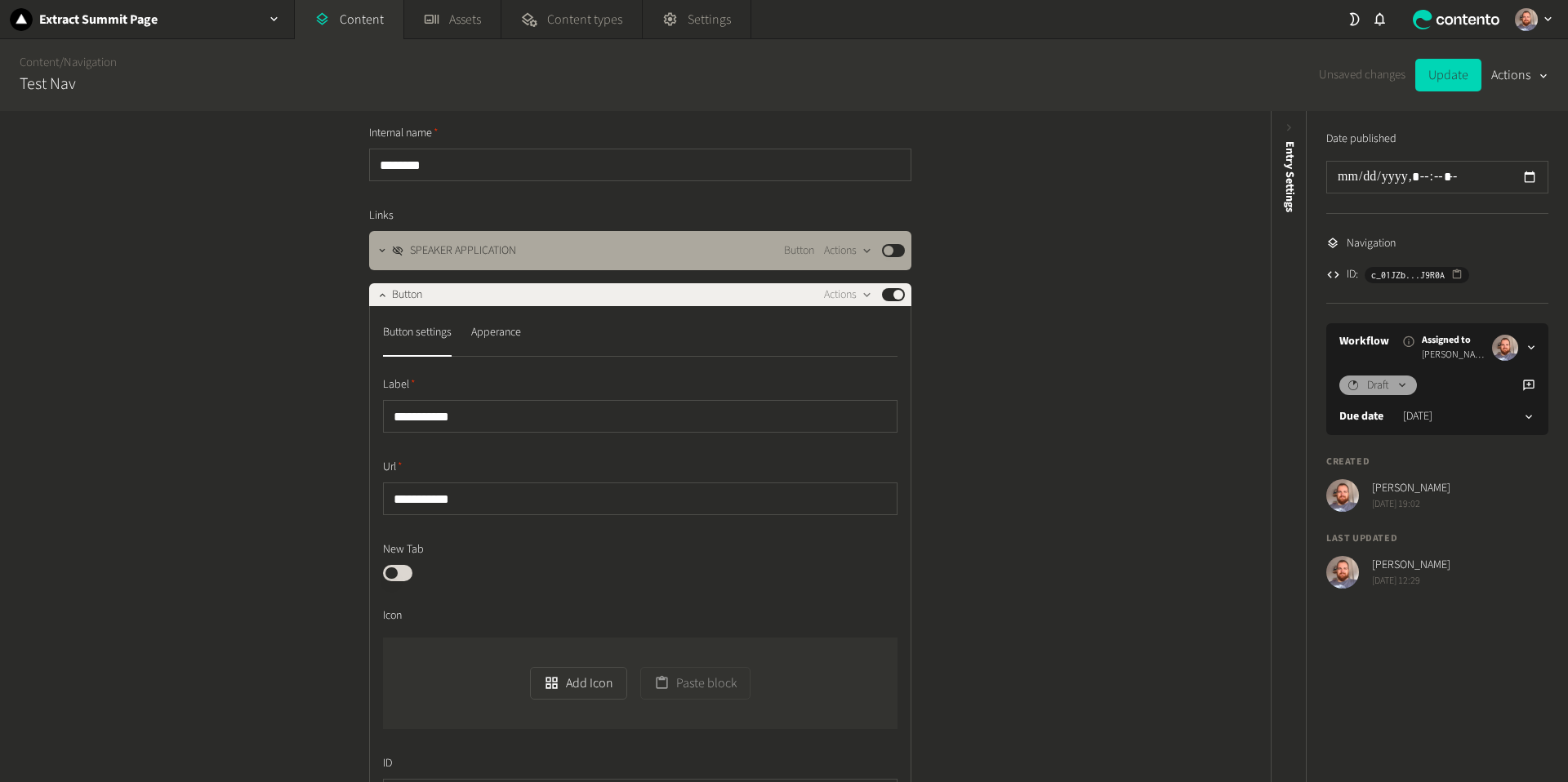 type on "**********" 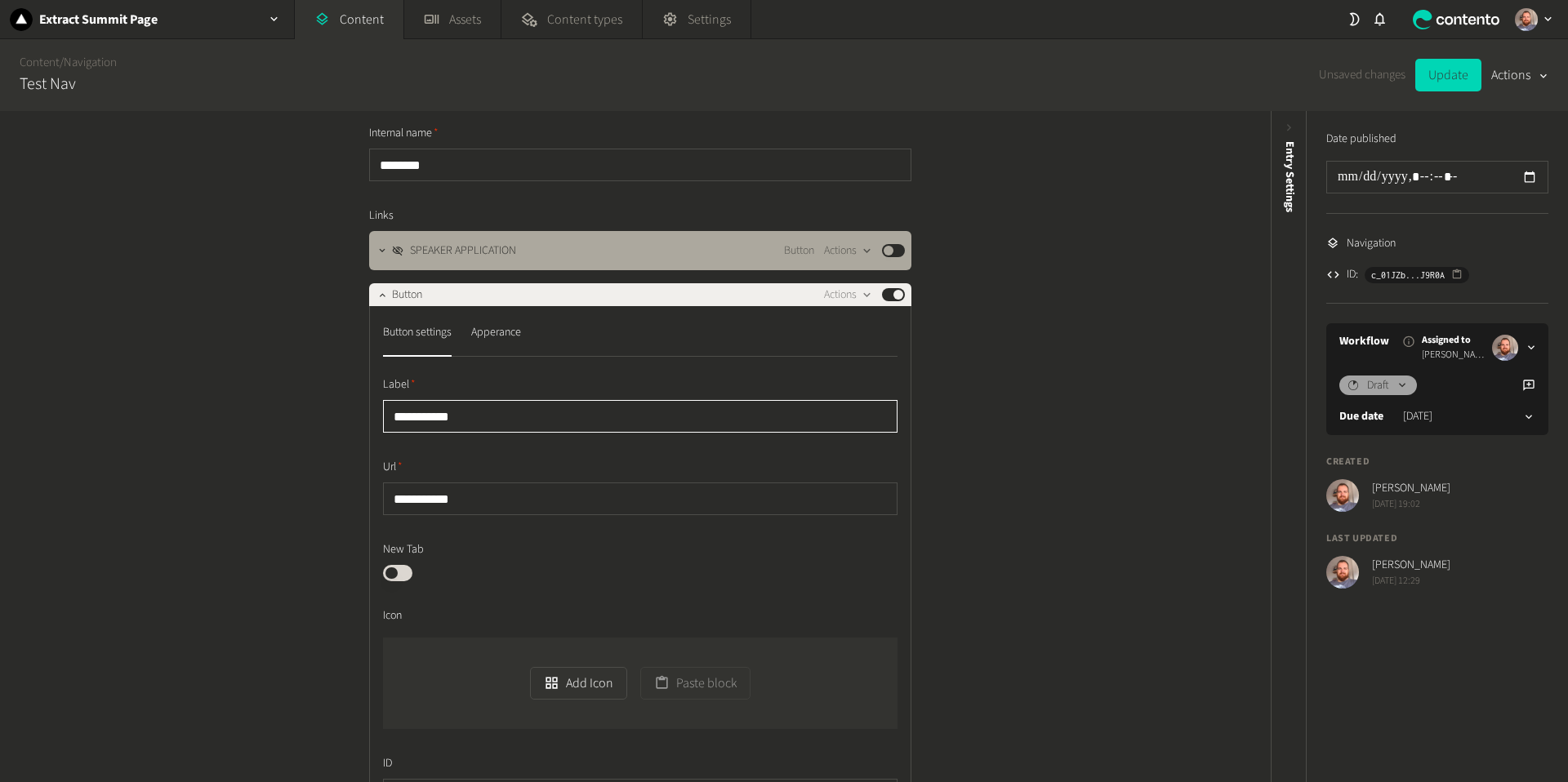 drag, startPoint x: 468, startPoint y: 420, endPoint x: 287, endPoint y: 408, distance: 181.397 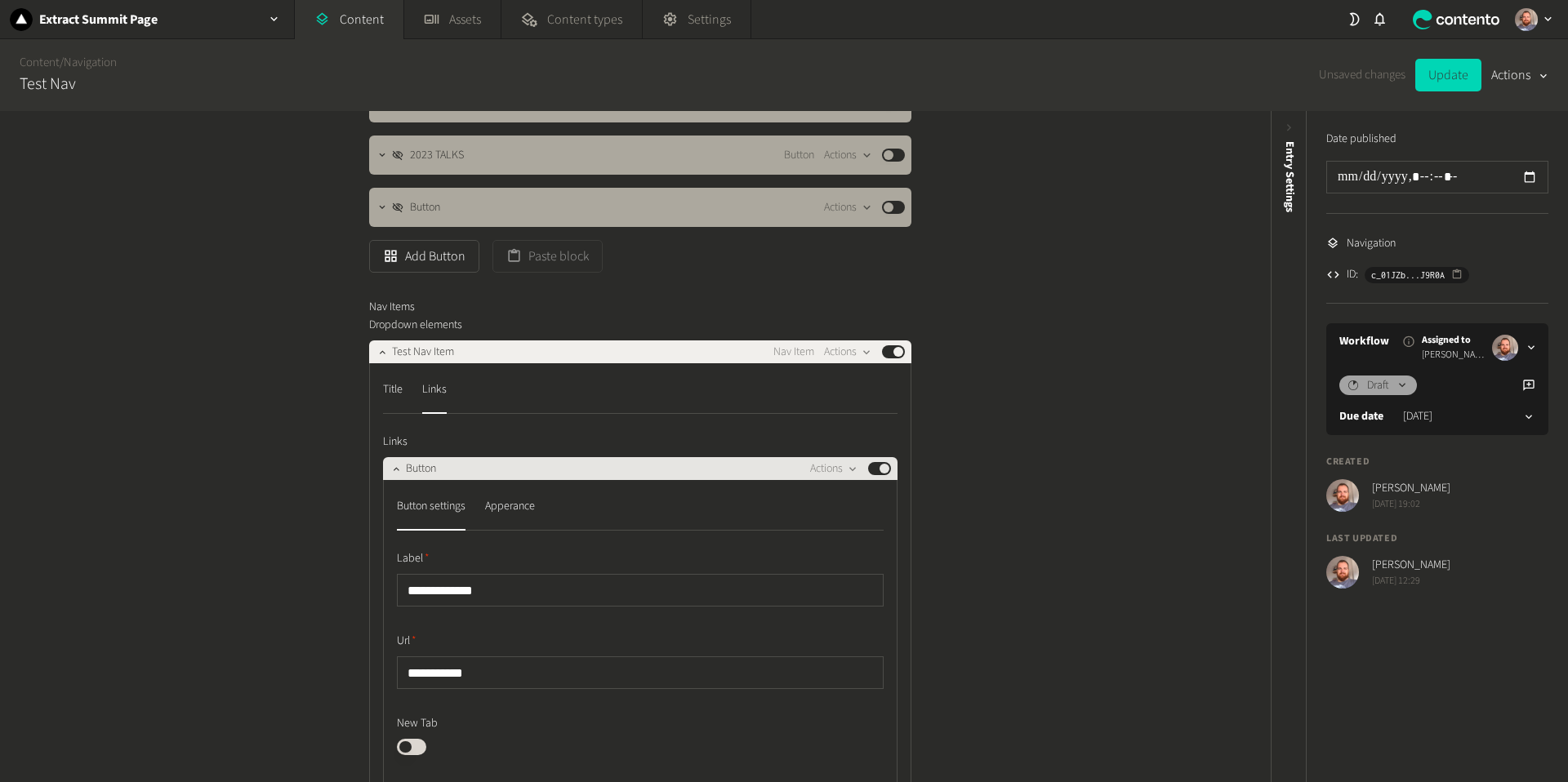 scroll, scrollTop: 950, scrollLeft: 0, axis: vertical 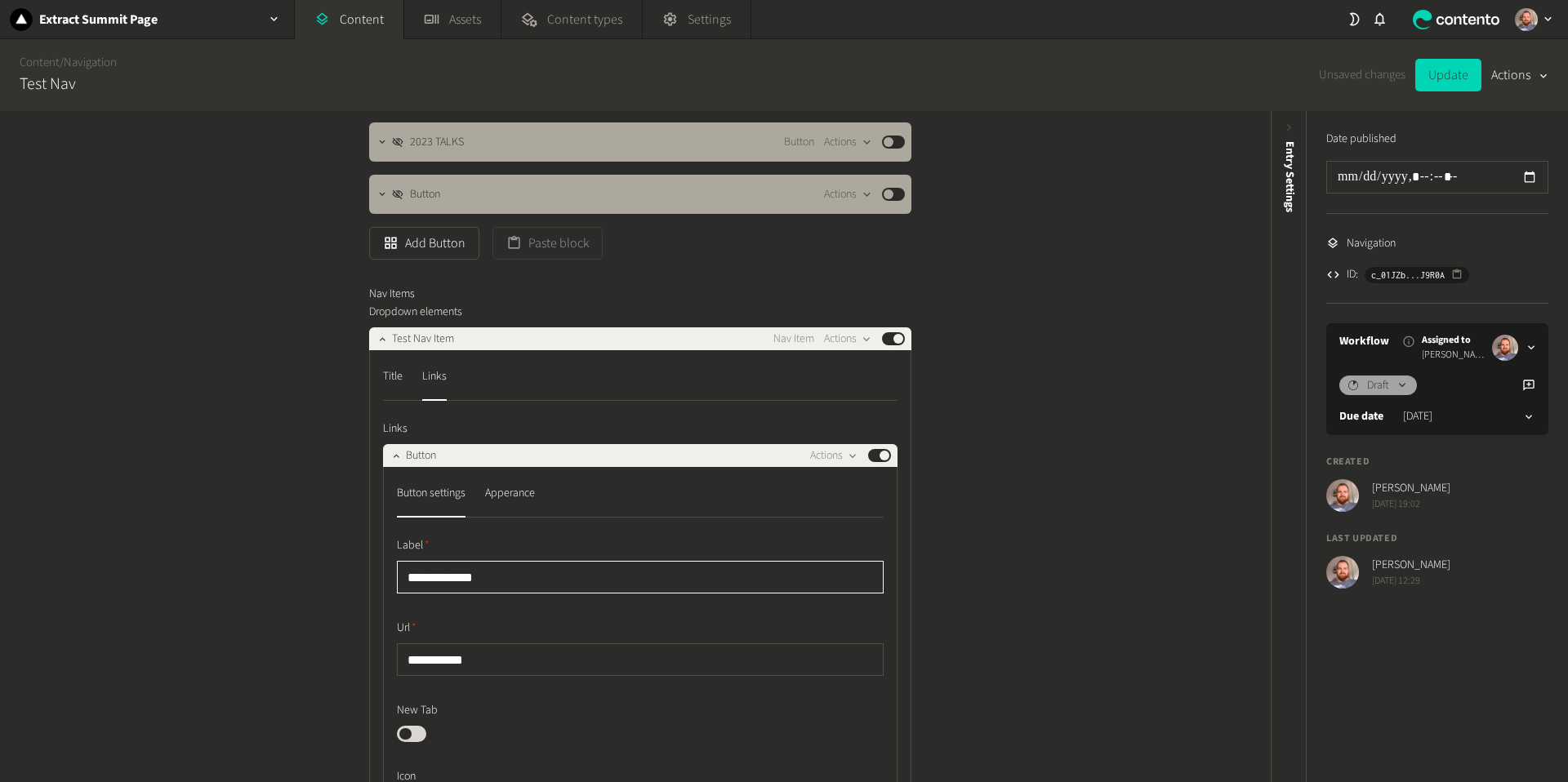 drag, startPoint x: 497, startPoint y: 578, endPoint x: 254, endPoint y: 571, distance: 243.1008 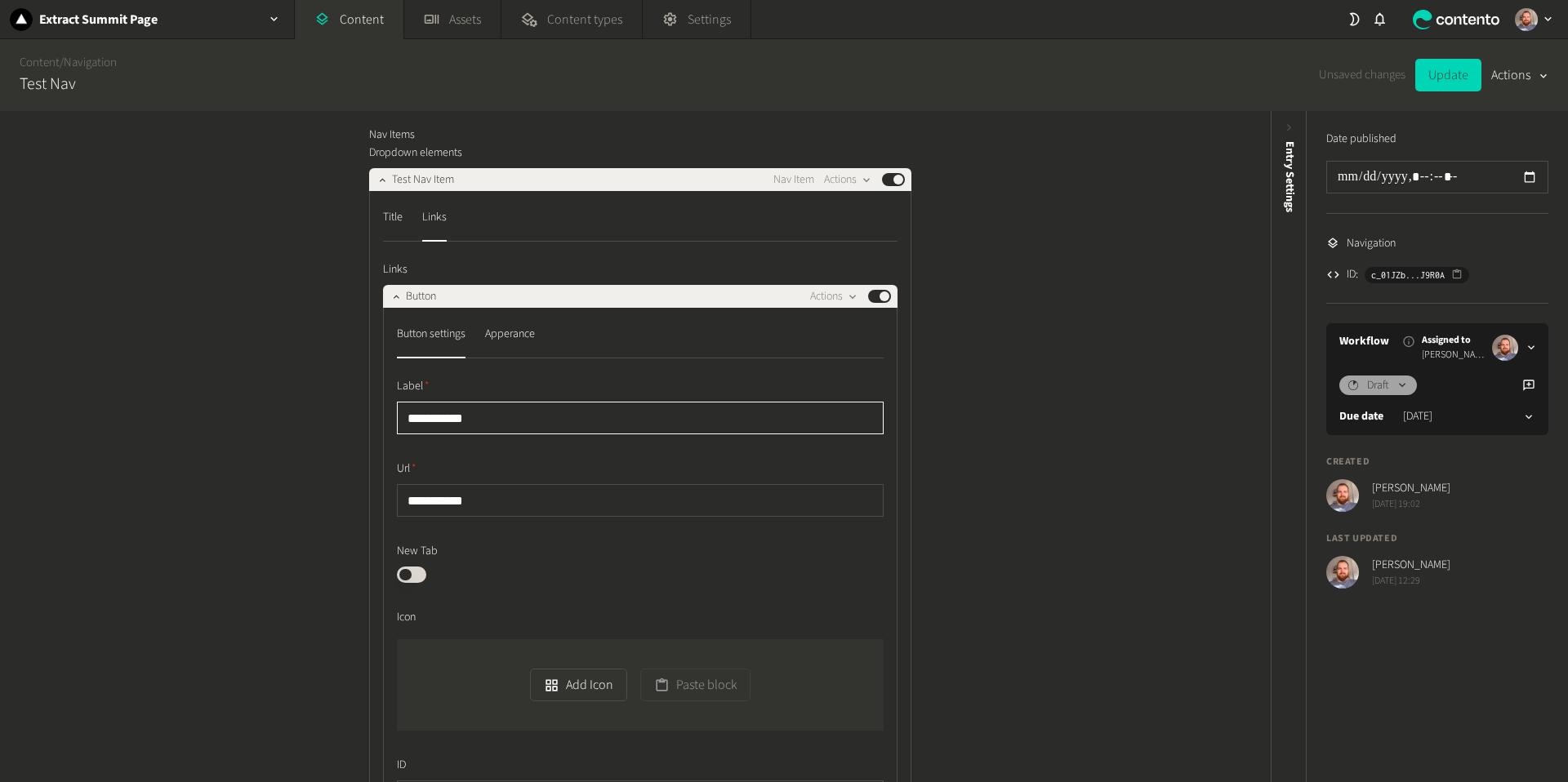 scroll, scrollTop: 1155, scrollLeft: 0, axis: vertical 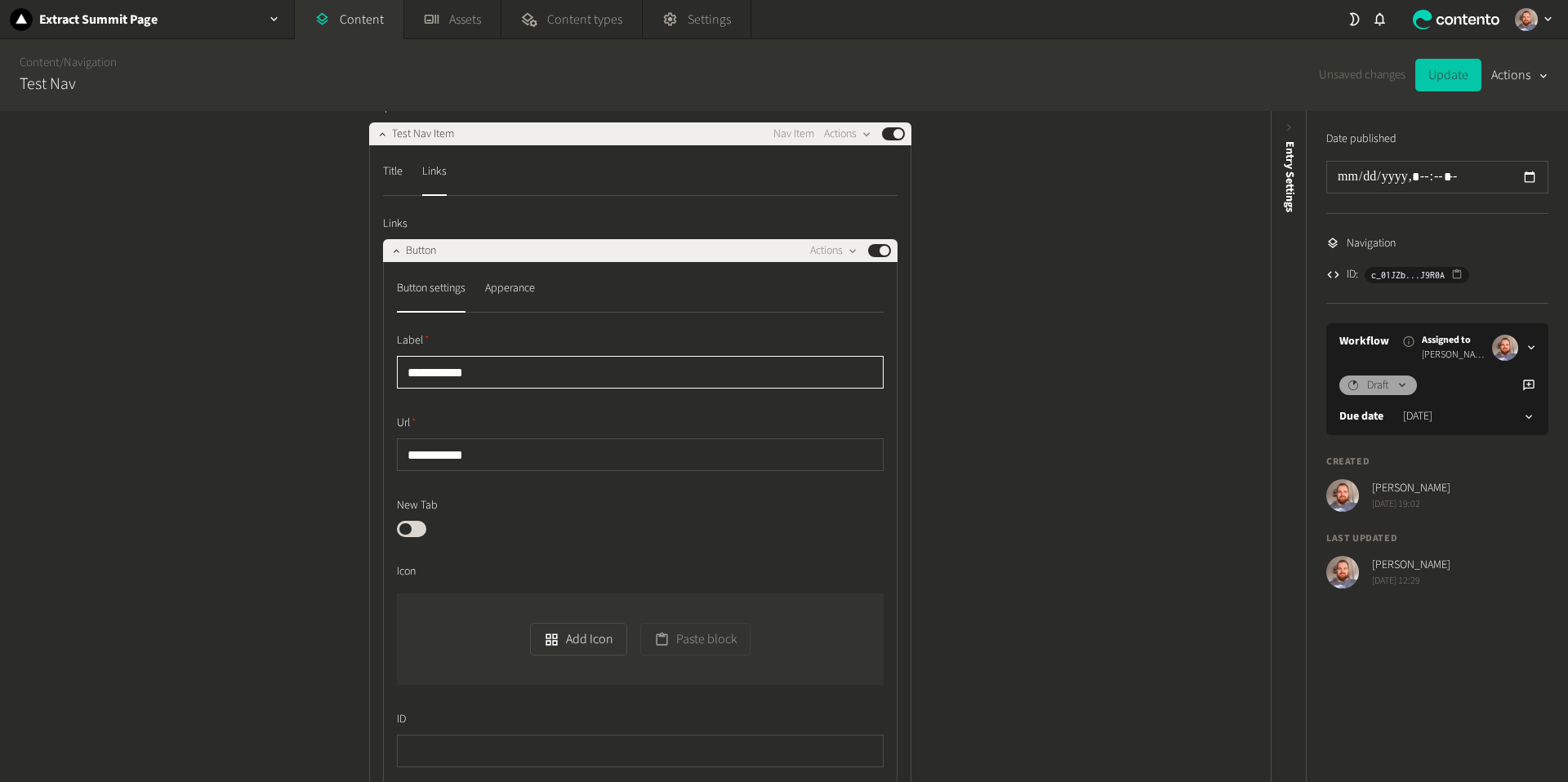 type on "**********" 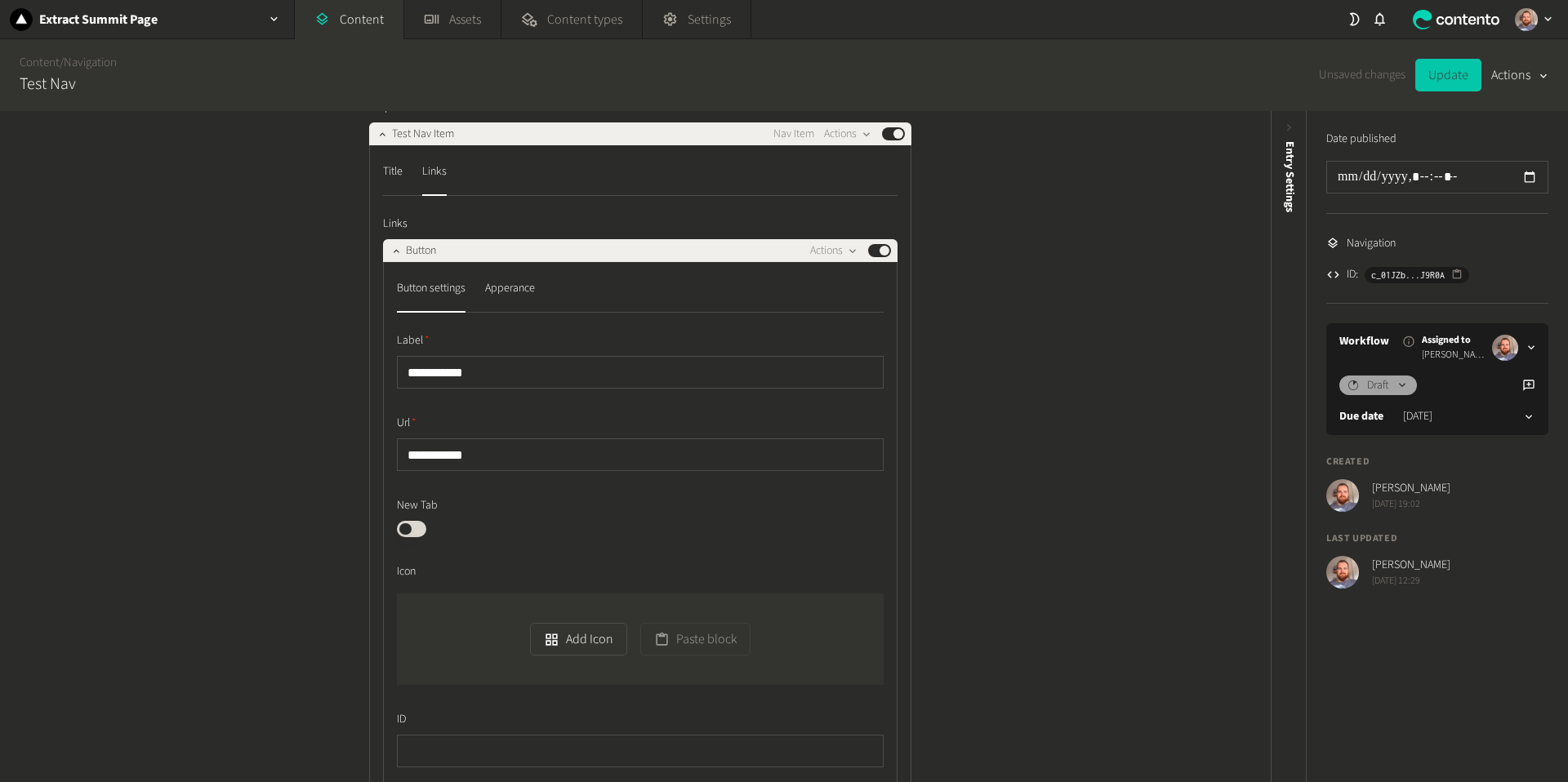 drag, startPoint x: 1441, startPoint y: 78, endPoint x: 1401, endPoint y: 83, distance: 40.311289 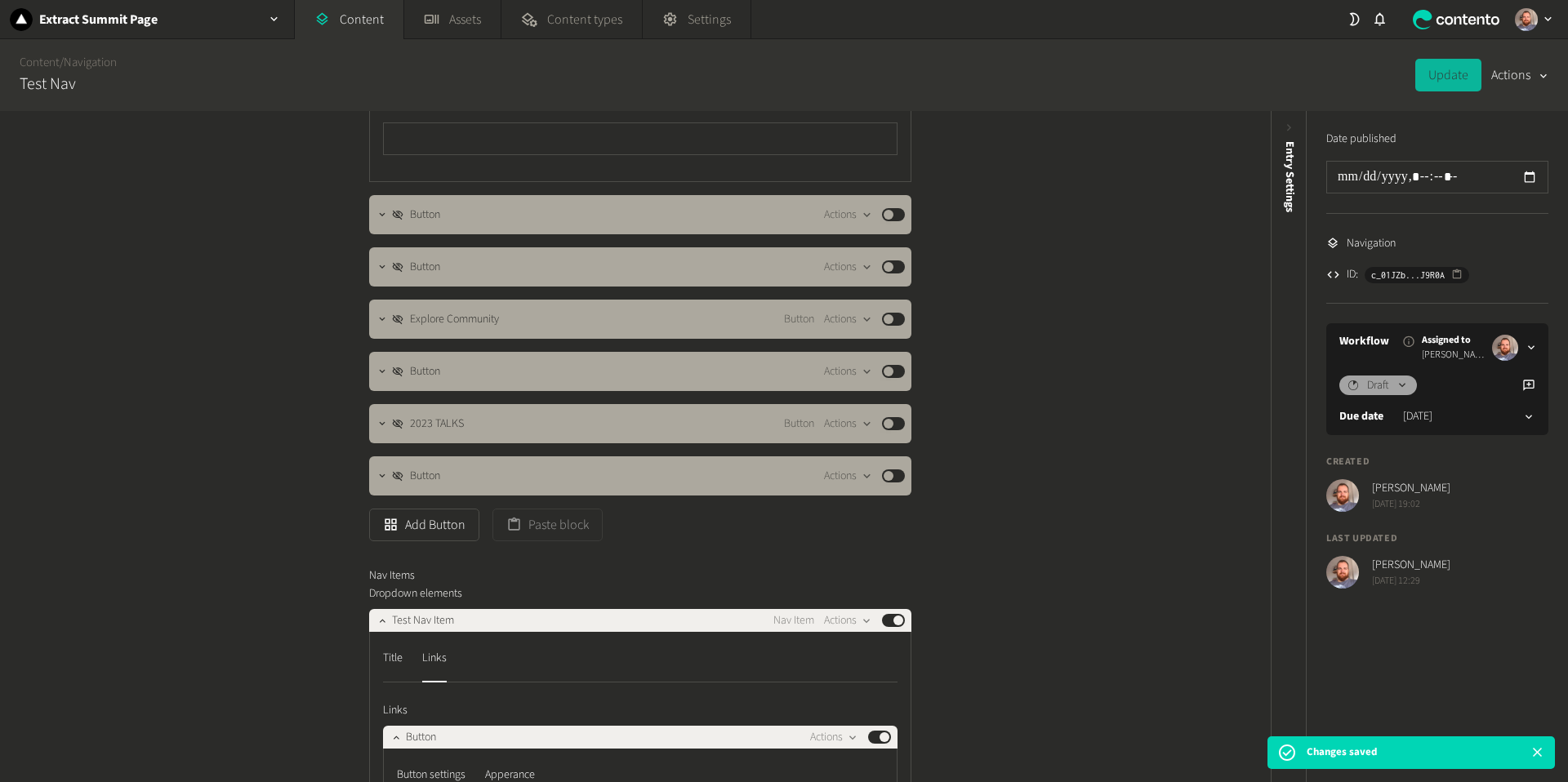 scroll, scrollTop: 665, scrollLeft: 0, axis: vertical 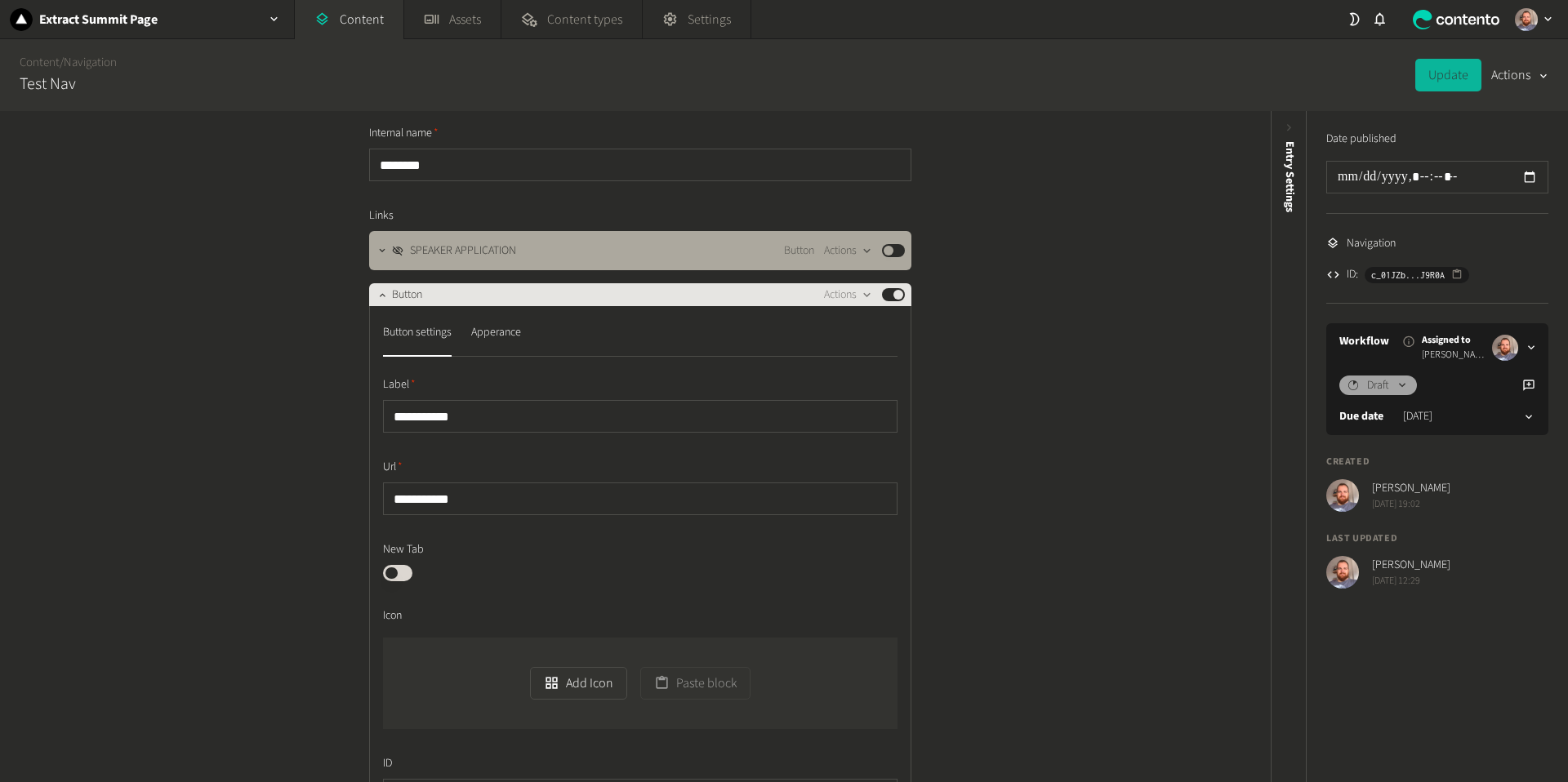 click on "Published" 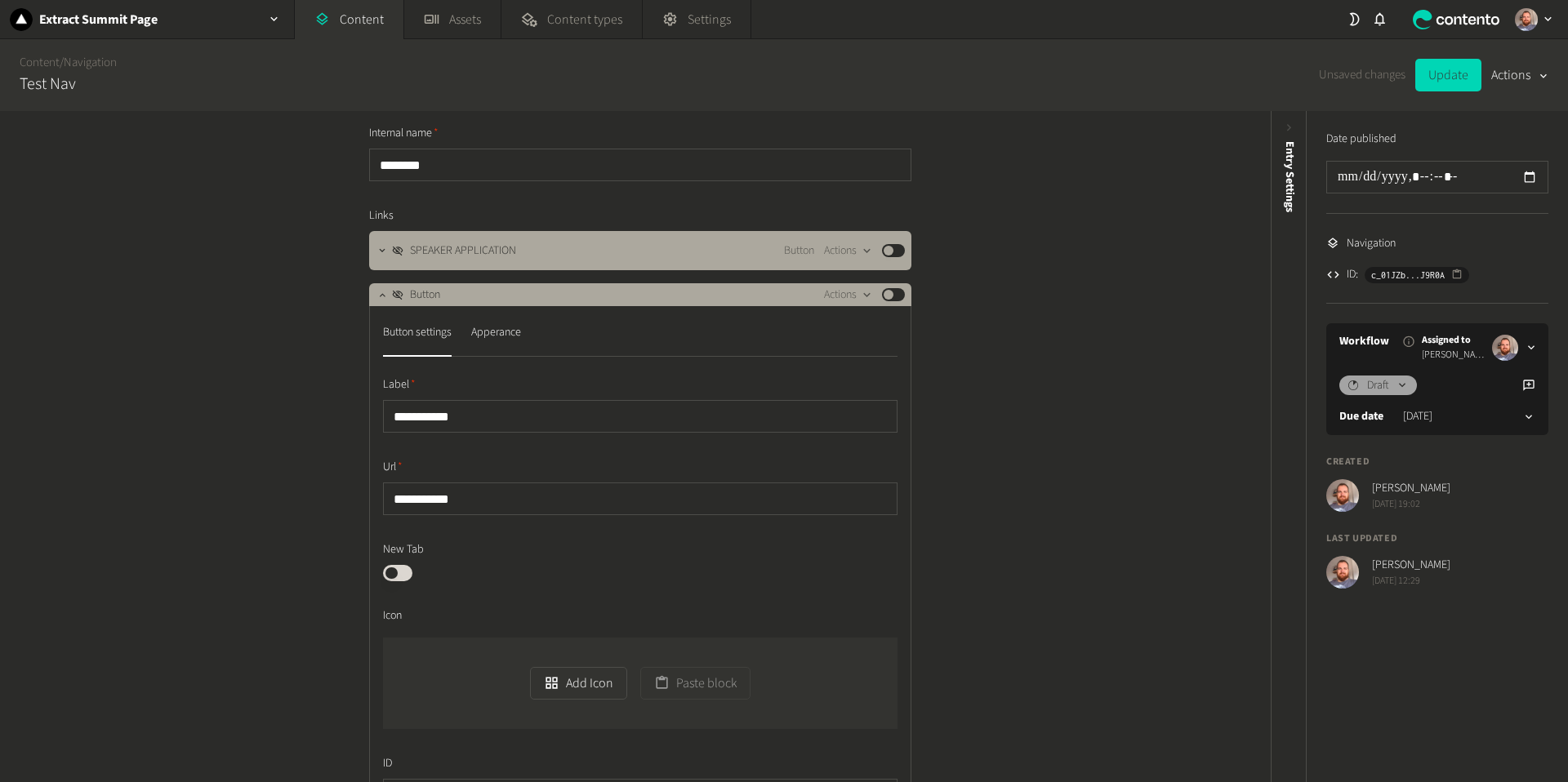 drag, startPoint x: 1458, startPoint y: 81, endPoint x: 1337, endPoint y: 149, distance: 138.79841 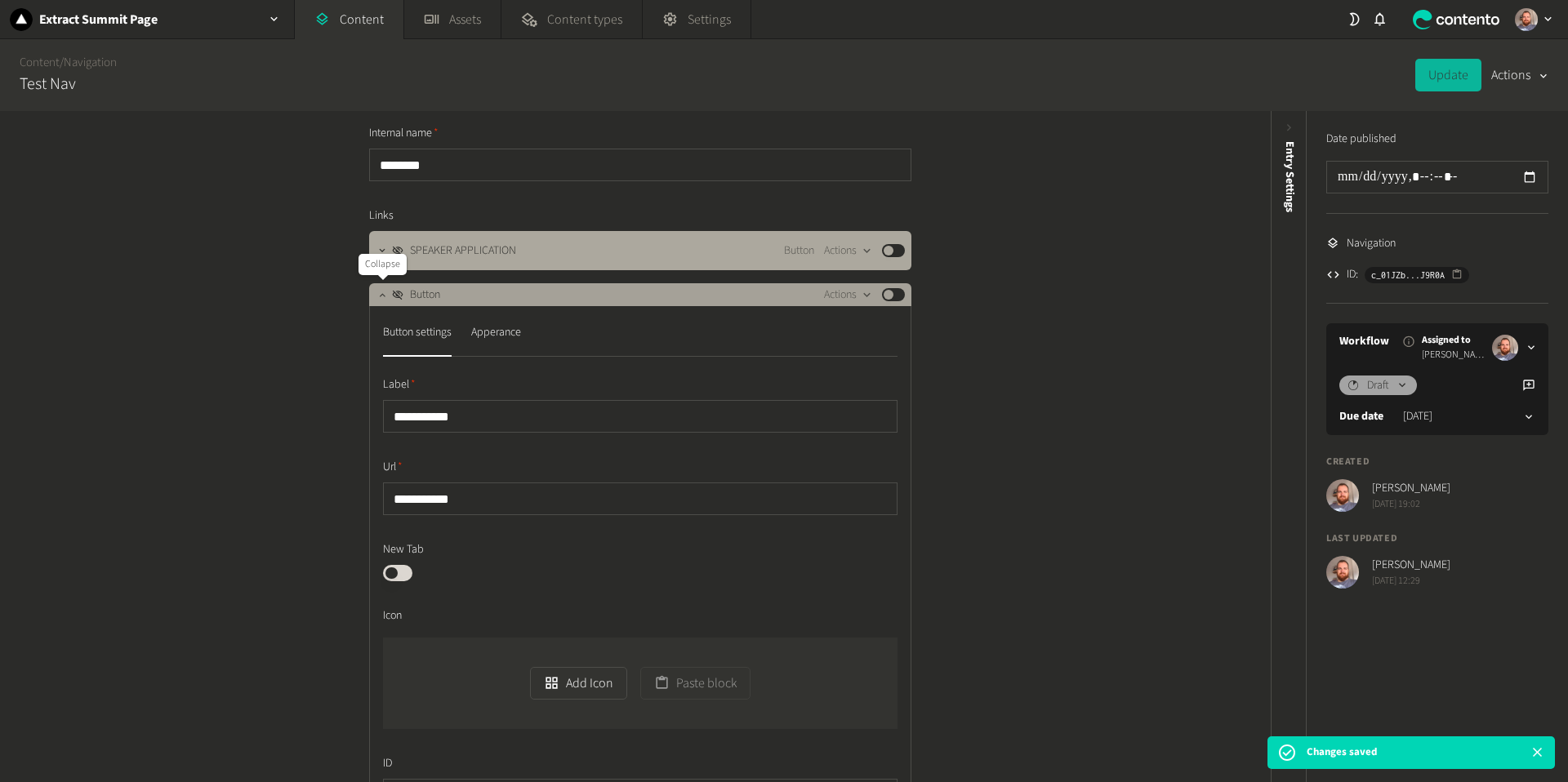 click 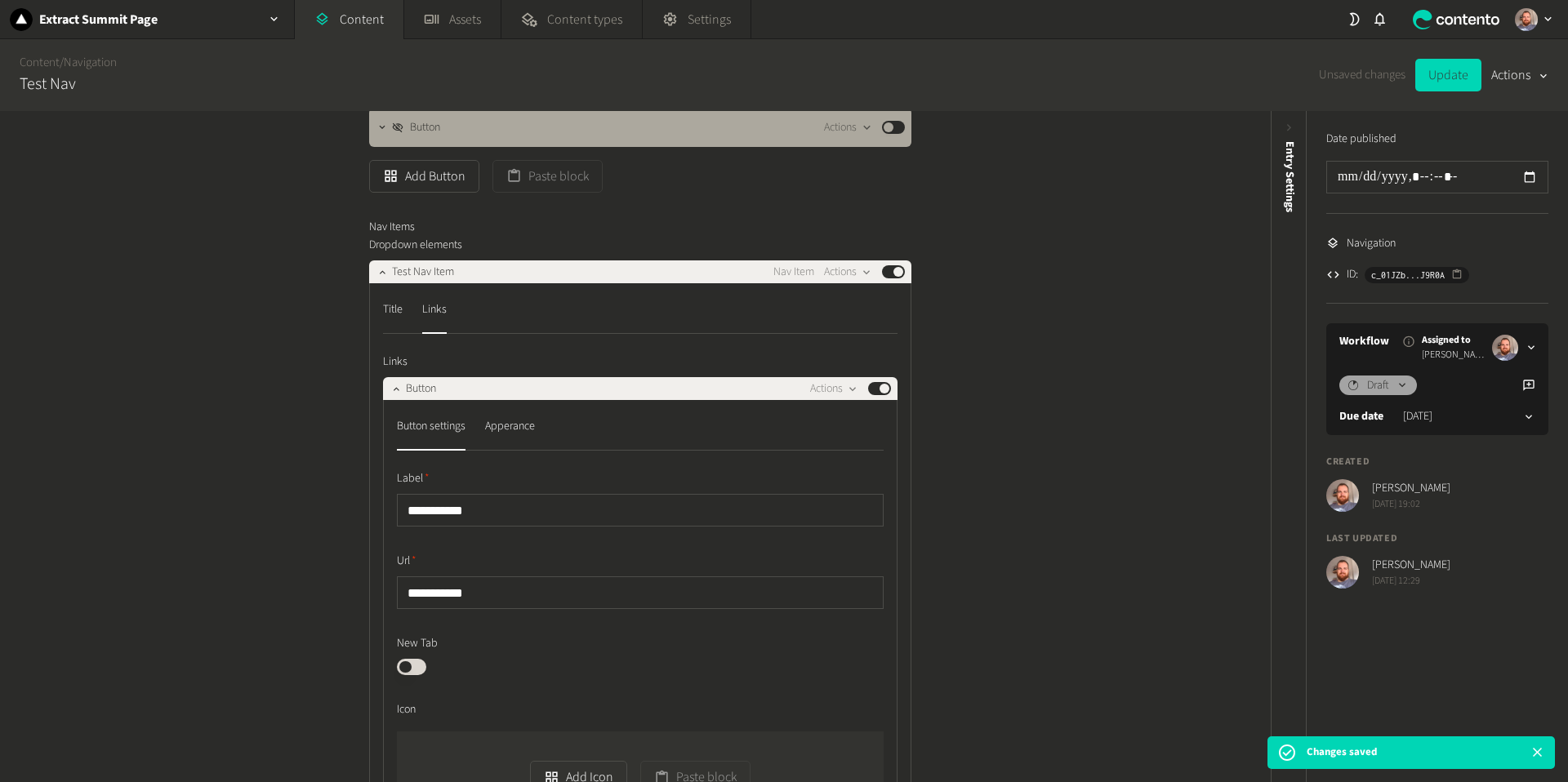 scroll, scrollTop: 483, scrollLeft: 0, axis: vertical 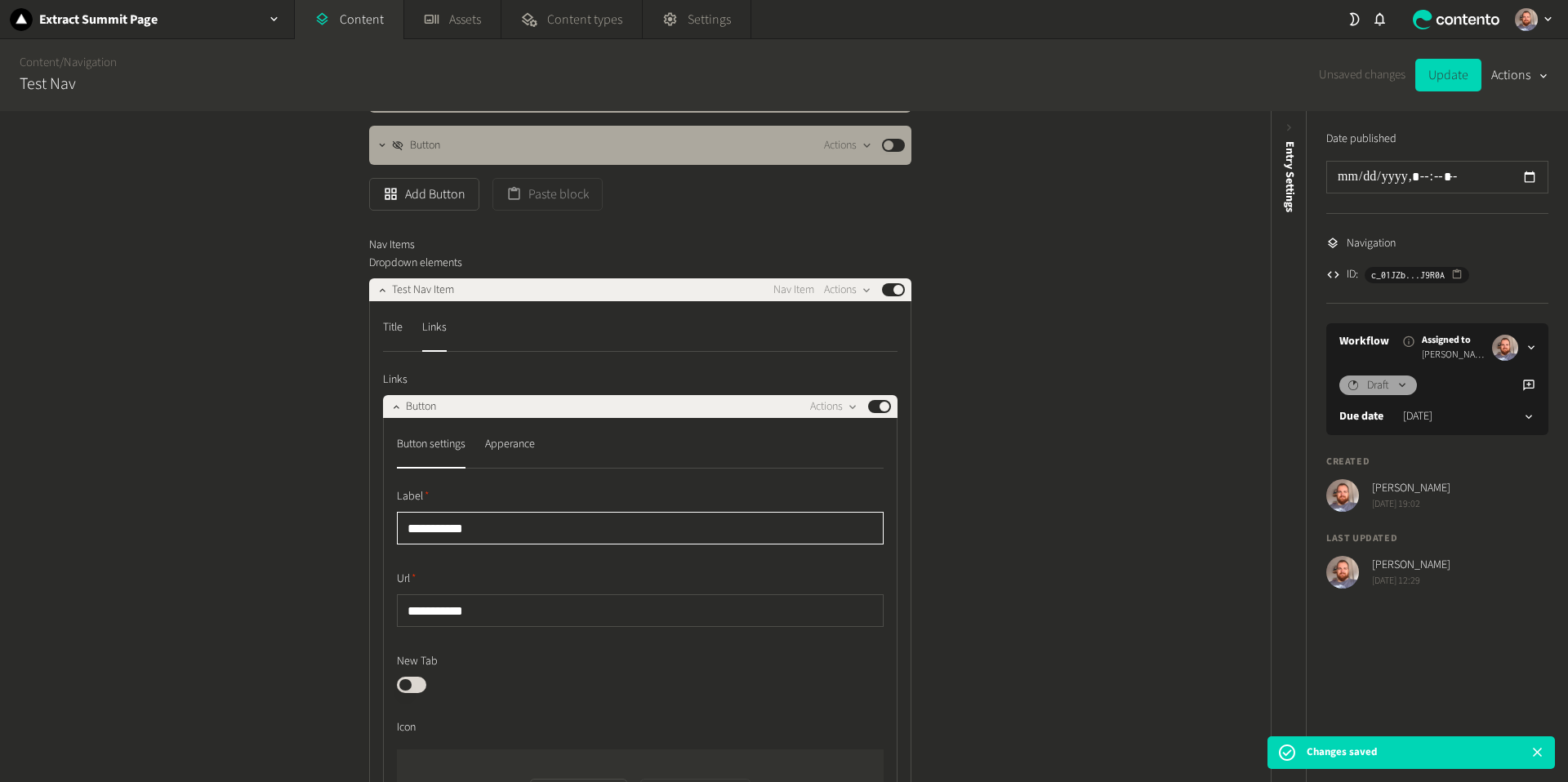 click on "**********" 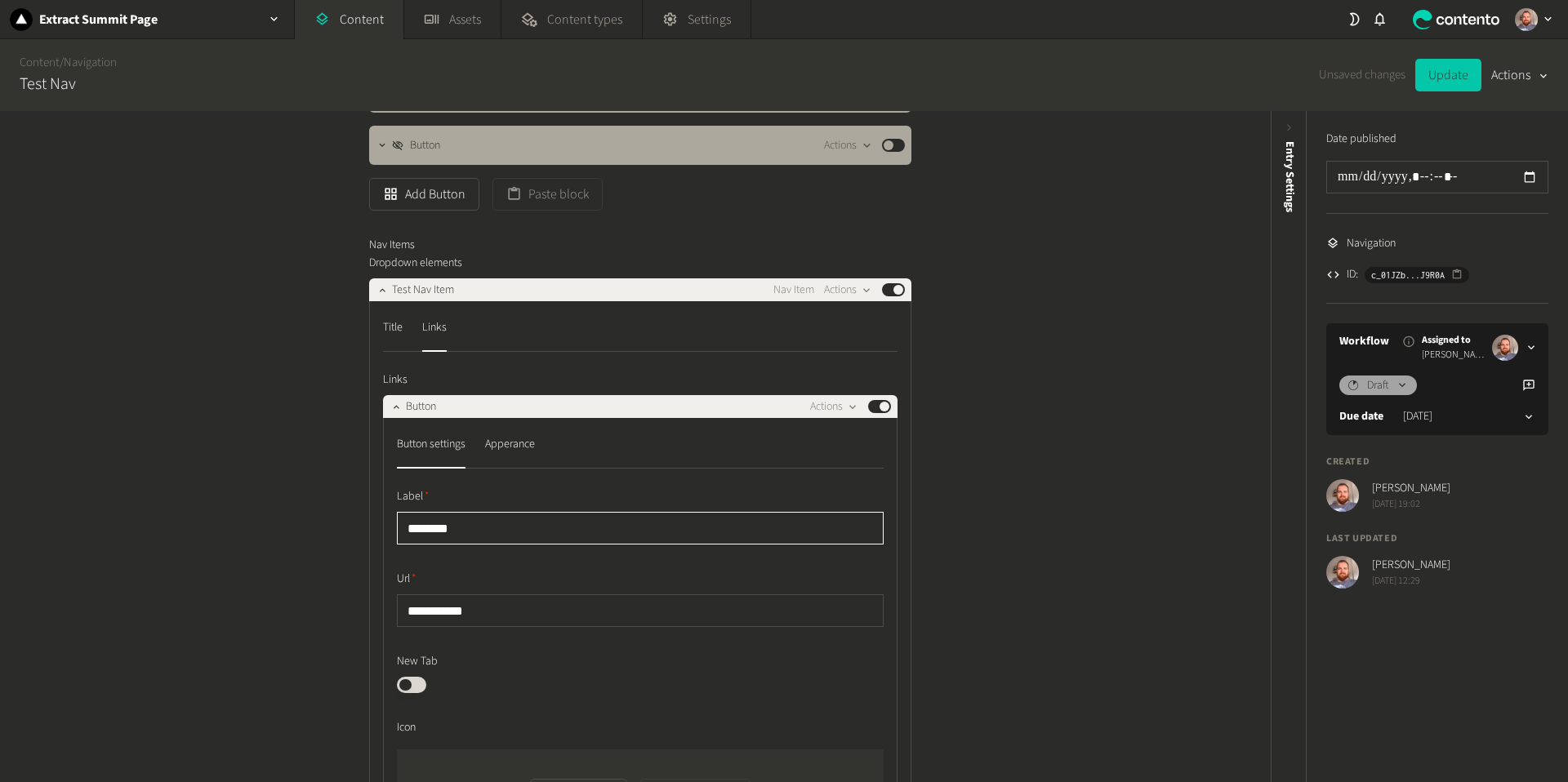 type on "********" 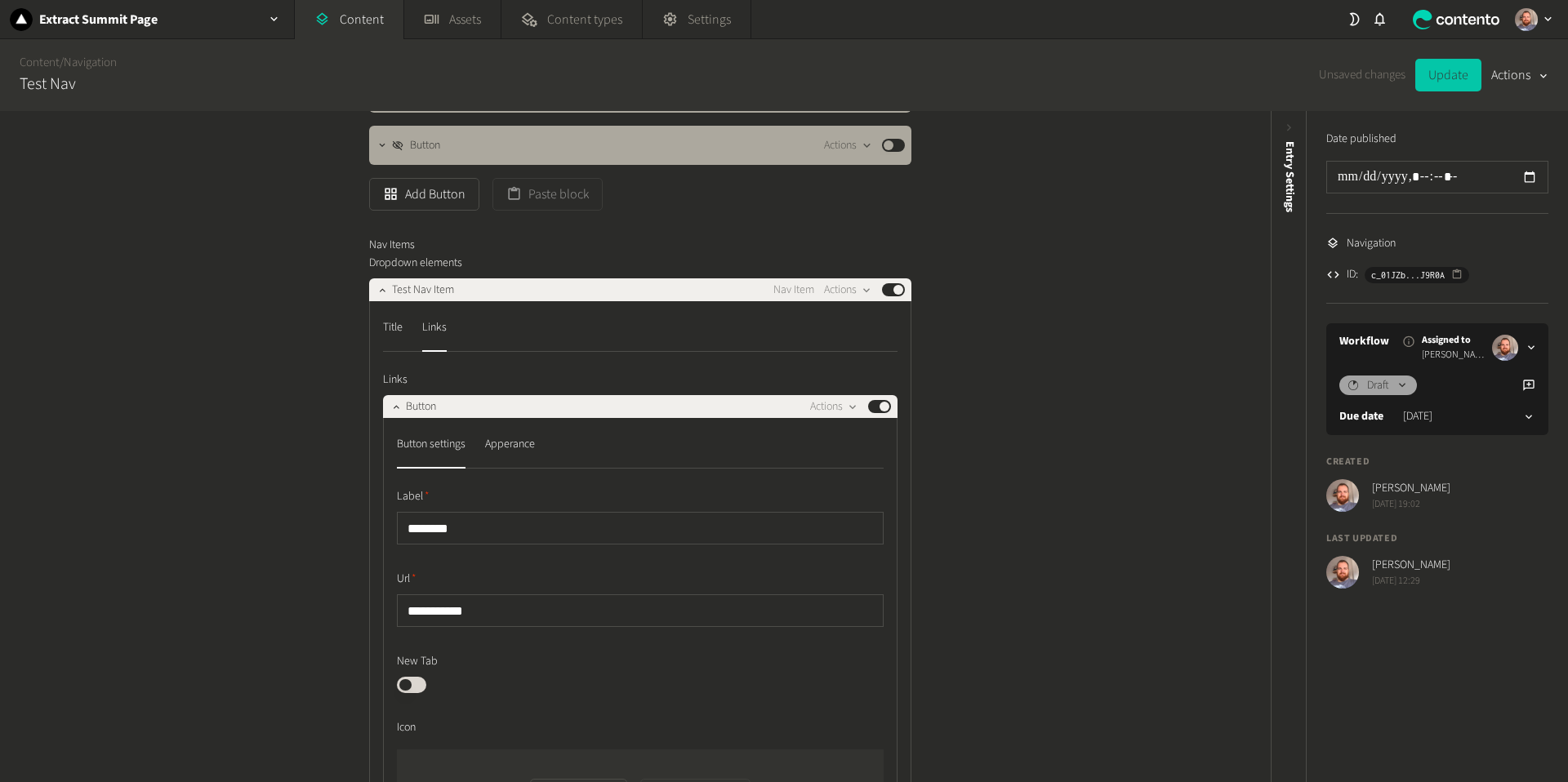 click on "Update" 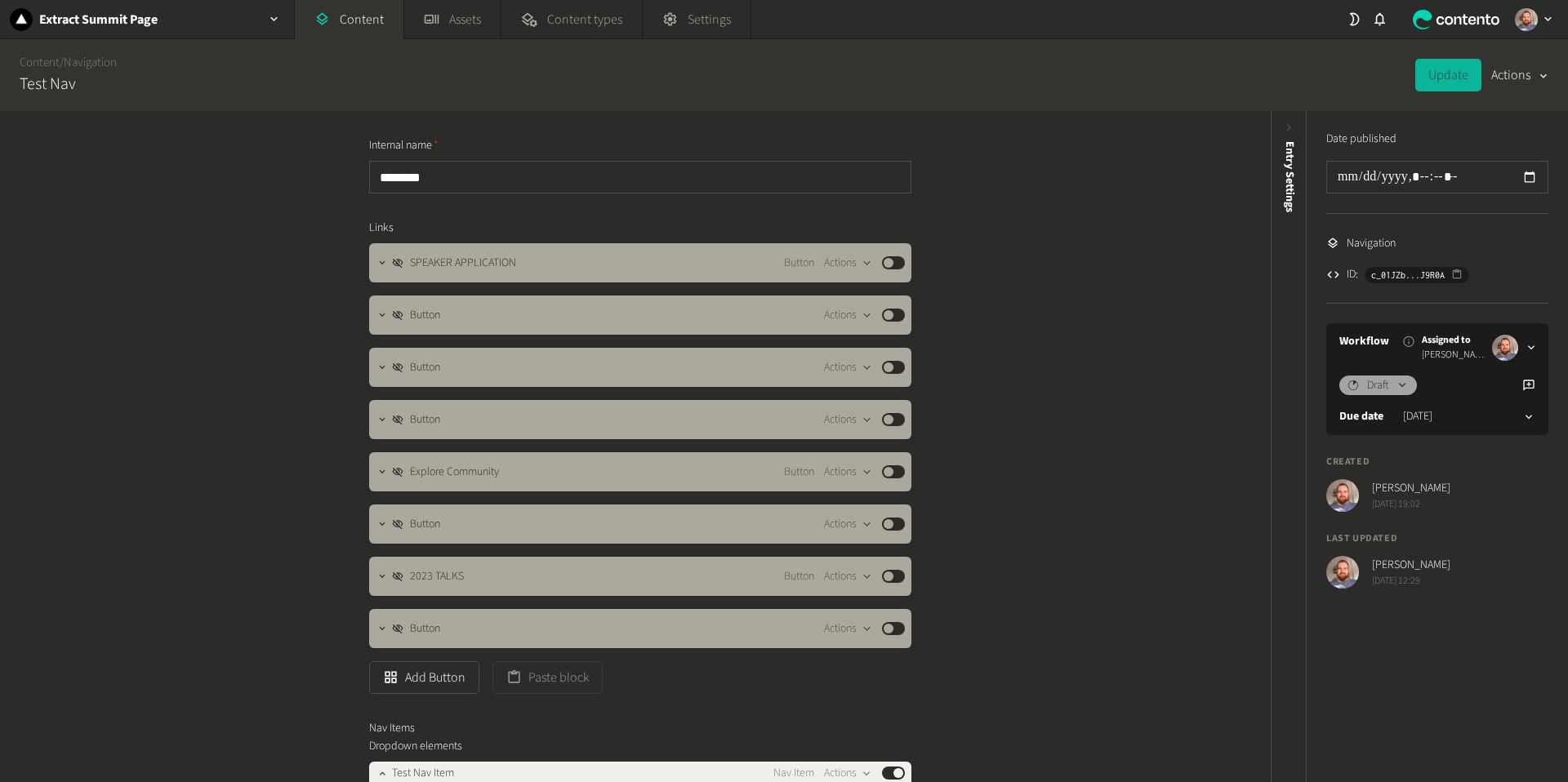 scroll, scrollTop: 0, scrollLeft: 0, axis: both 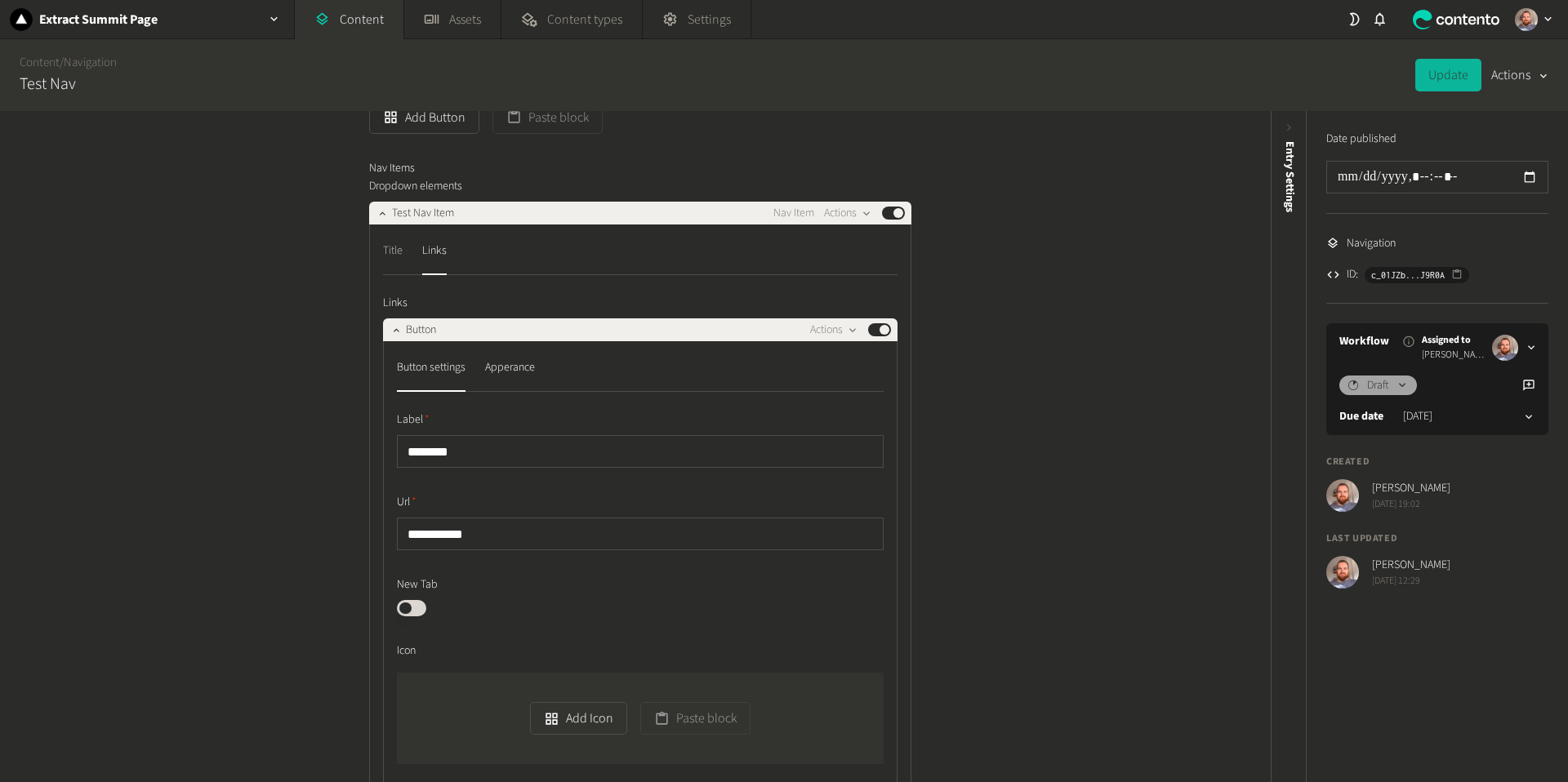 click on "Title" 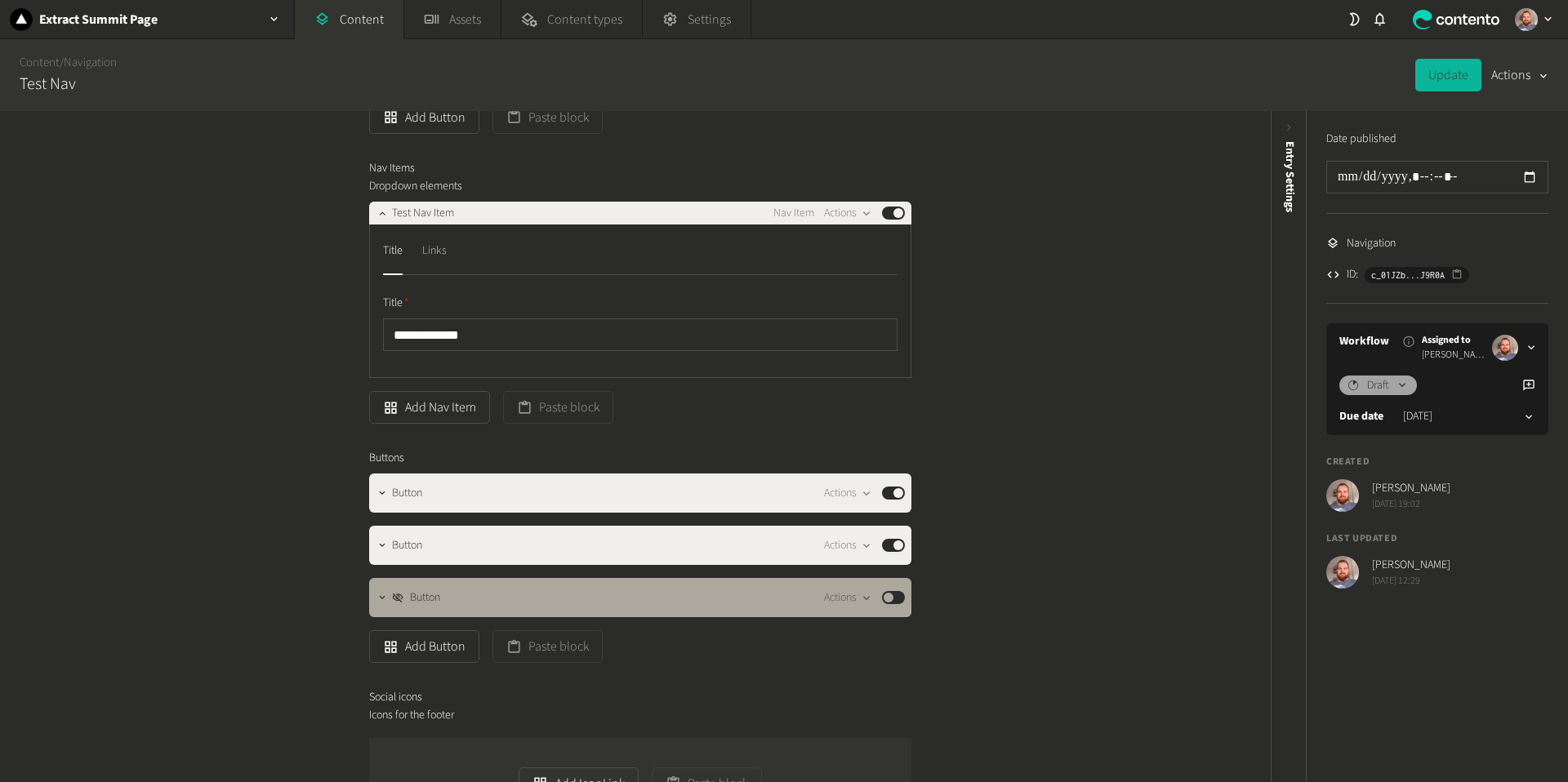 click on "Links" 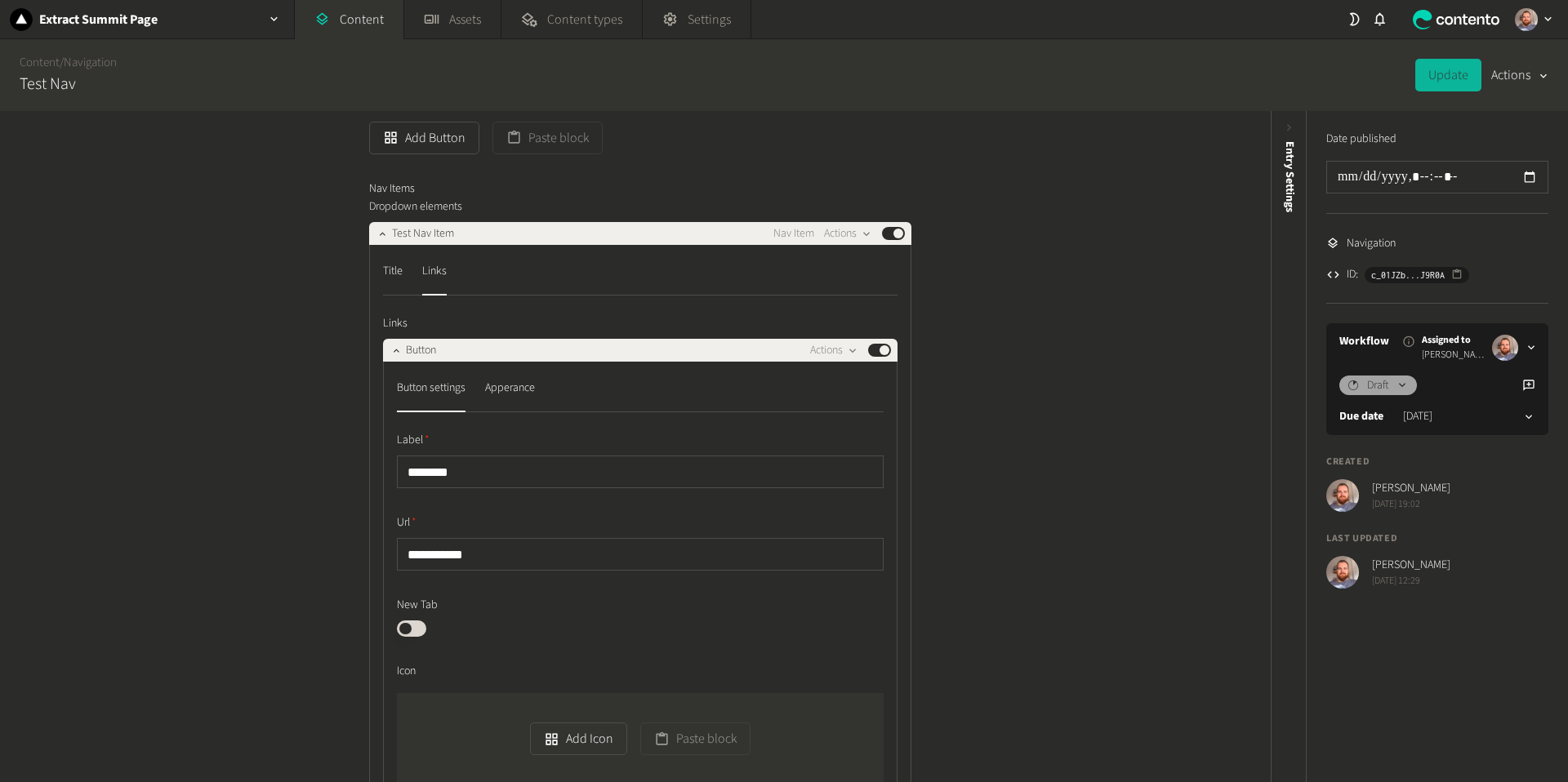 scroll, scrollTop: 541, scrollLeft: 0, axis: vertical 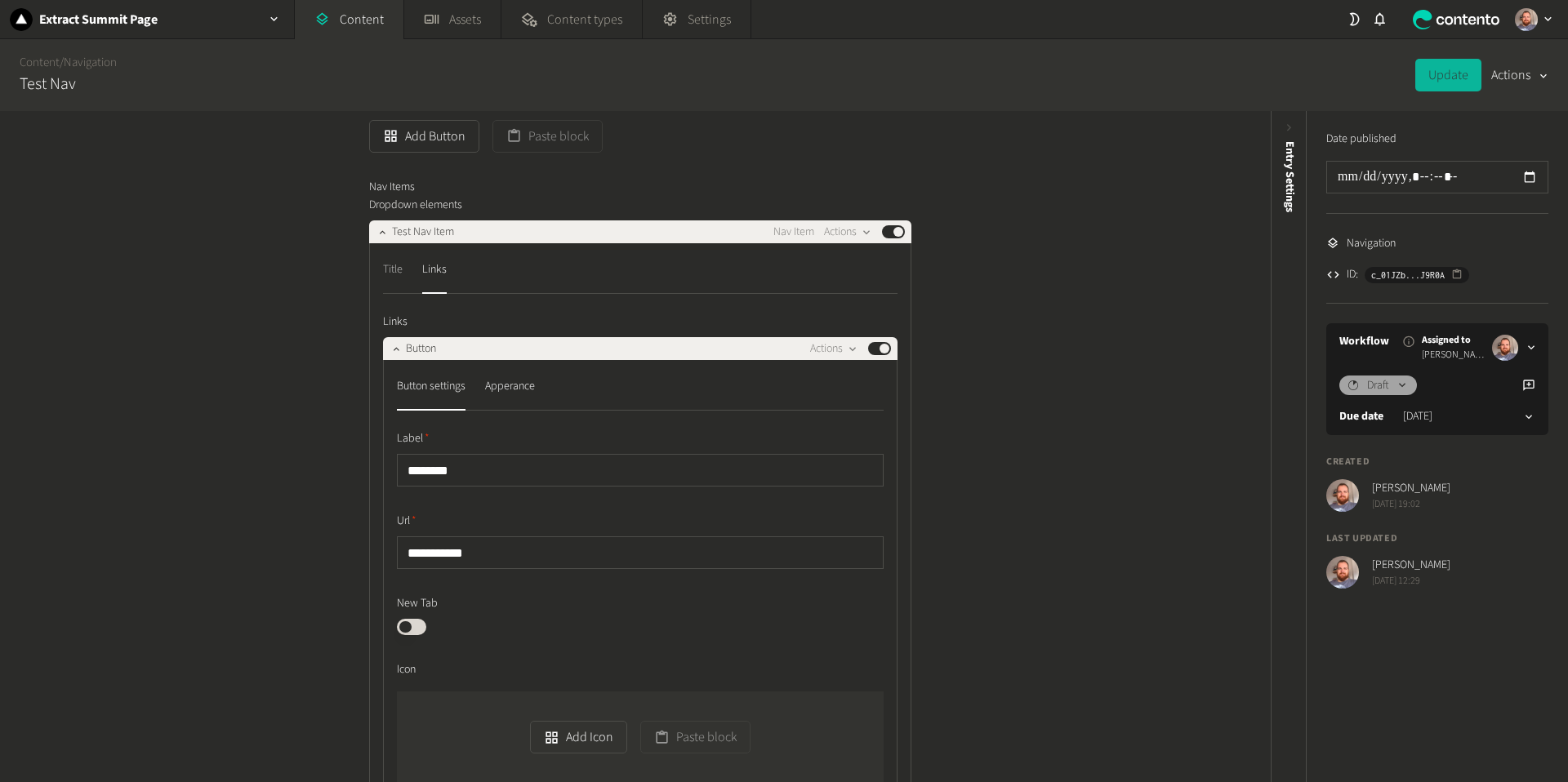 click on "Title" 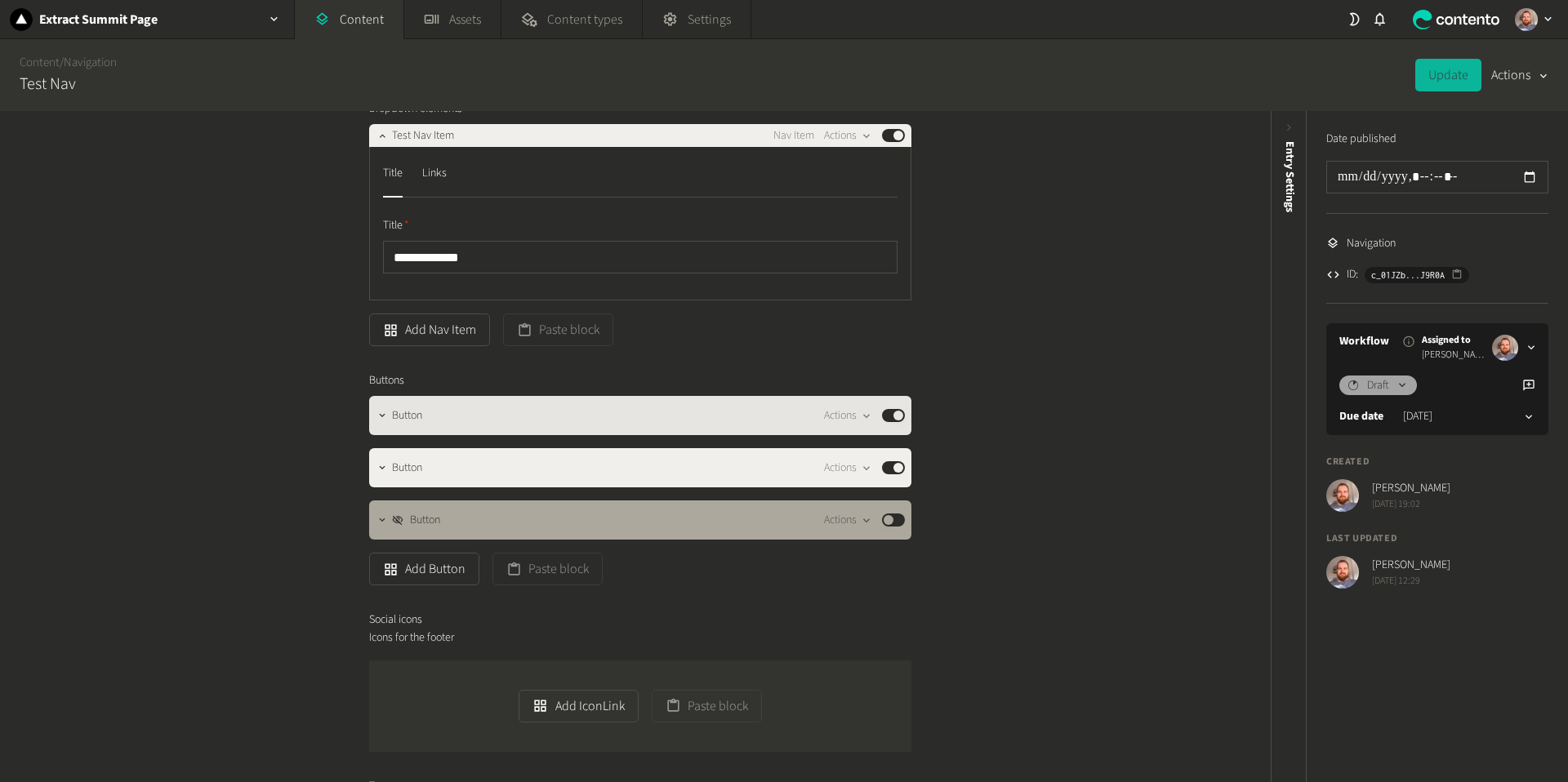 scroll, scrollTop: 639, scrollLeft: 0, axis: vertical 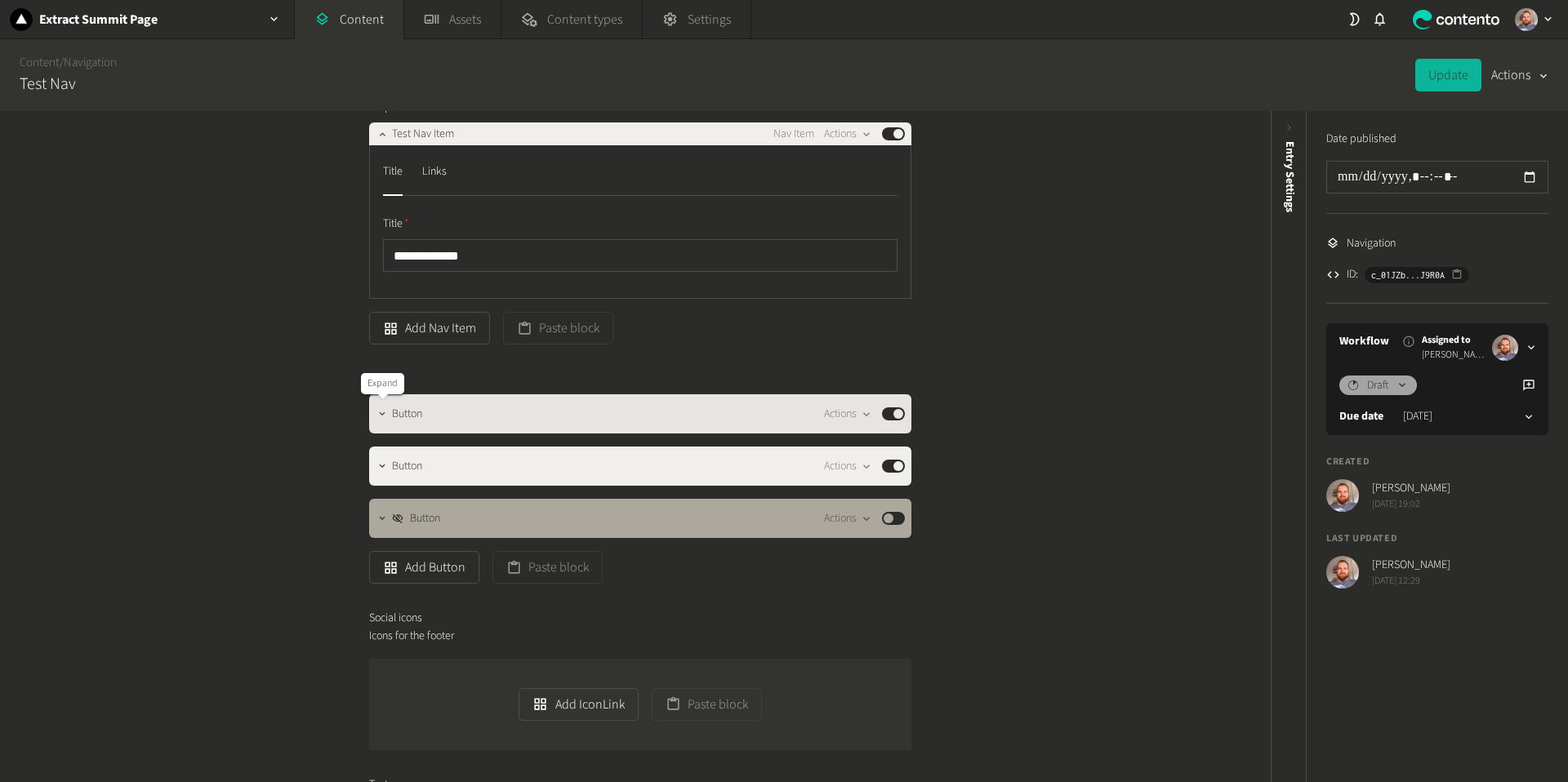 click 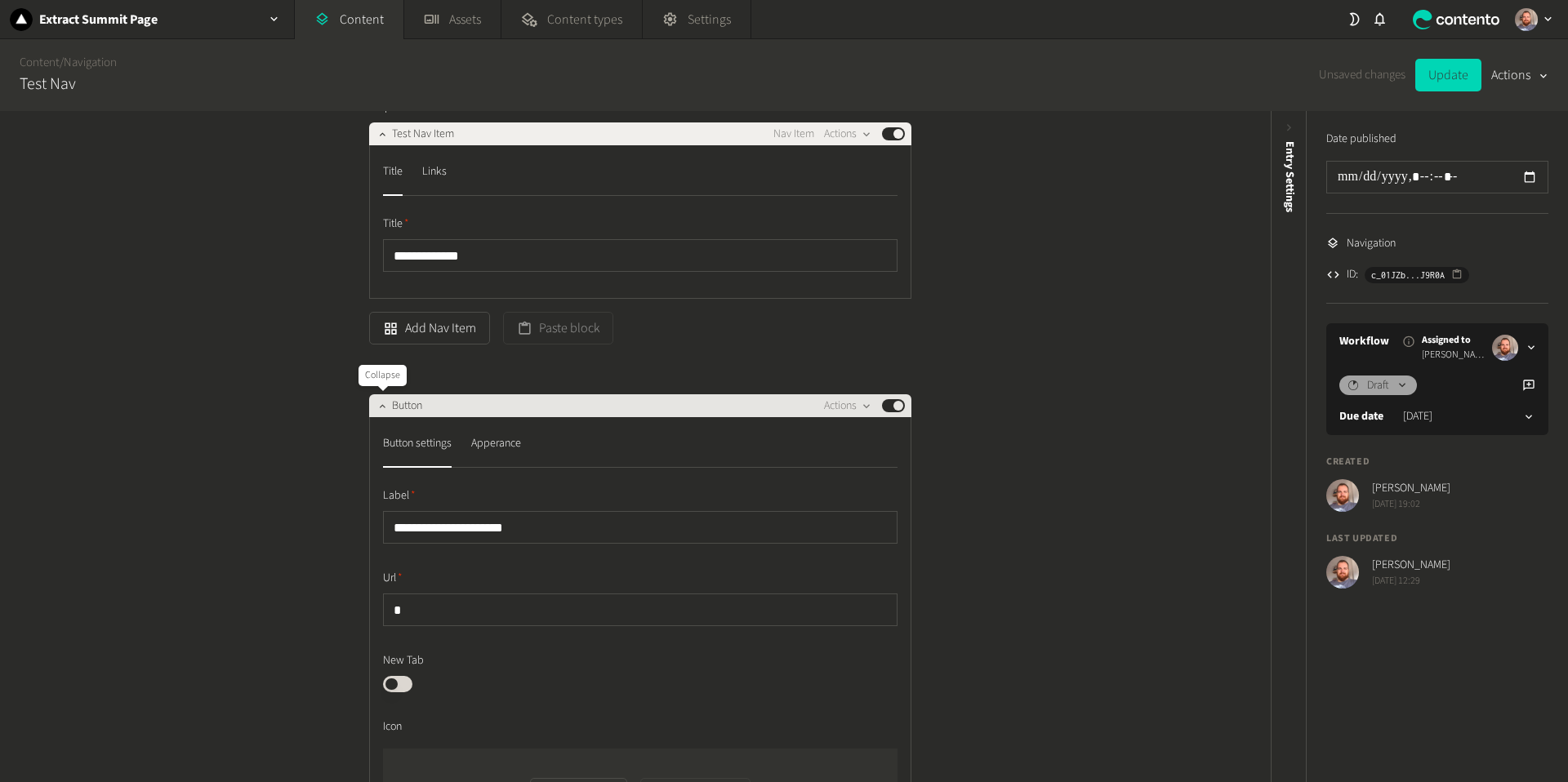 click 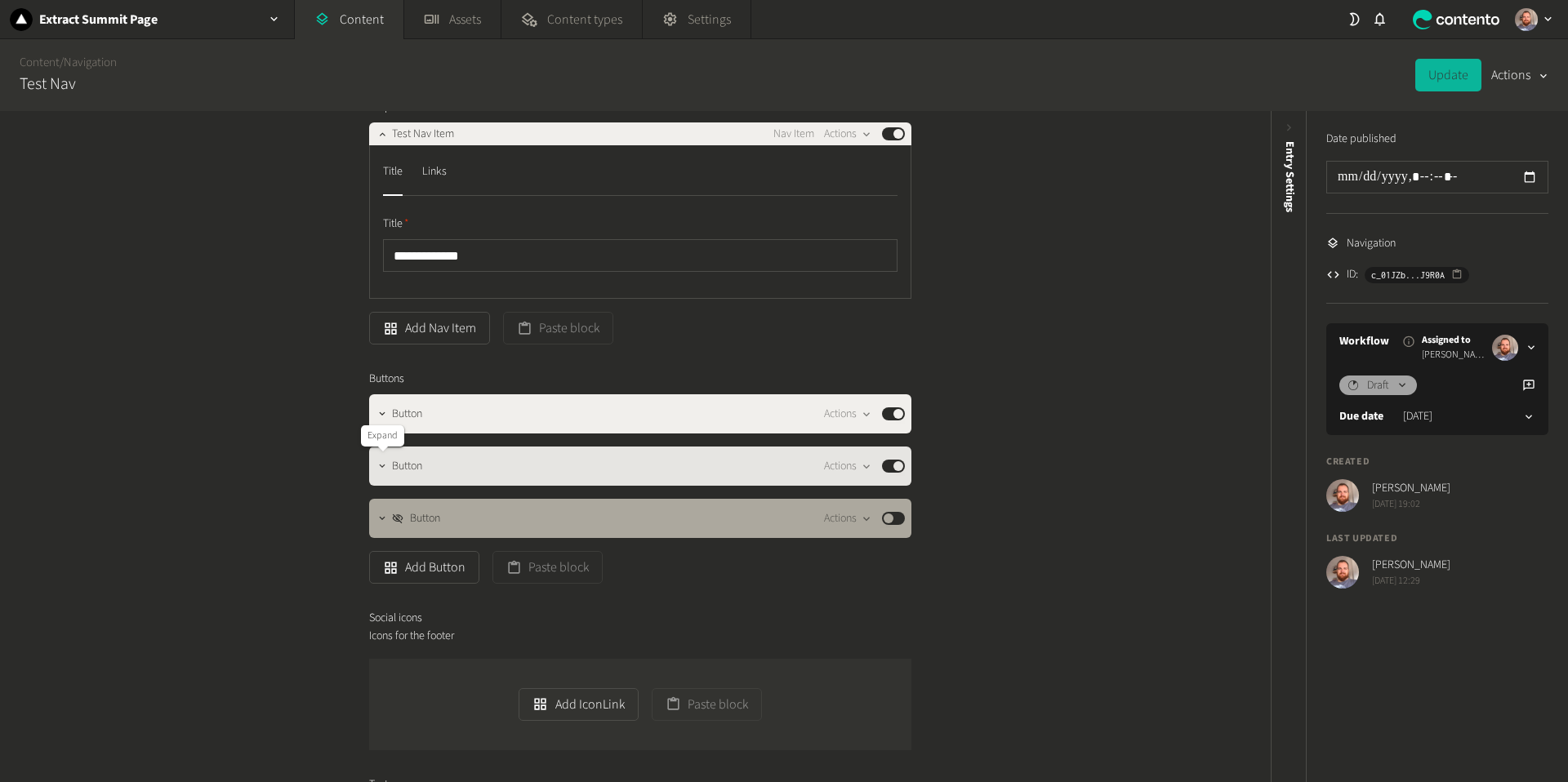 click 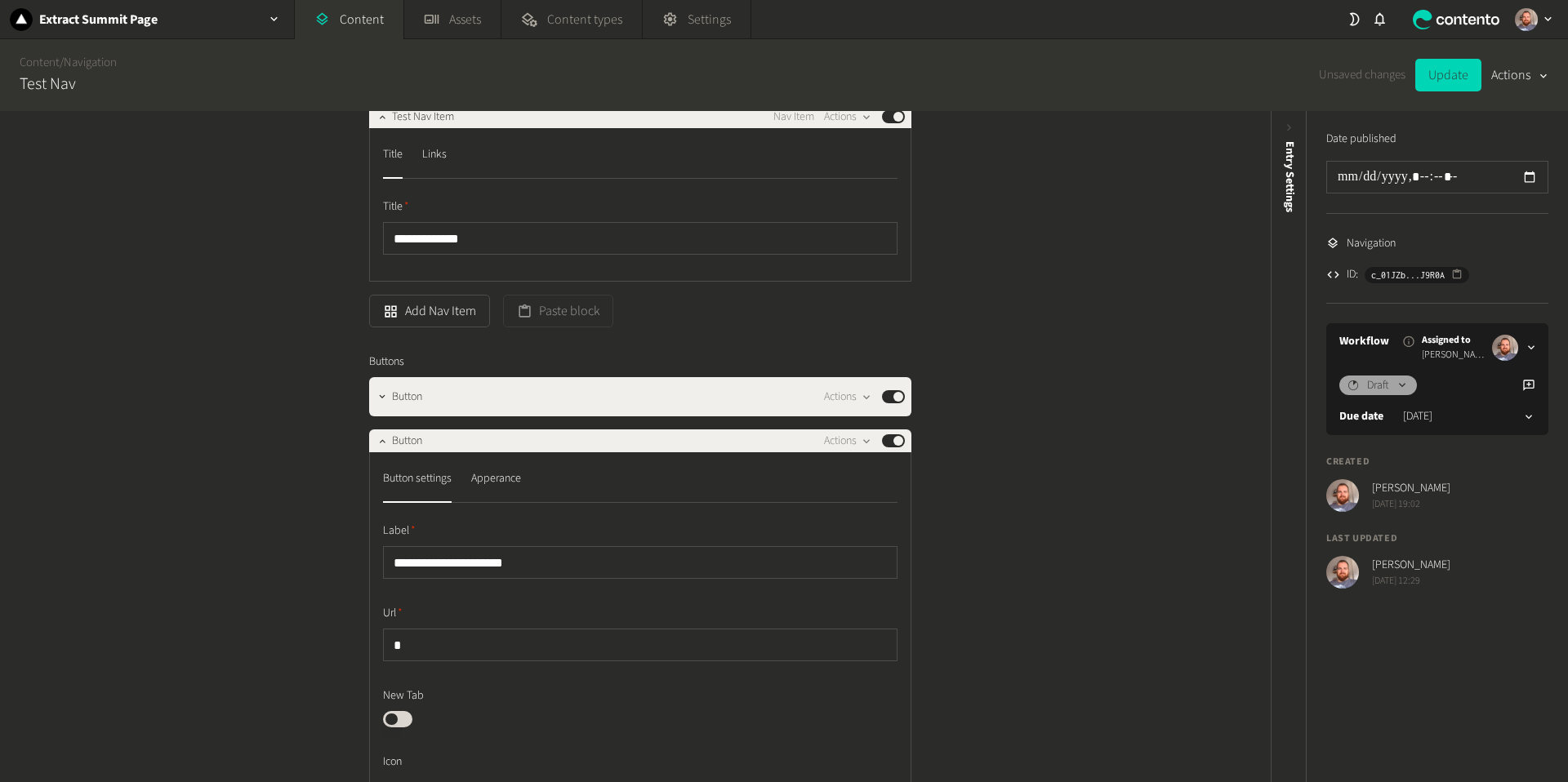 scroll, scrollTop: 657, scrollLeft: 0, axis: vertical 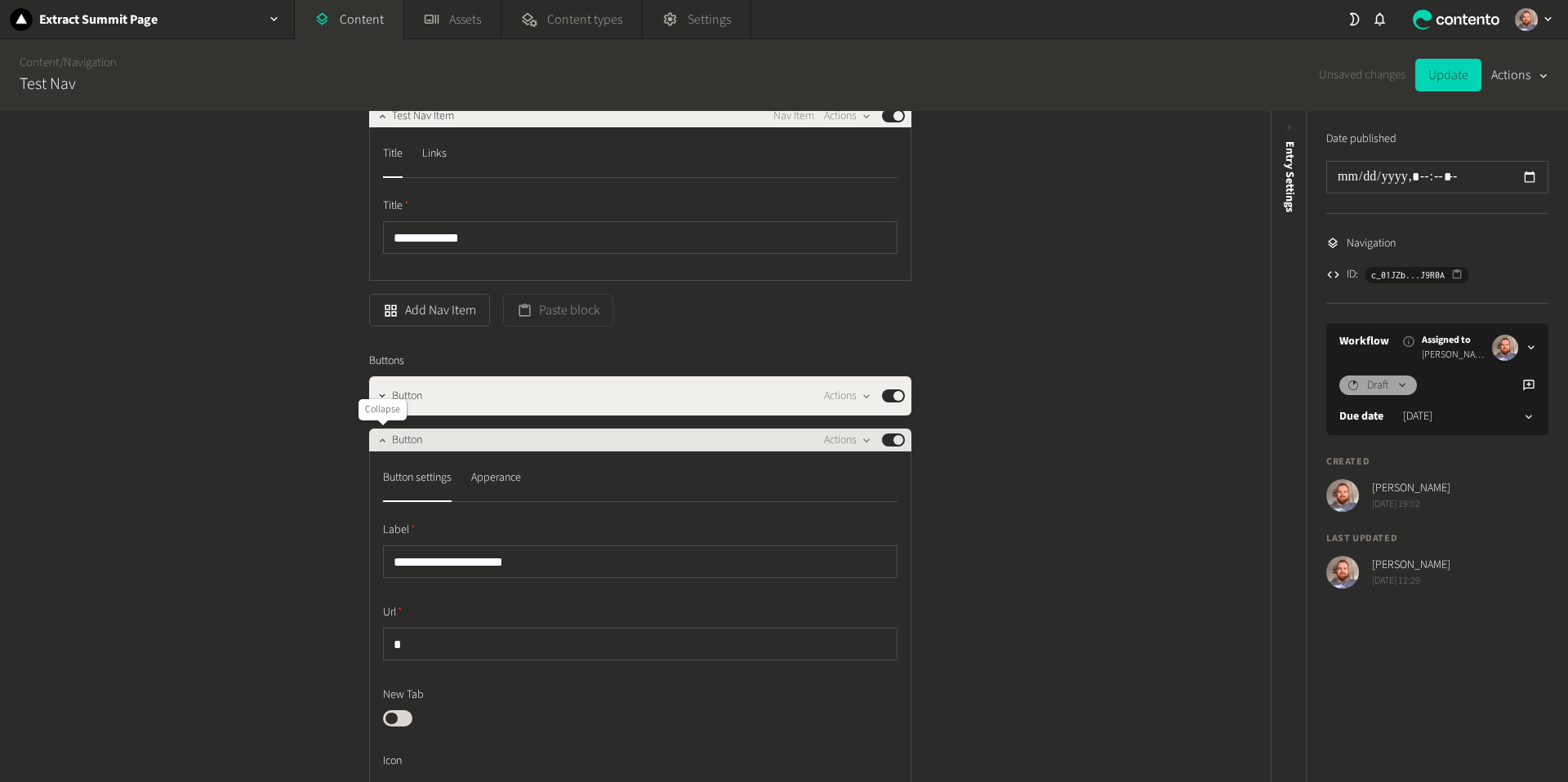 click 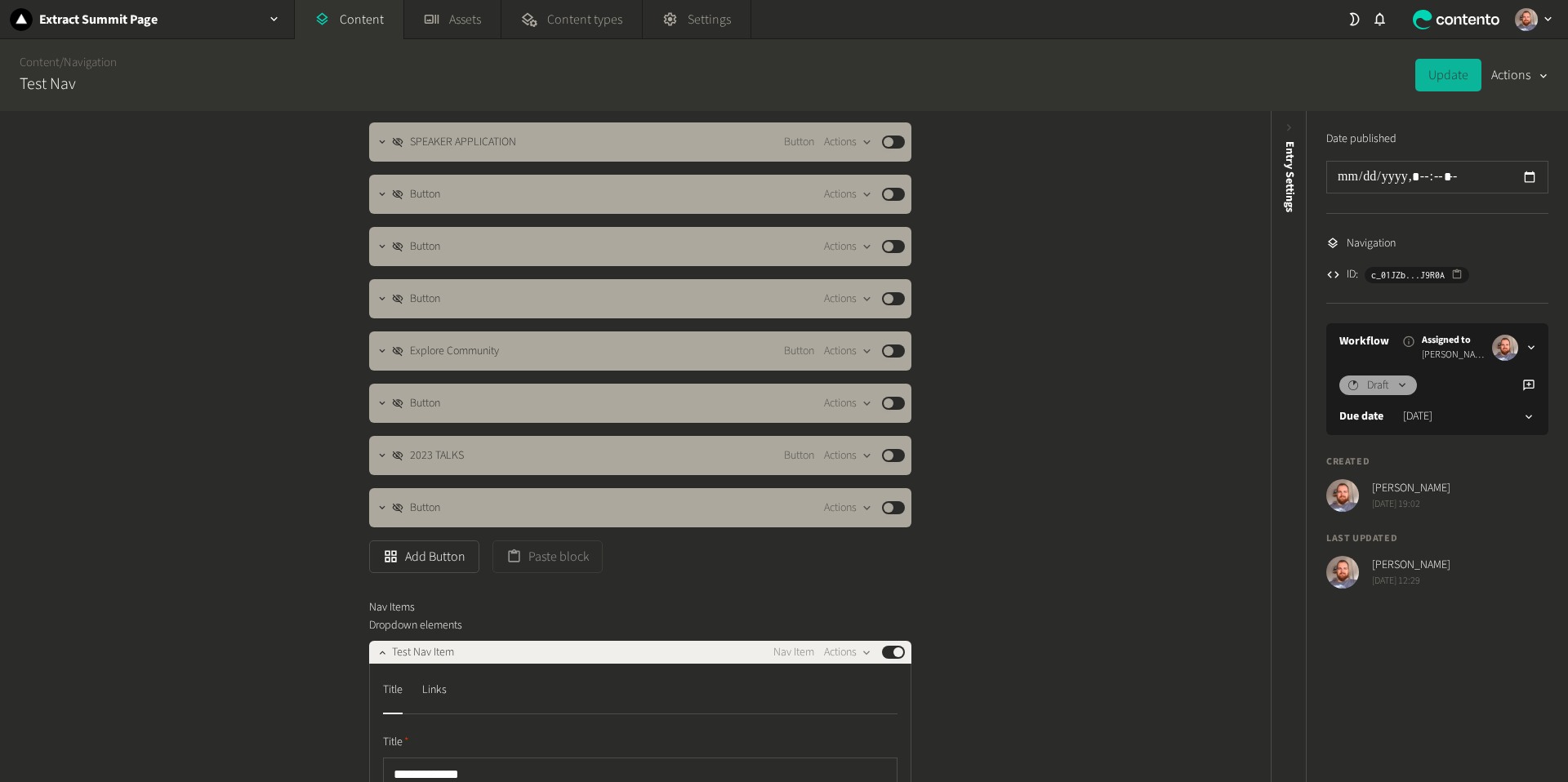 scroll, scrollTop: 114, scrollLeft: 0, axis: vertical 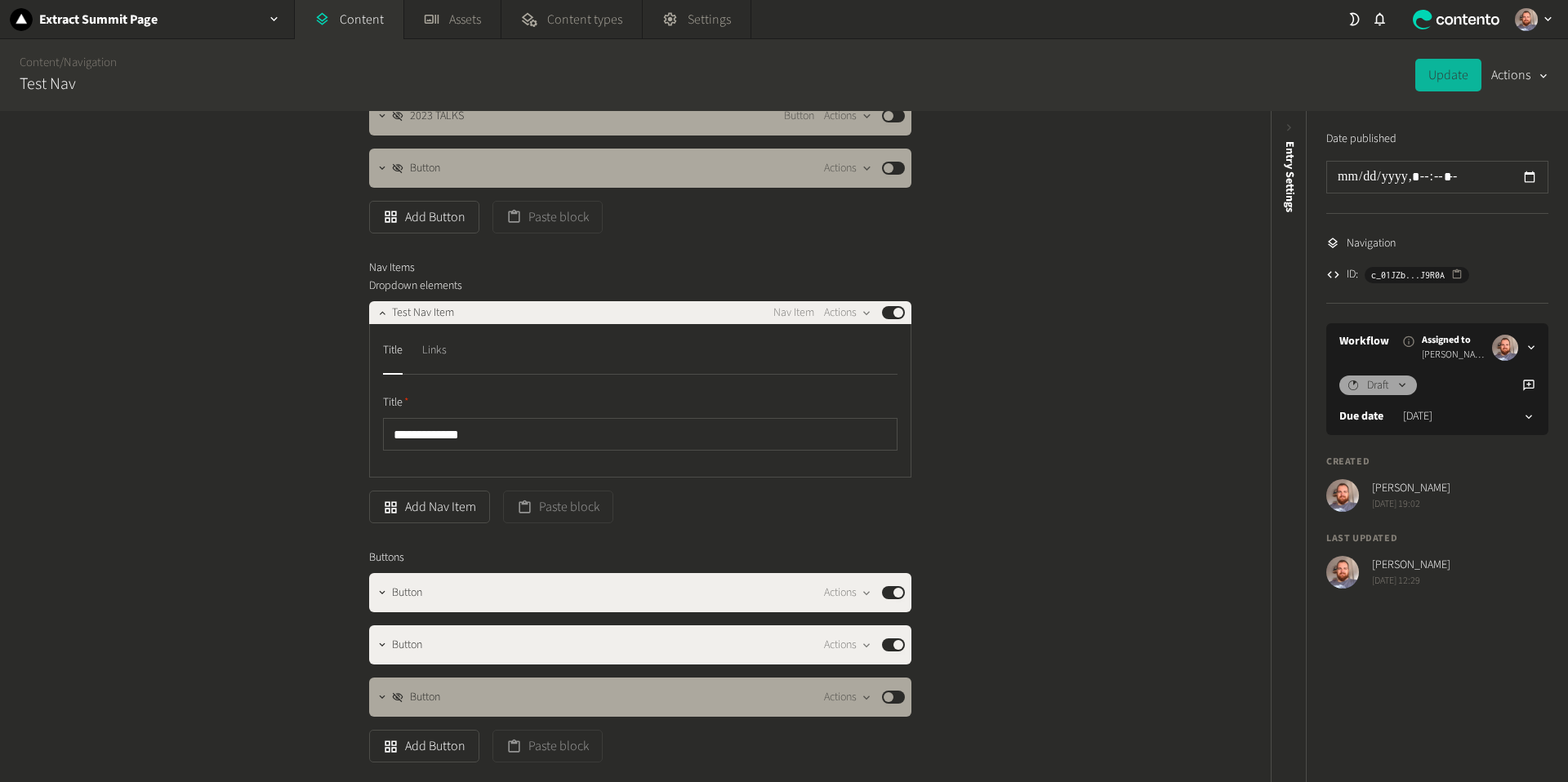 click on "Links" 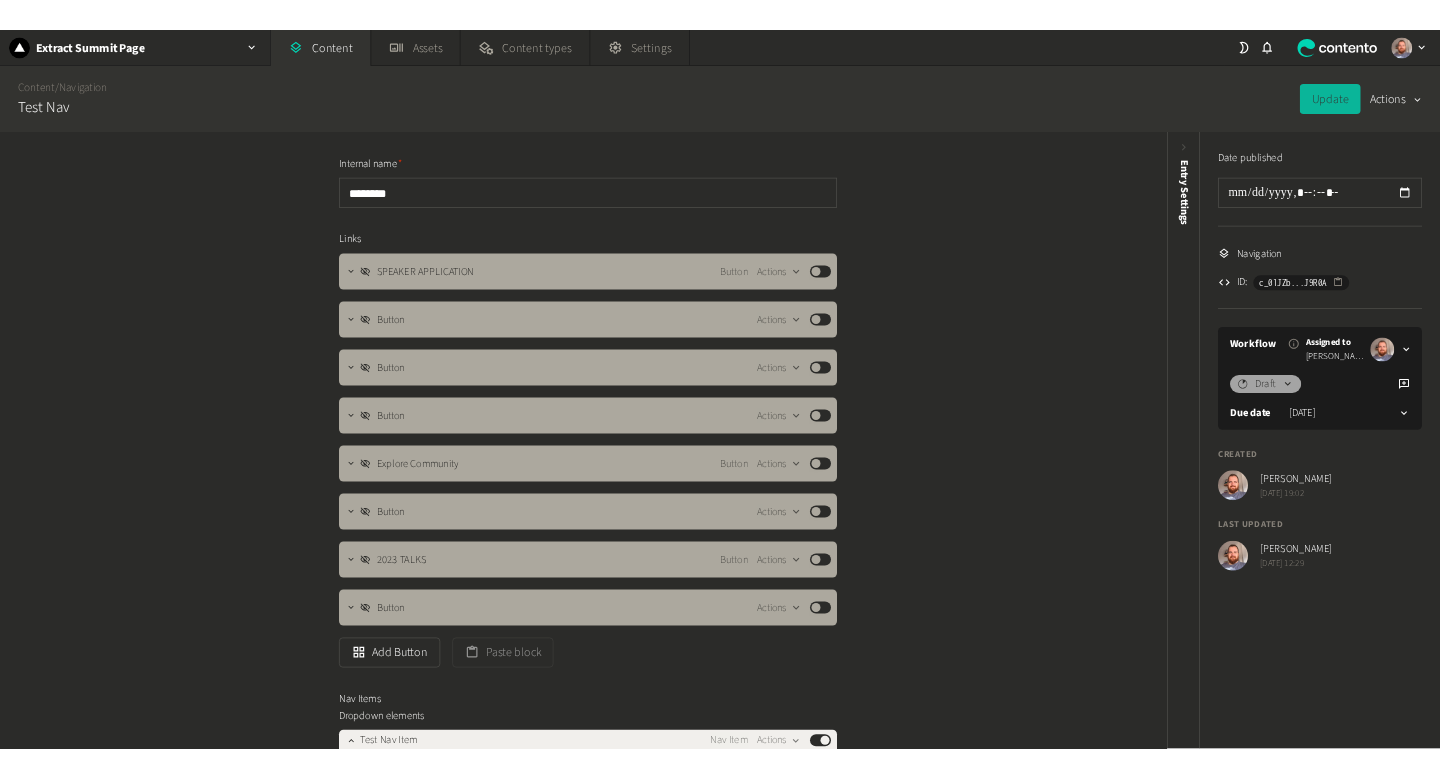 scroll, scrollTop: 0, scrollLeft: 0, axis: both 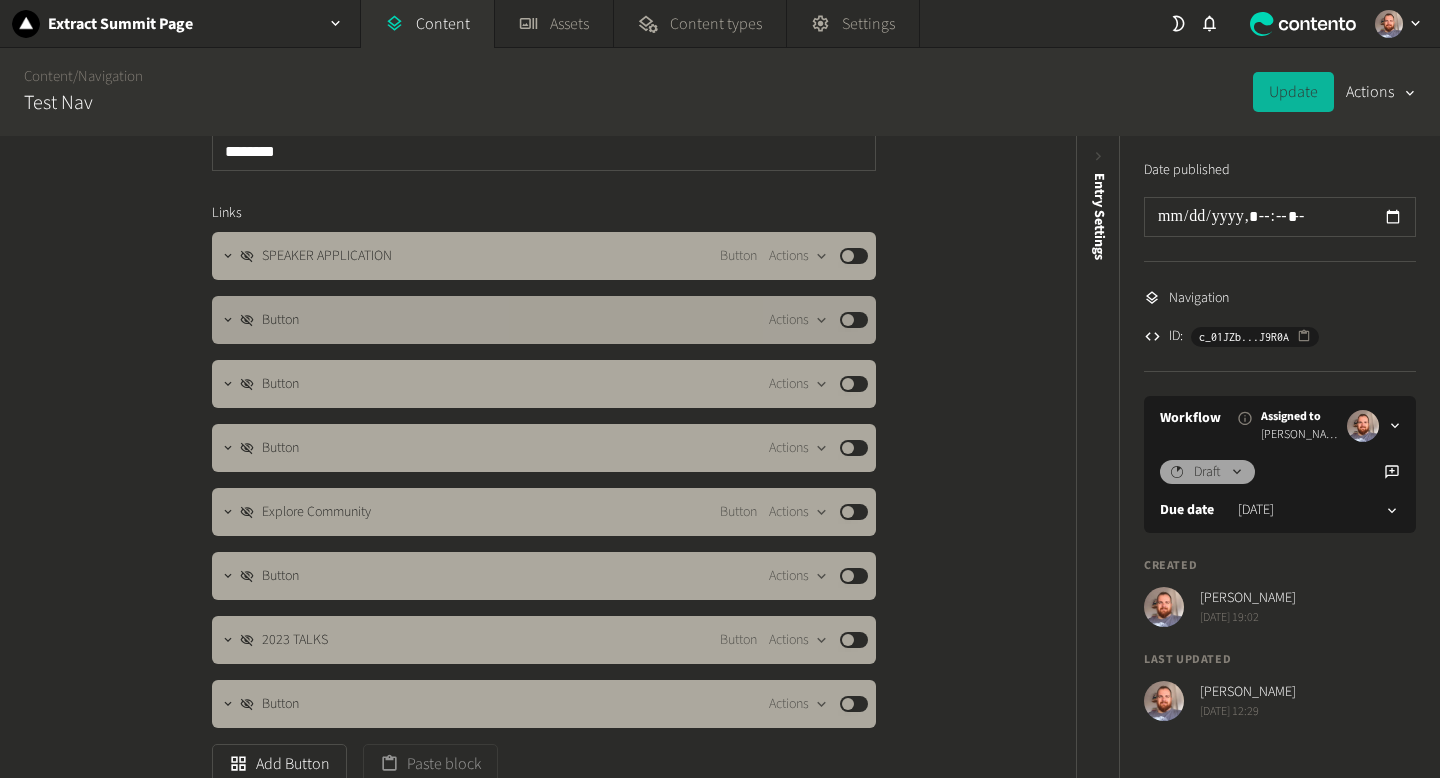 click on "Published" 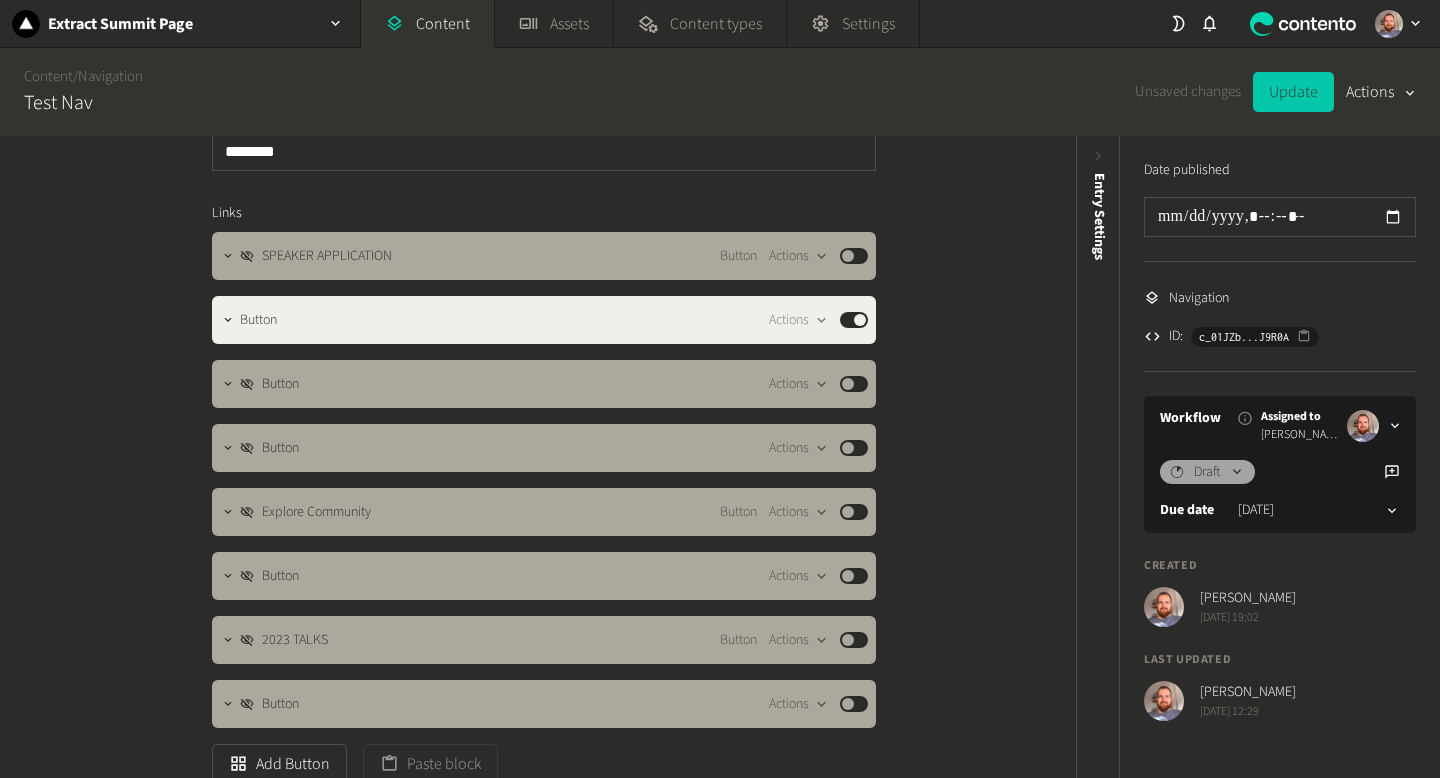 click on "Update" 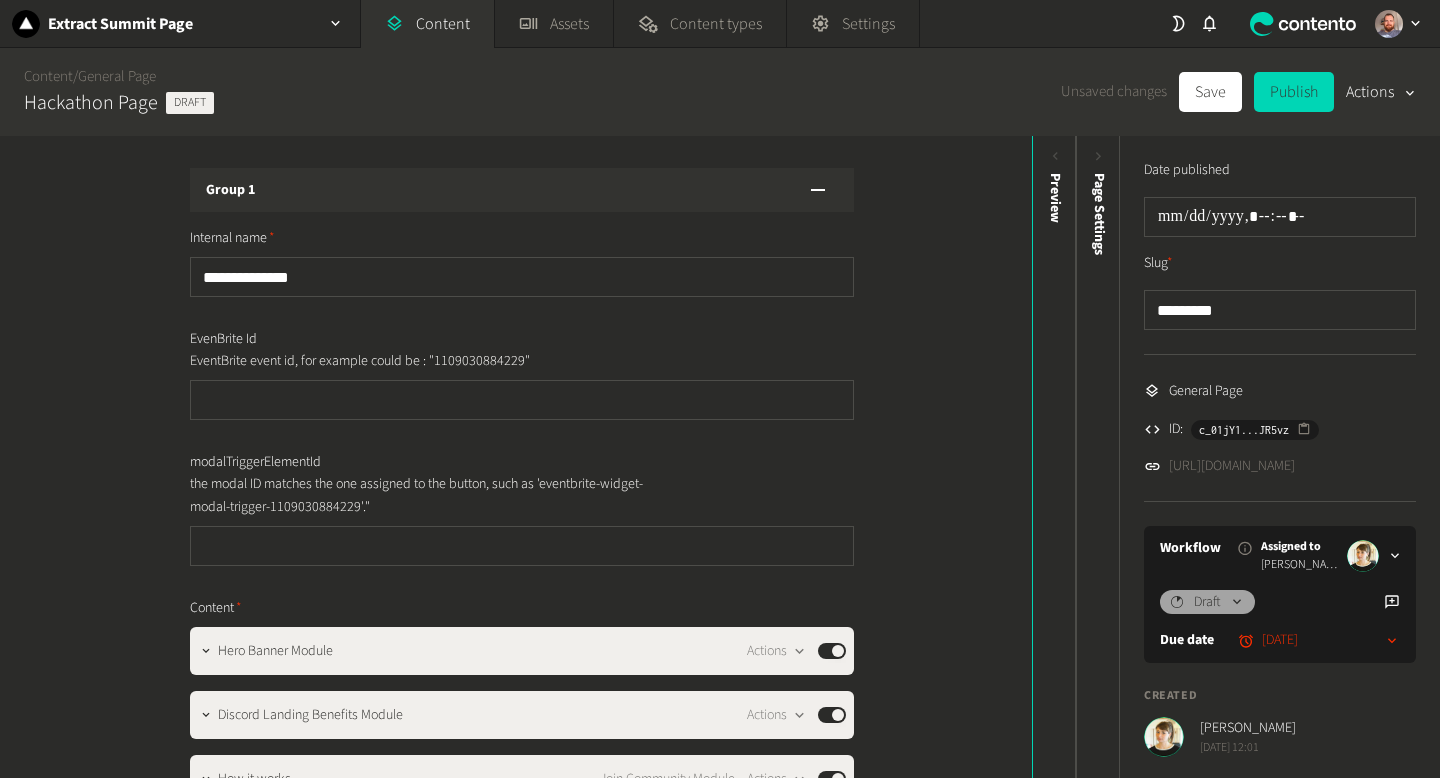 scroll, scrollTop: 0, scrollLeft: 0, axis: both 